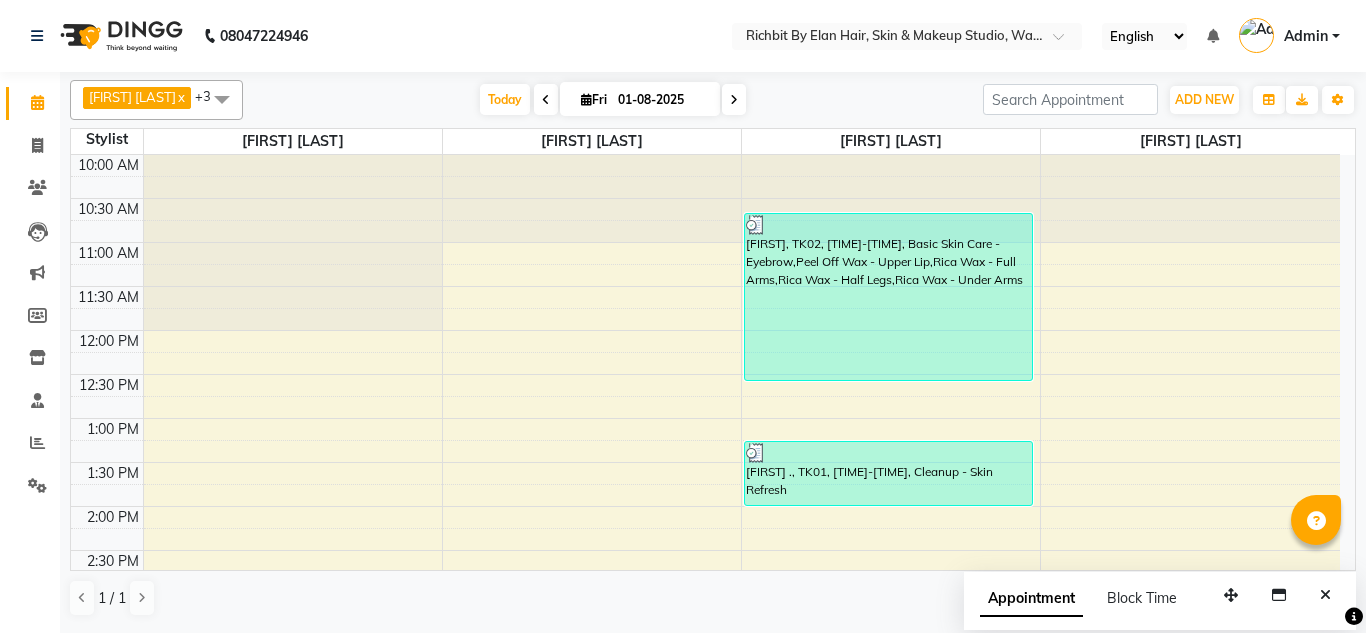 scroll, scrollTop: 0, scrollLeft: 0, axis: both 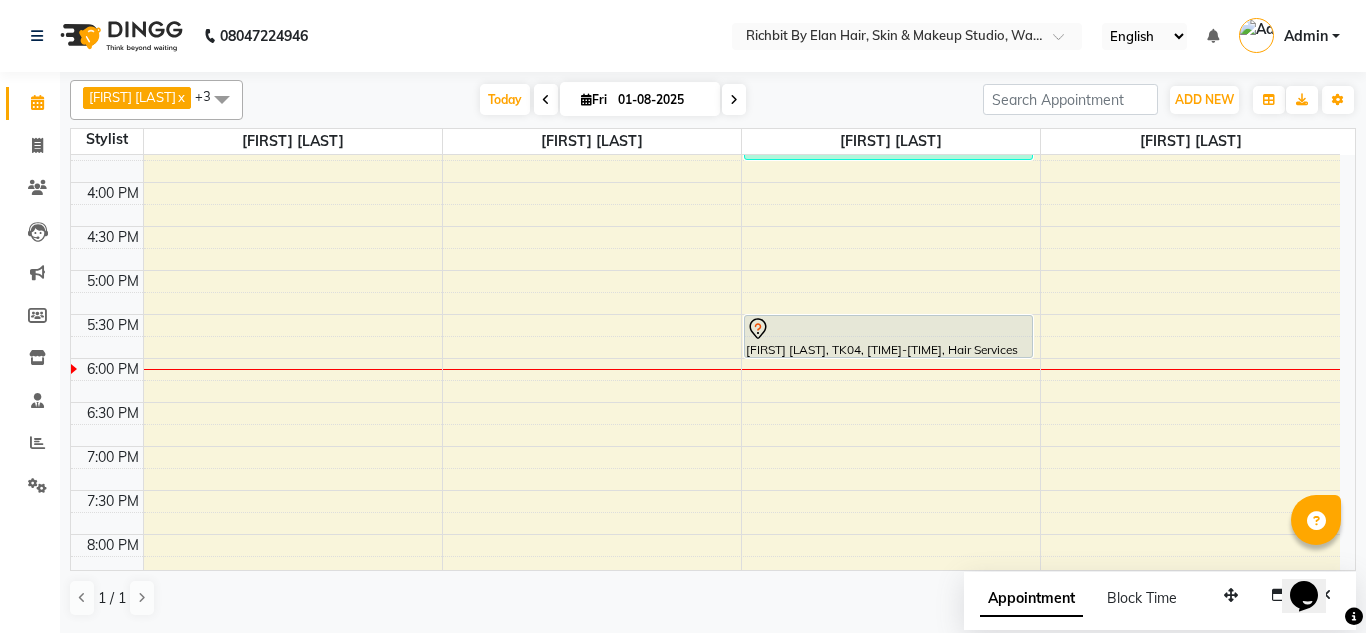 click at bounding box center [734, 100] 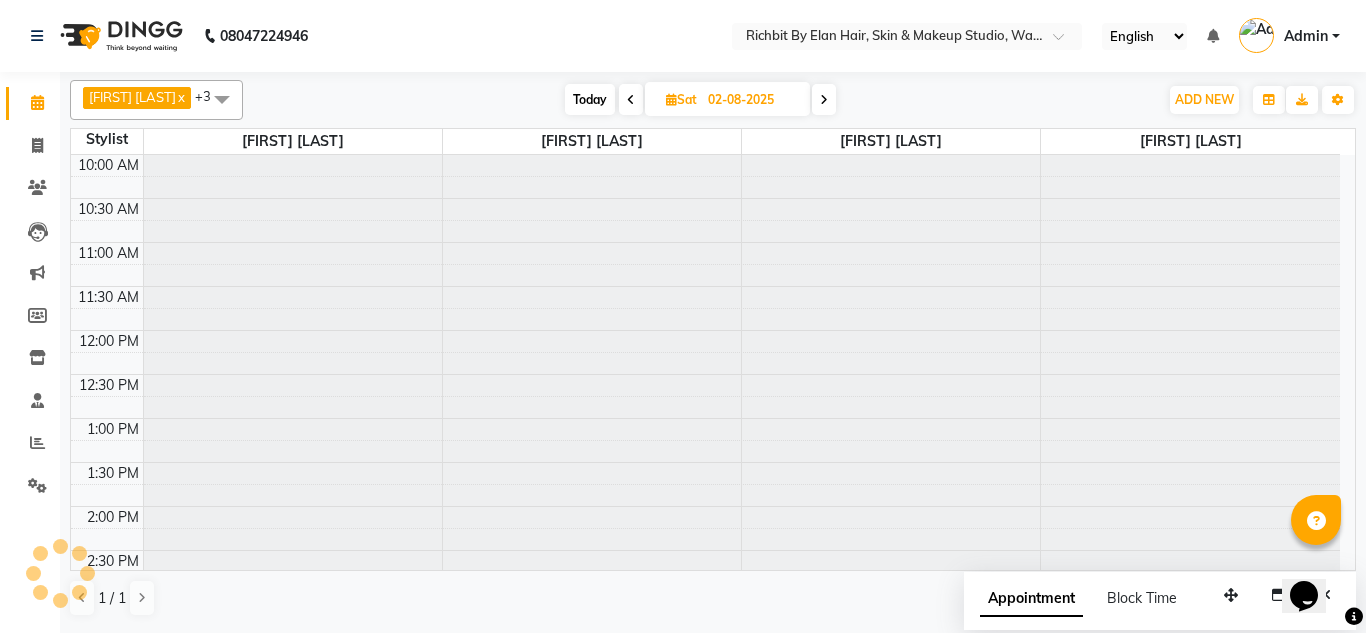 scroll, scrollTop: 640, scrollLeft: 0, axis: vertical 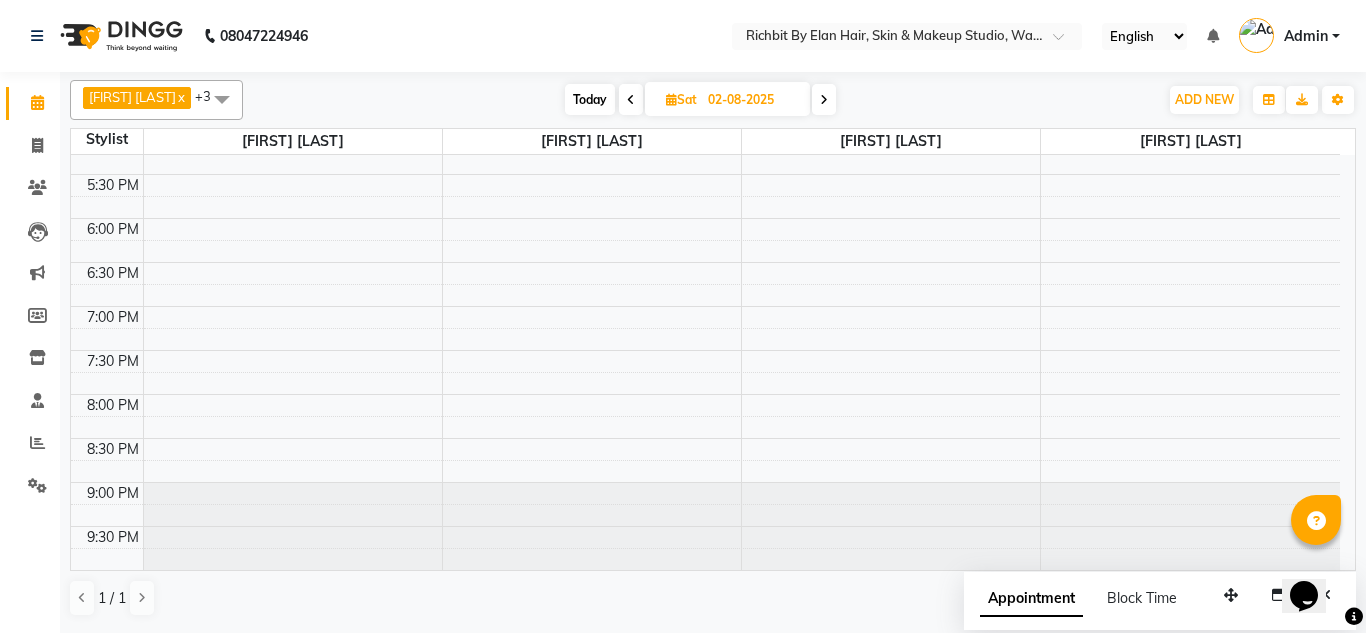 click at bounding box center [824, 99] 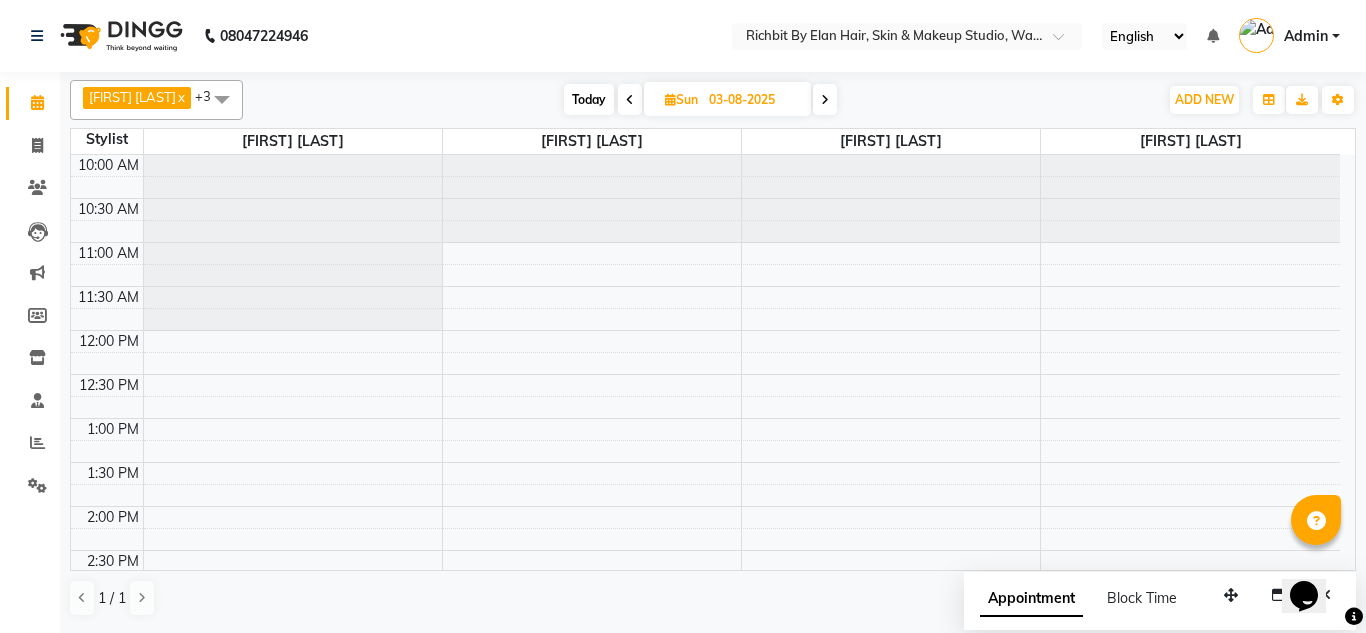 scroll, scrollTop: 100, scrollLeft: 0, axis: vertical 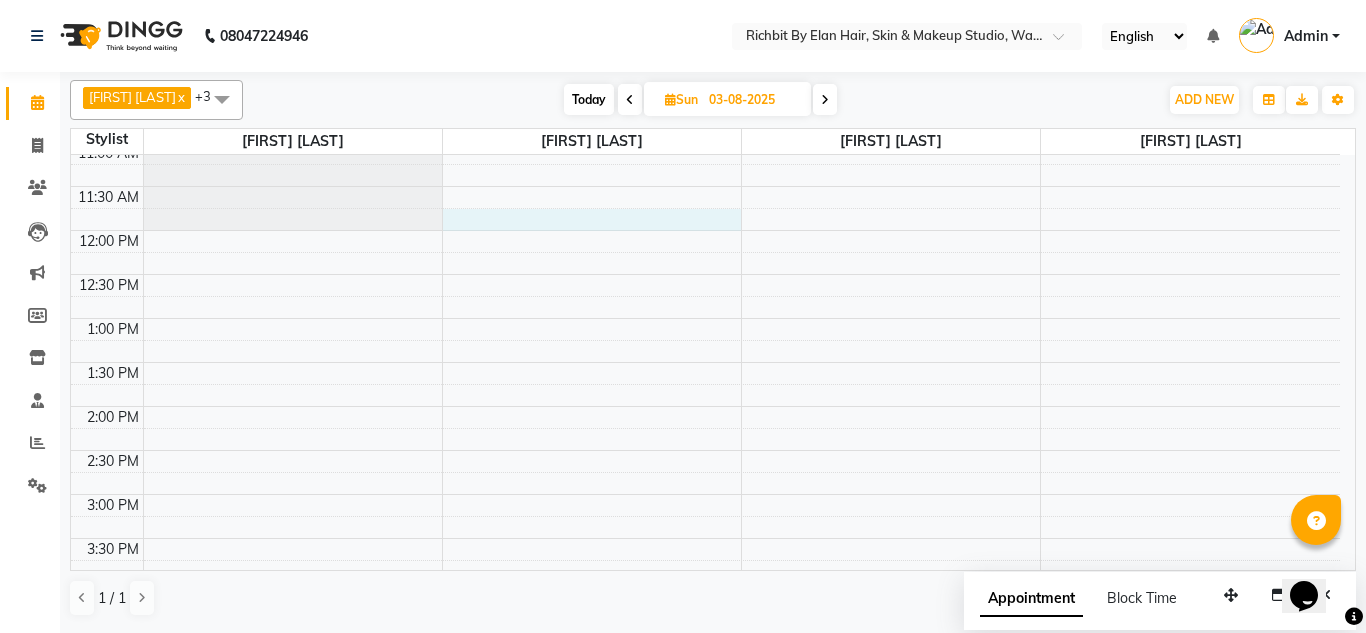 click on "10:00 AM 10:30 AM 11:00 AM 11:30 AM 12:00 PM 12:30 PM 1:00 PM 1:30 PM 2:00 PM 2:30 PM 3:00 PM 3:30 PM 4:00 PM 4:30 PM 5:00 PM 5:30 PM 6:00 PM 6:30 PM 7:00 PM 7:30 PM 8:00 PM 8:30 PM 9:00 PM 9:30 PM" at bounding box center (705, 582) 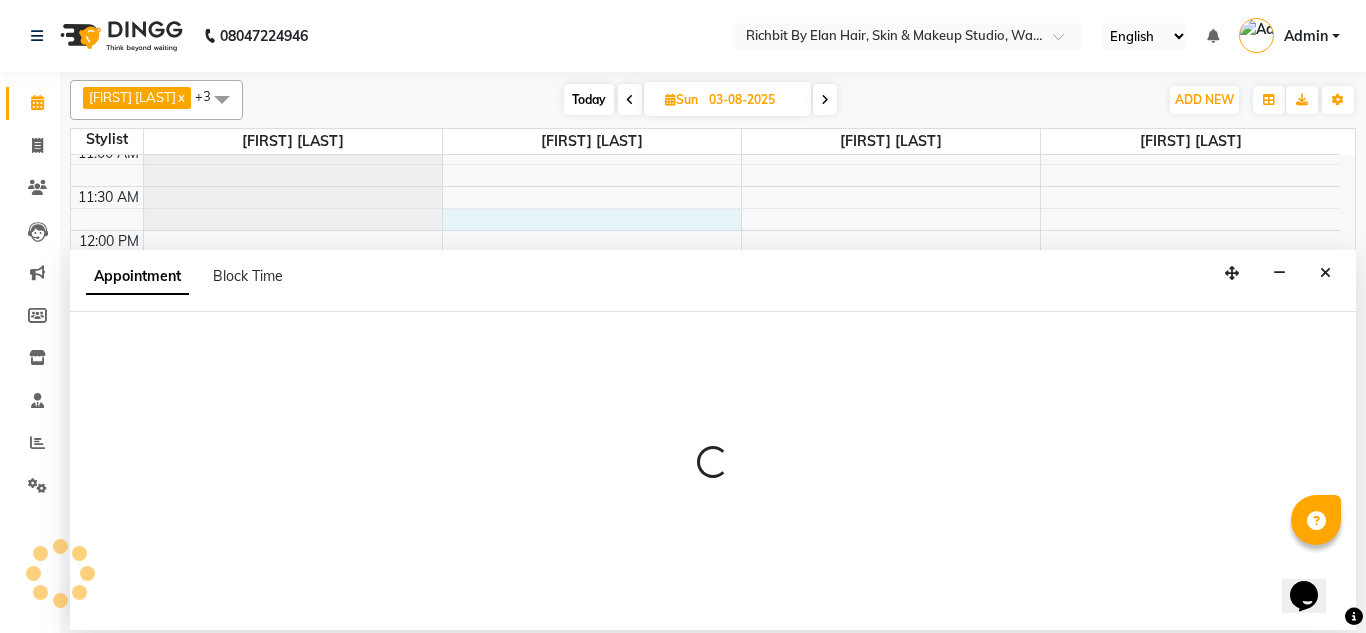 select on "39151" 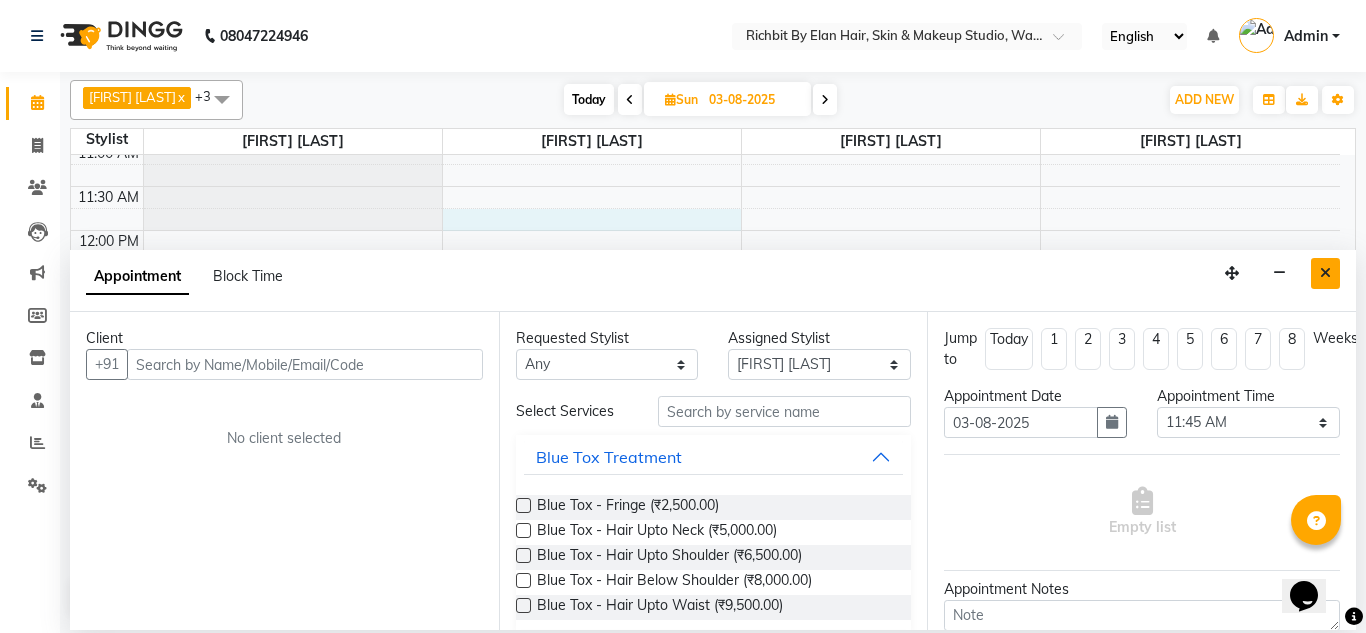 click at bounding box center (1325, 273) 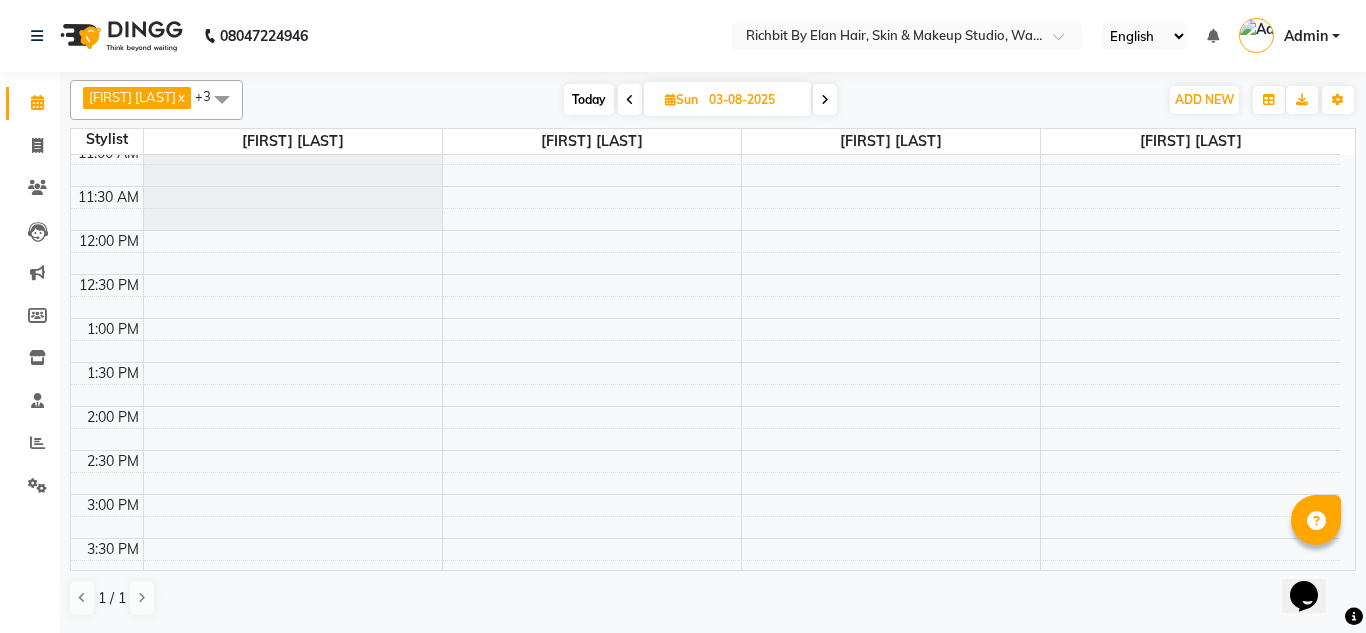 click at bounding box center (630, 100) 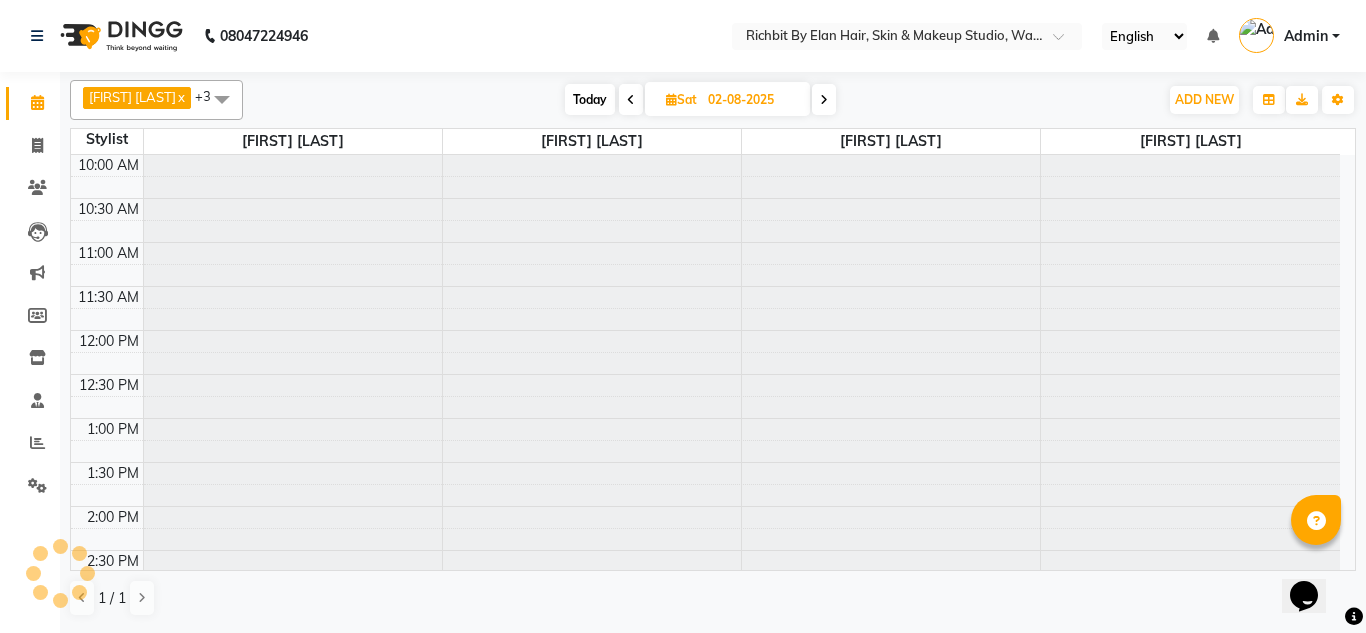 scroll, scrollTop: 640, scrollLeft: 0, axis: vertical 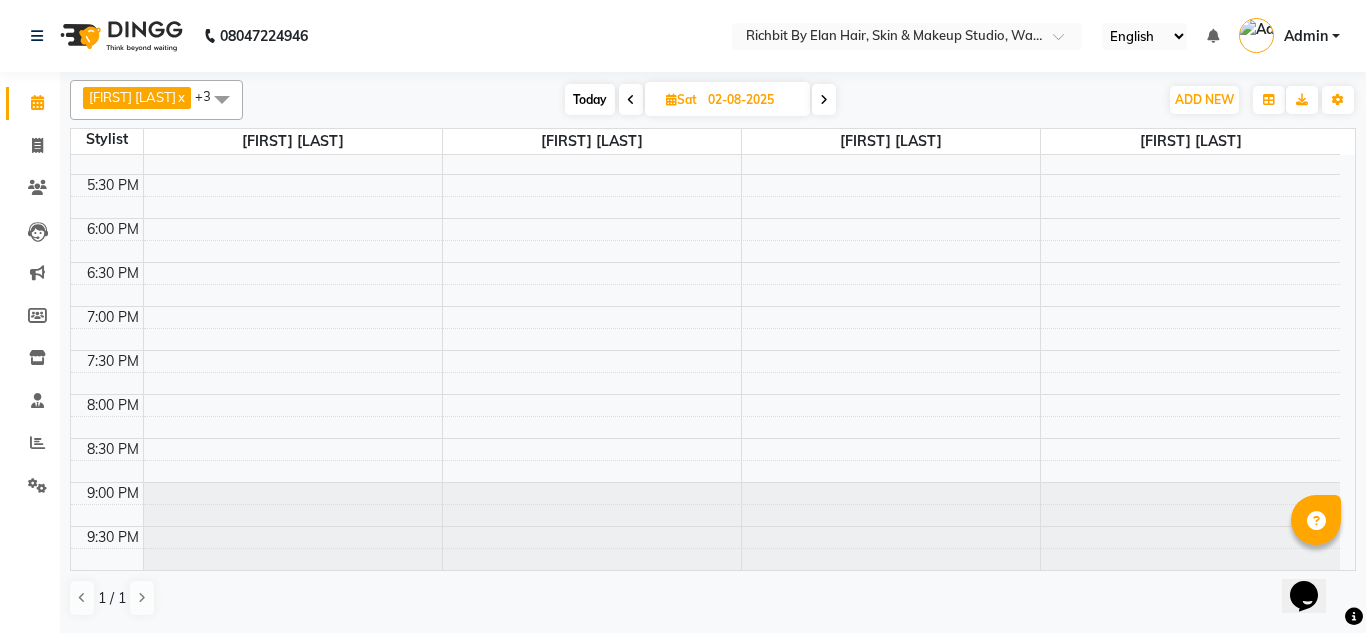 click at bounding box center [631, 100] 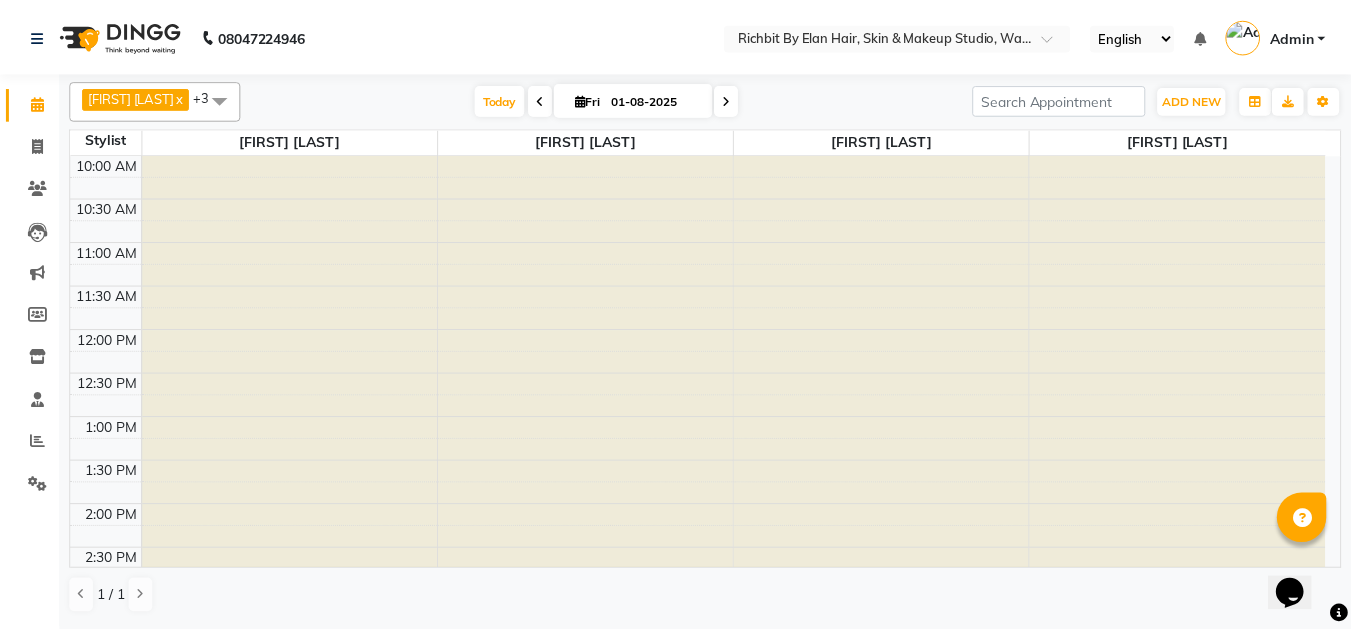 scroll, scrollTop: 640, scrollLeft: 0, axis: vertical 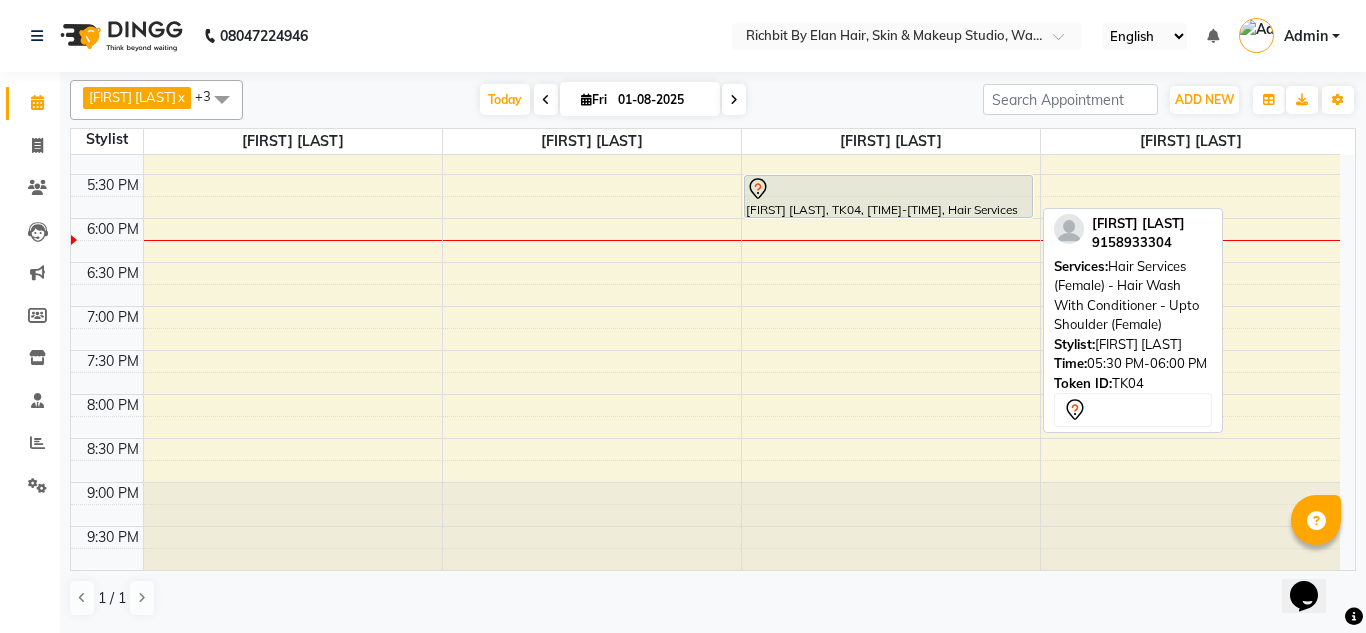 click on "anu dube, TK04, 05:30 PM-06:00 PM, Hair Services (Female) - Hair Wash With Conditioner - Upto Shoulder (Female)" at bounding box center (888, 196) 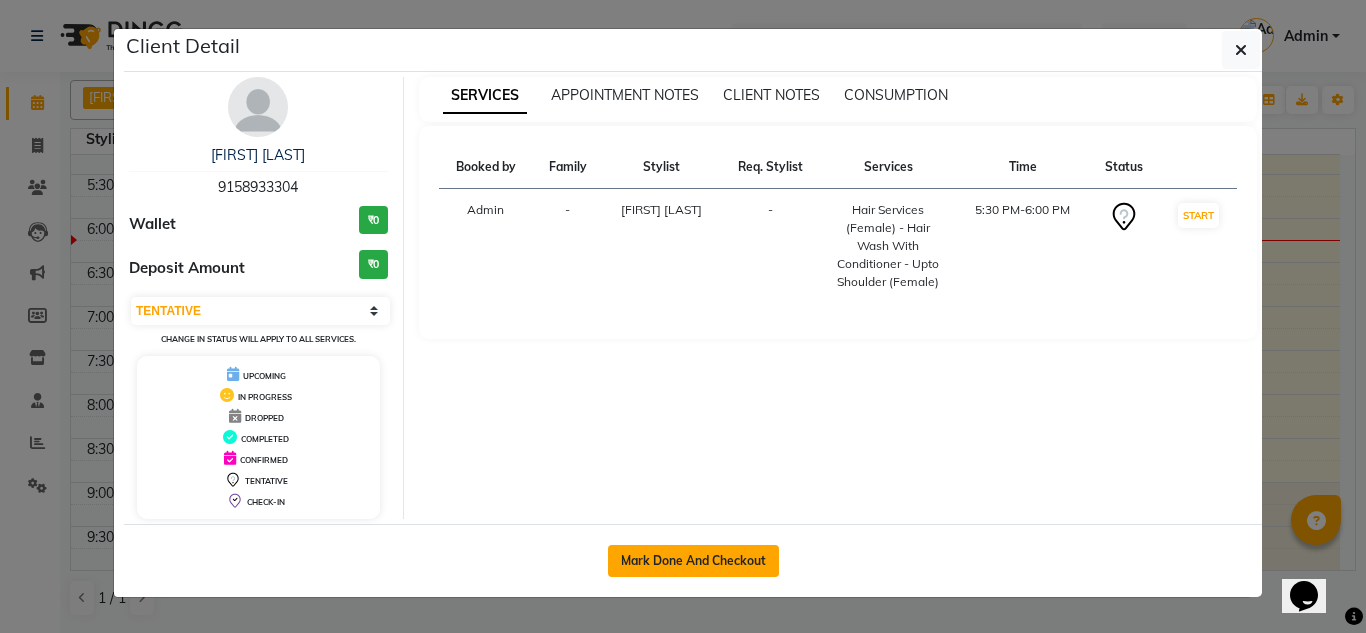 click on "Mark Done And Checkout" 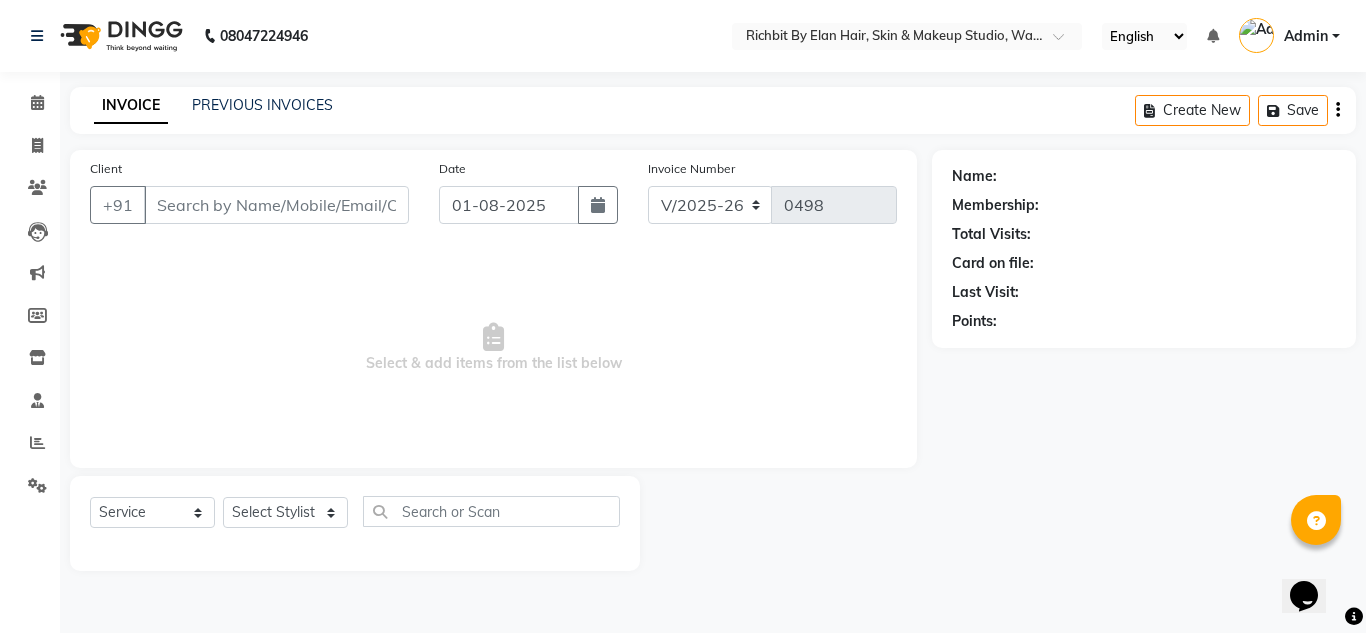 type on "9158933304" 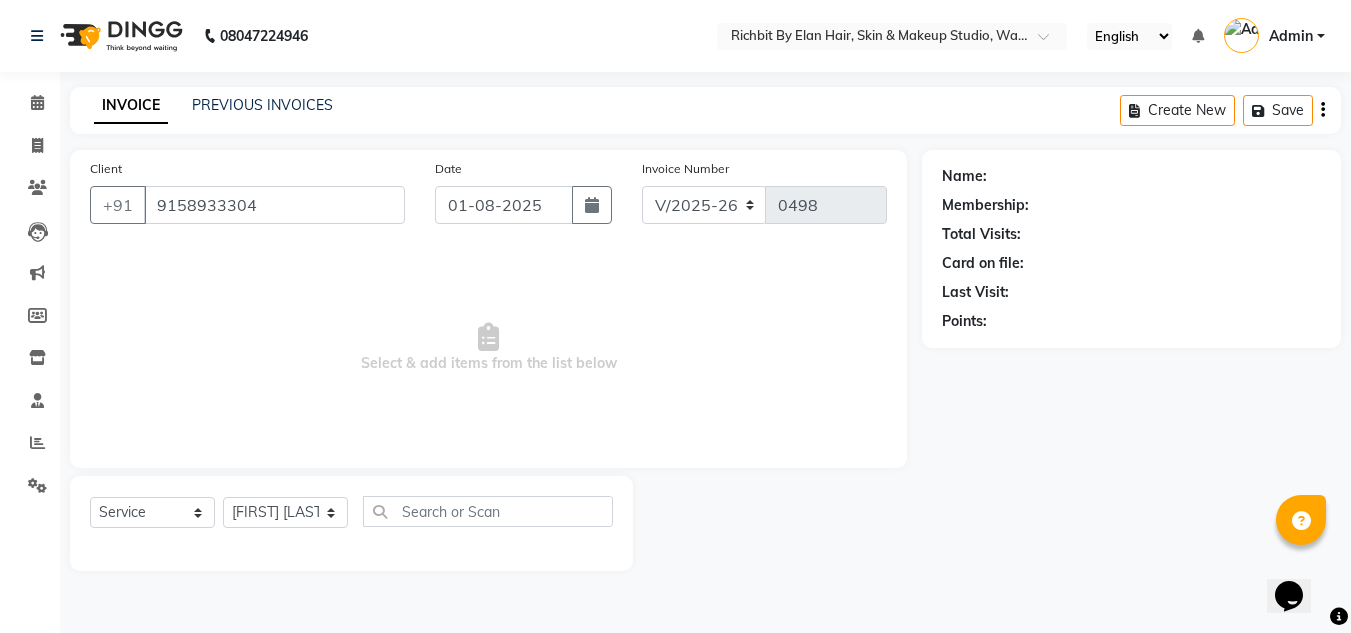 select on "1: Object" 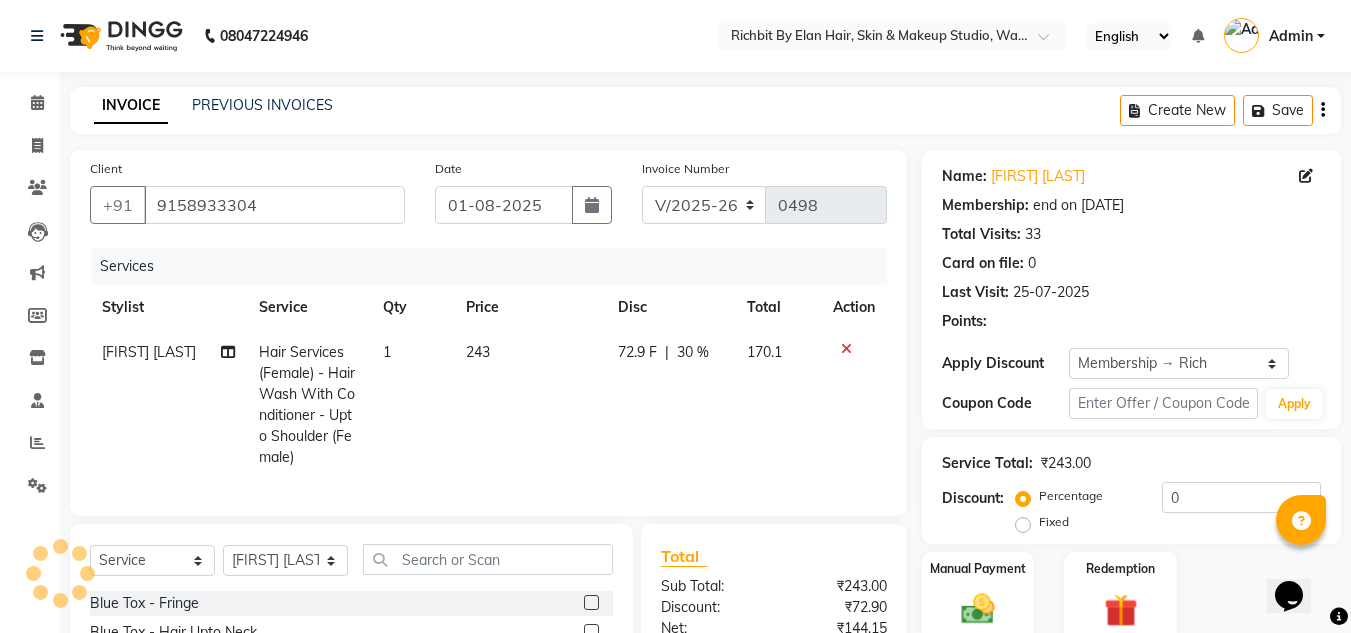 scroll, scrollTop: 100, scrollLeft: 0, axis: vertical 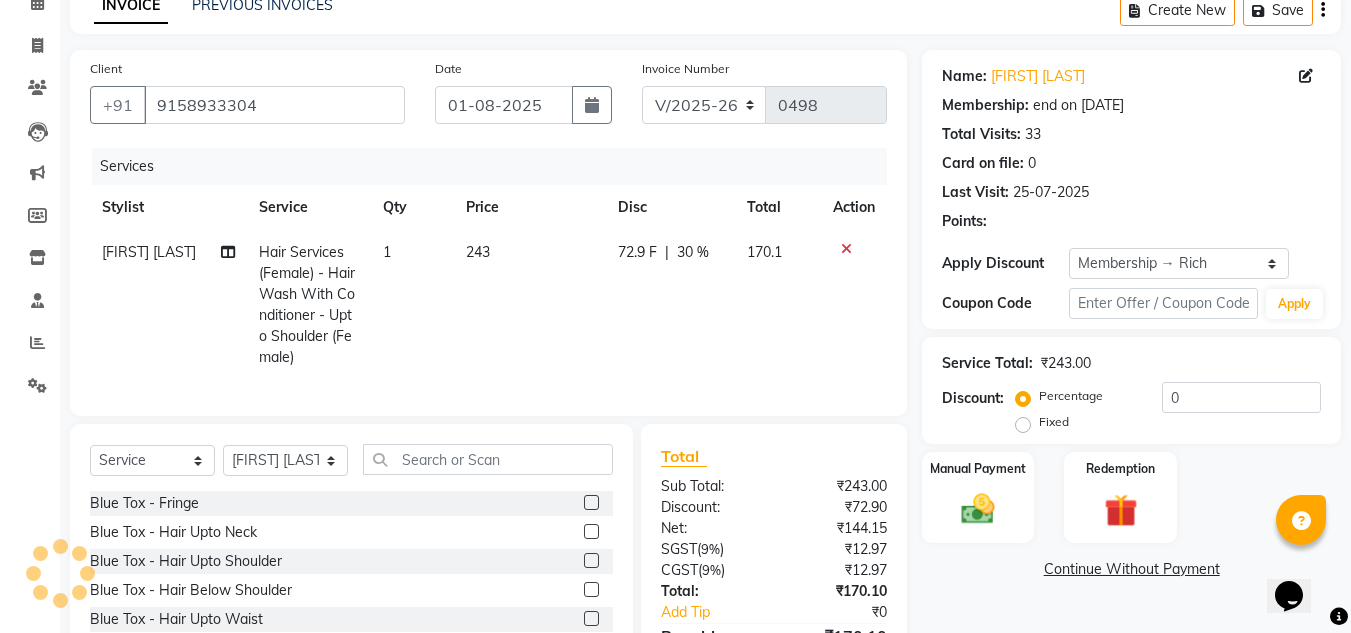 type on "30" 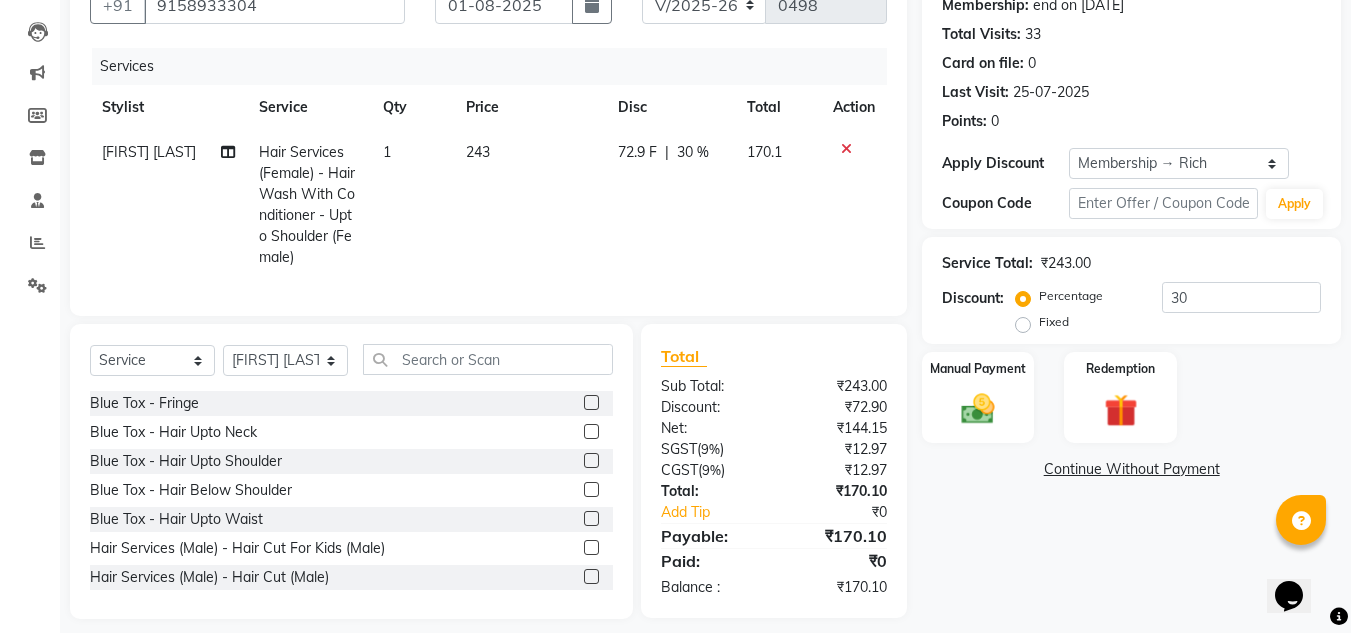 scroll, scrollTop: 231, scrollLeft: 0, axis: vertical 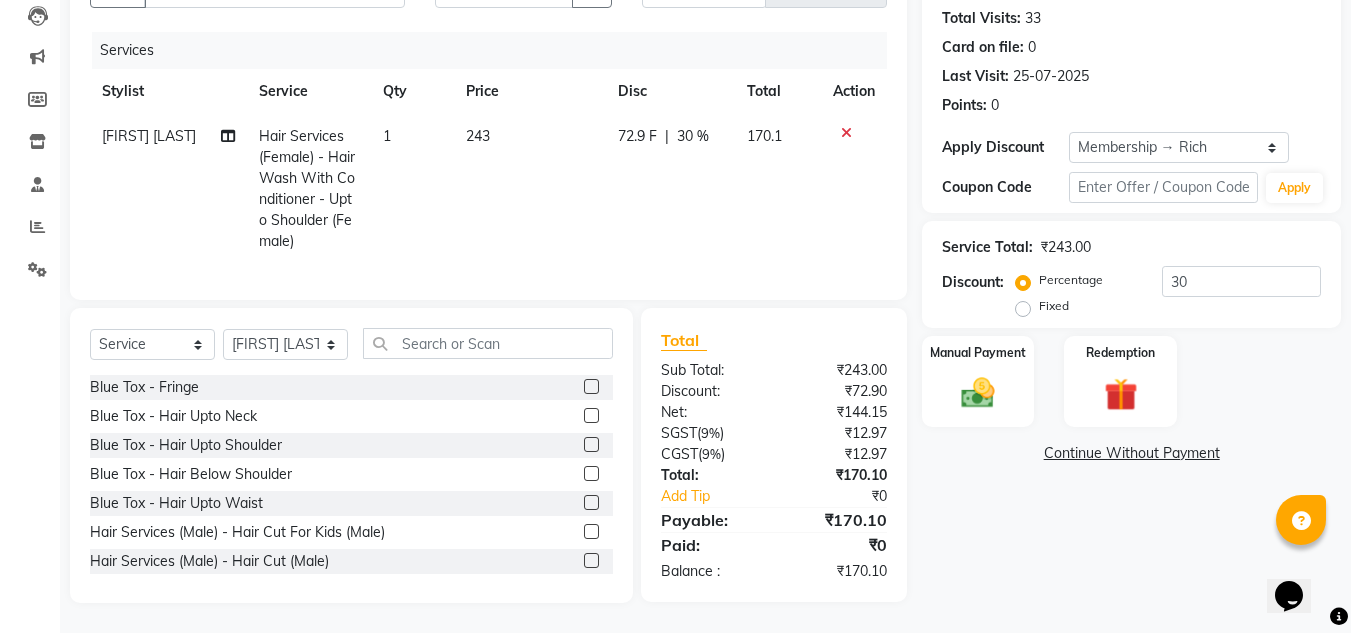 click 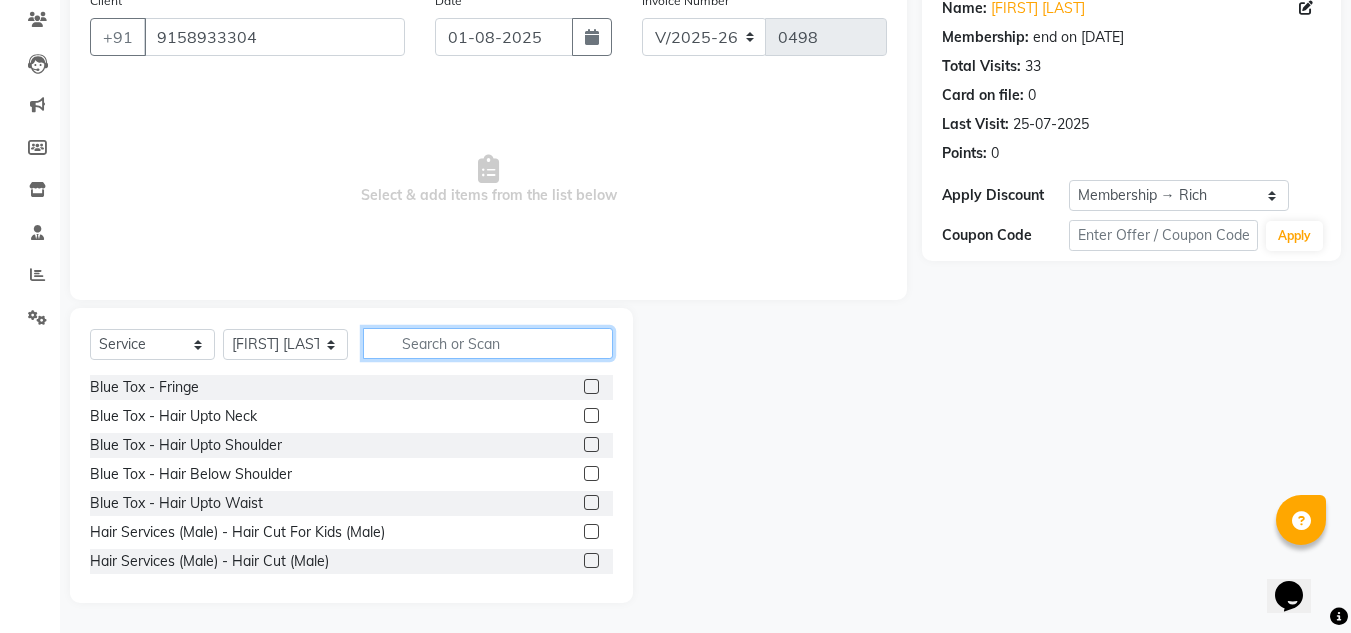 click 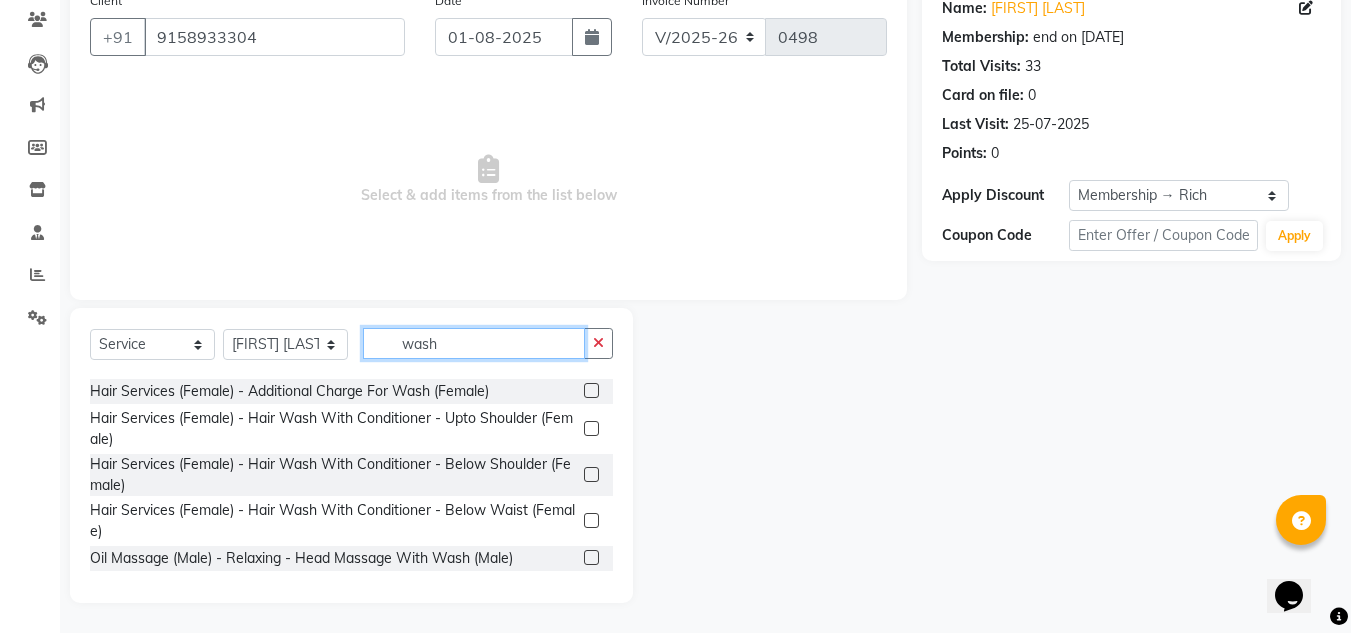 scroll, scrollTop: 83, scrollLeft: 0, axis: vertical 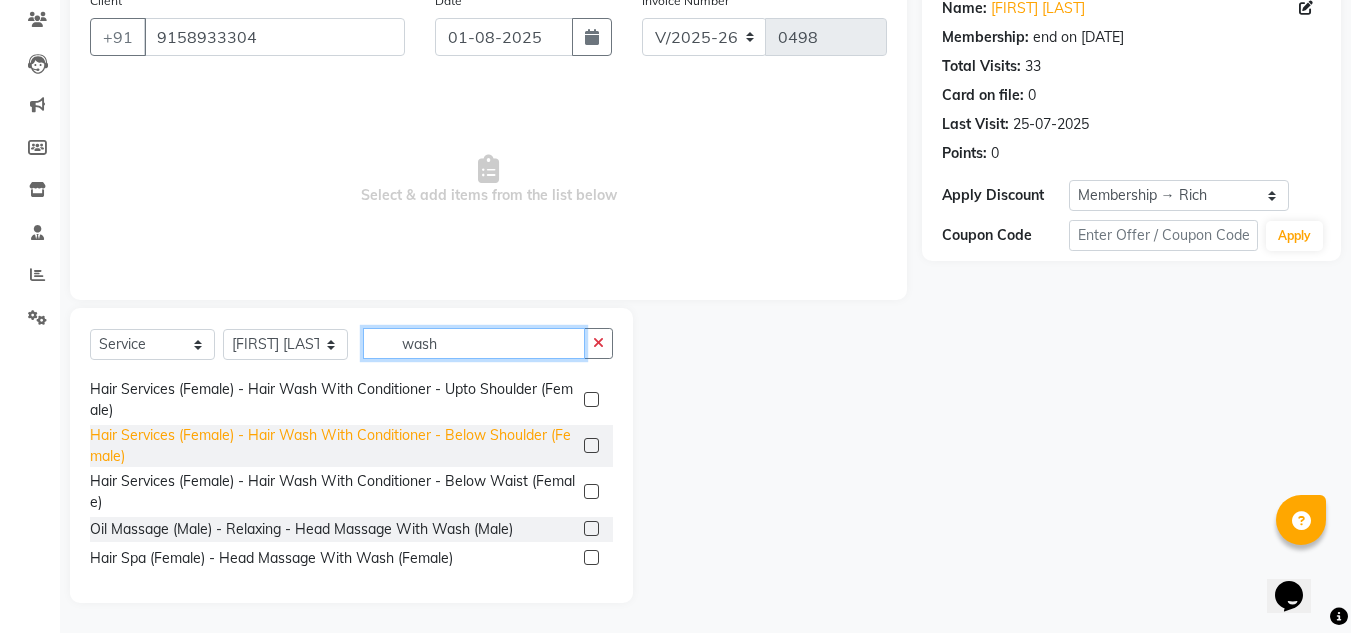 type on "wash" 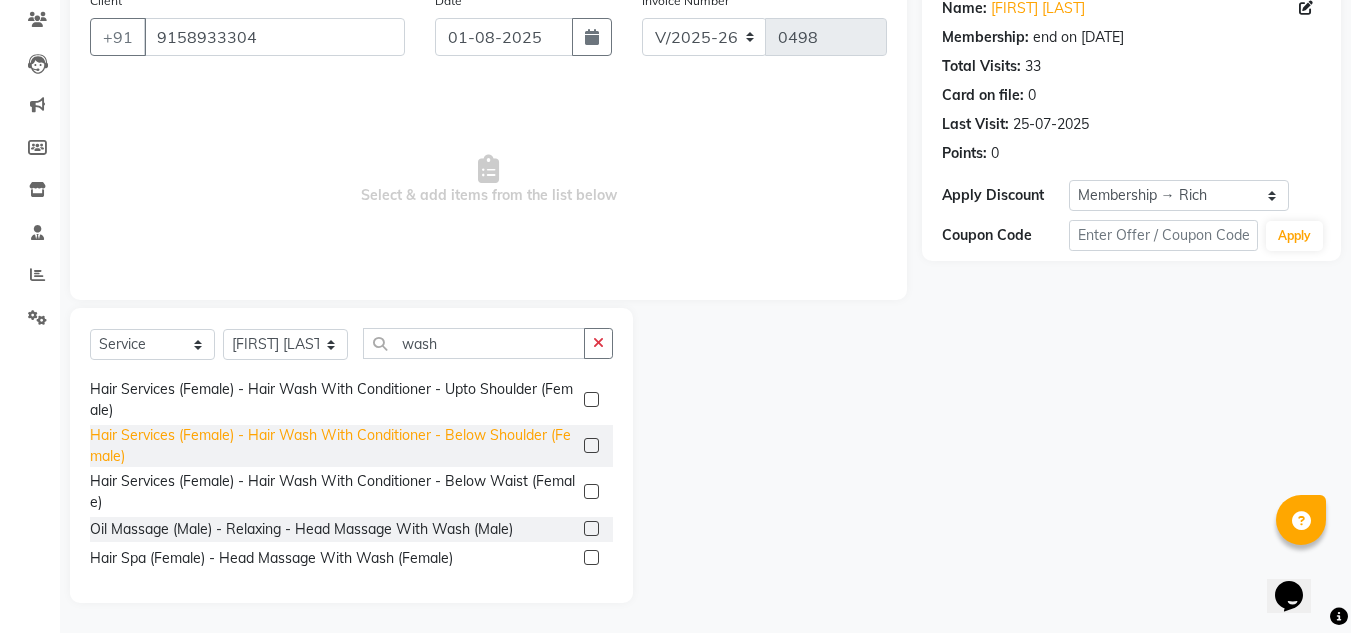 click on "Hair Services (Female) - Hair Wash With Conditioner - Below Shoulder (Female)" 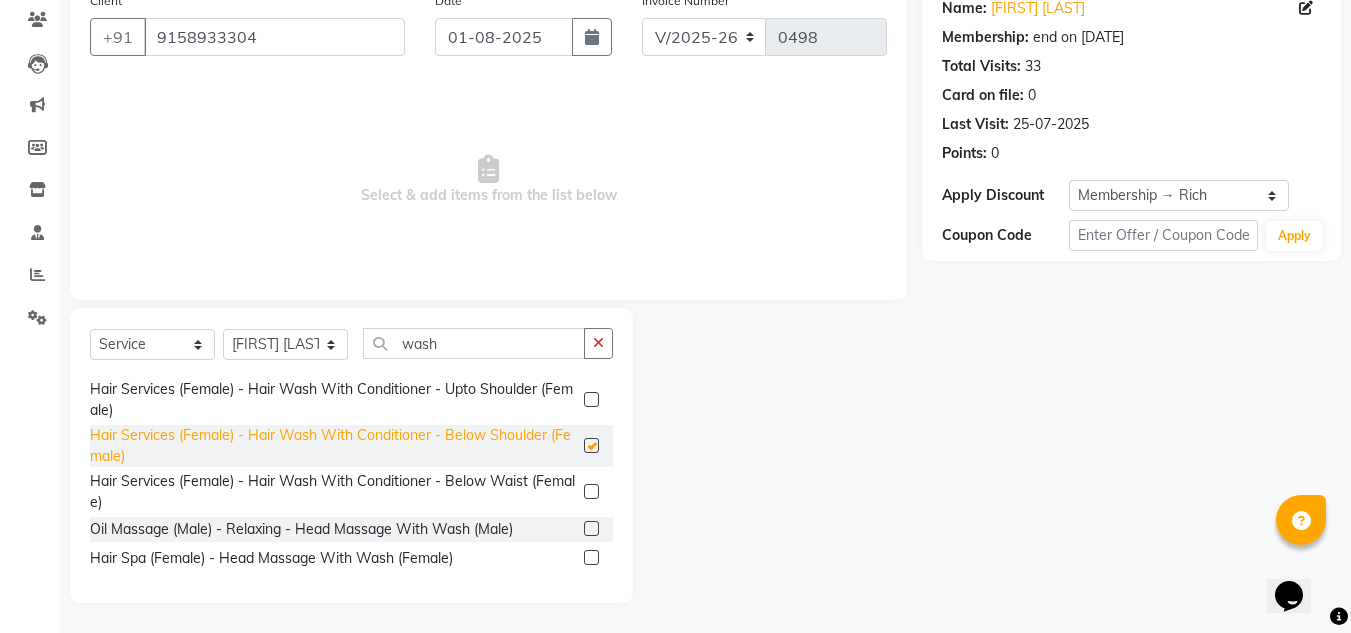 checkbox on "false" 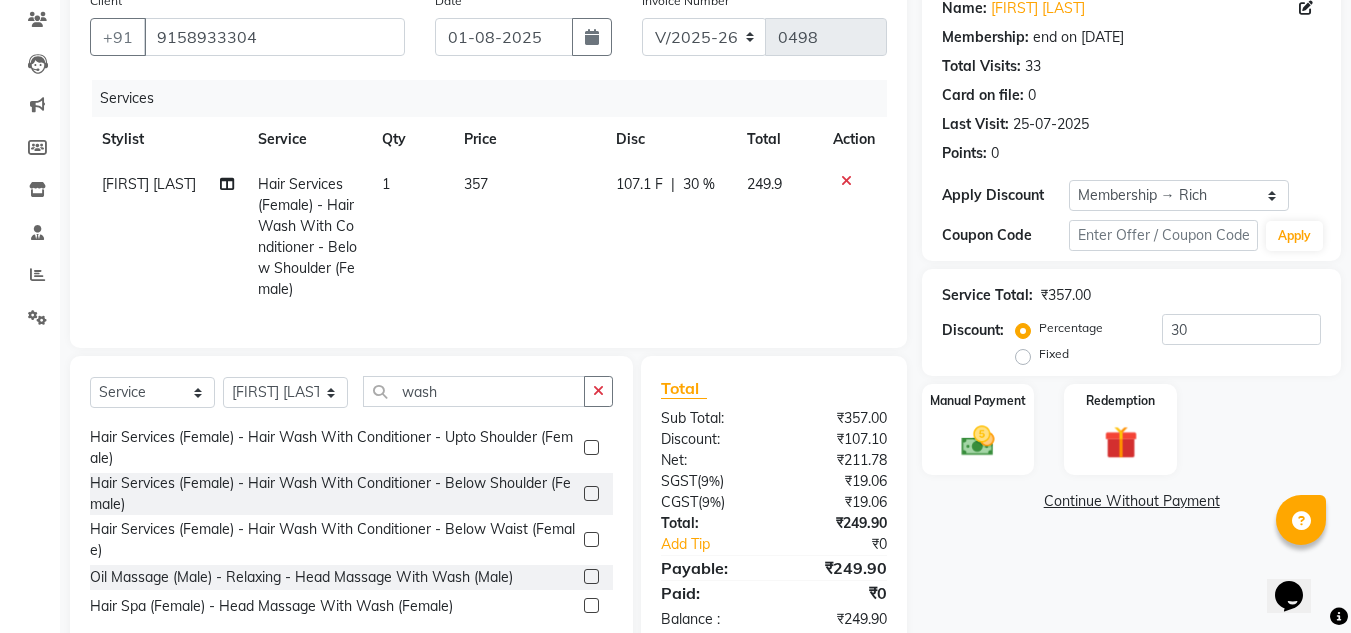 click on "107.1 F" 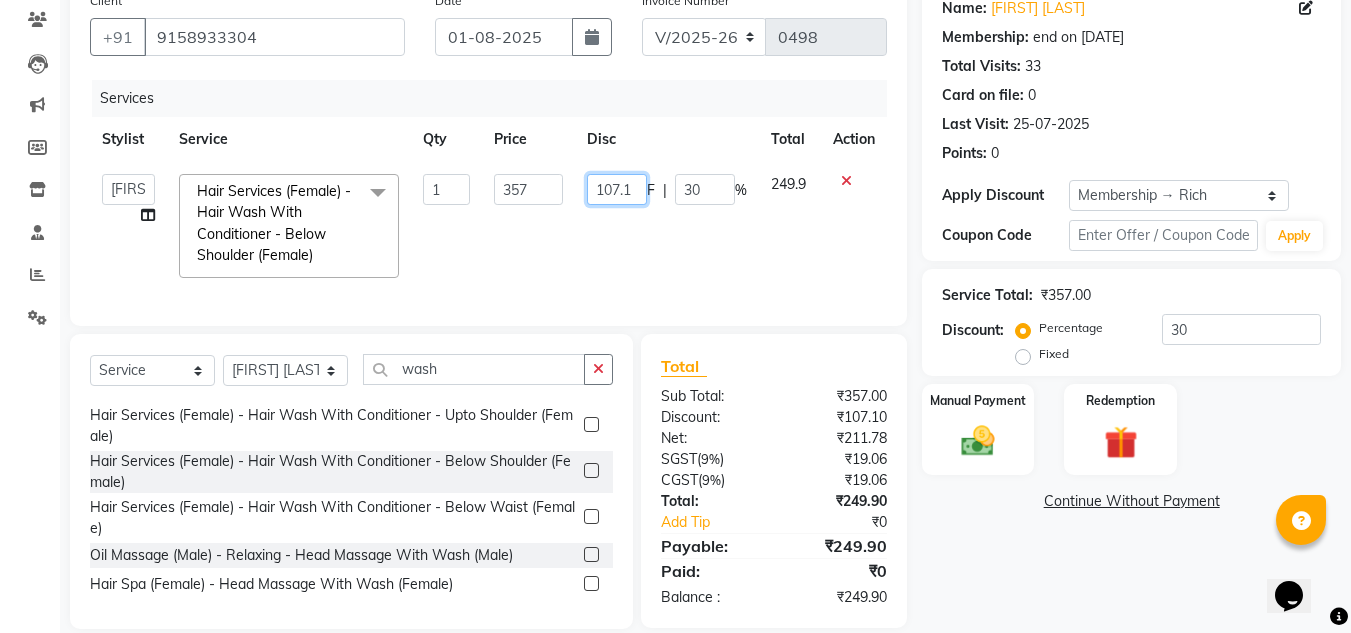 click on "107.1" 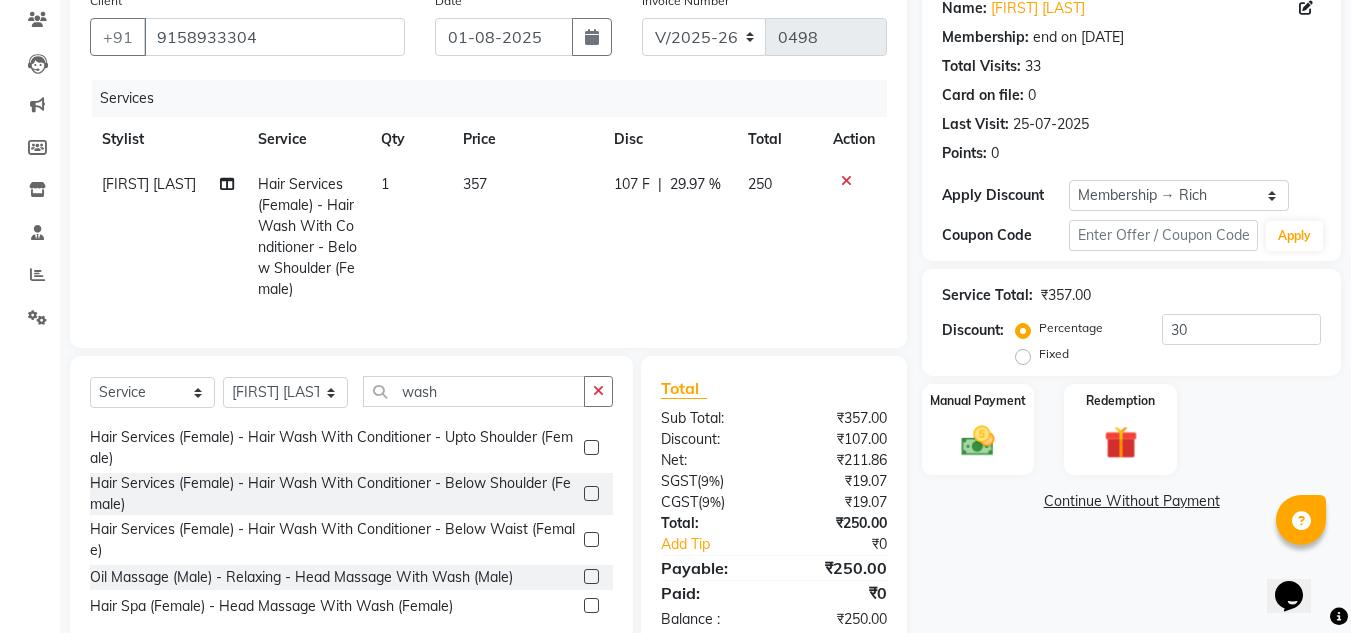 click on "Percentage   Fixed  30" 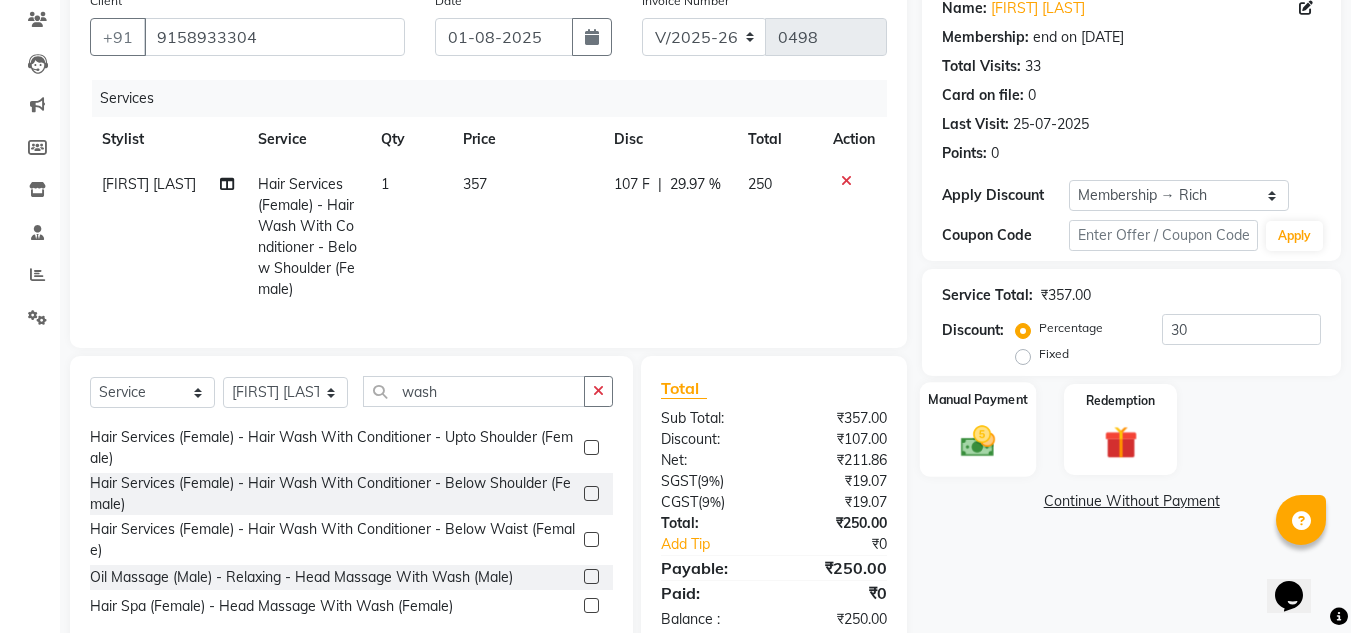 click 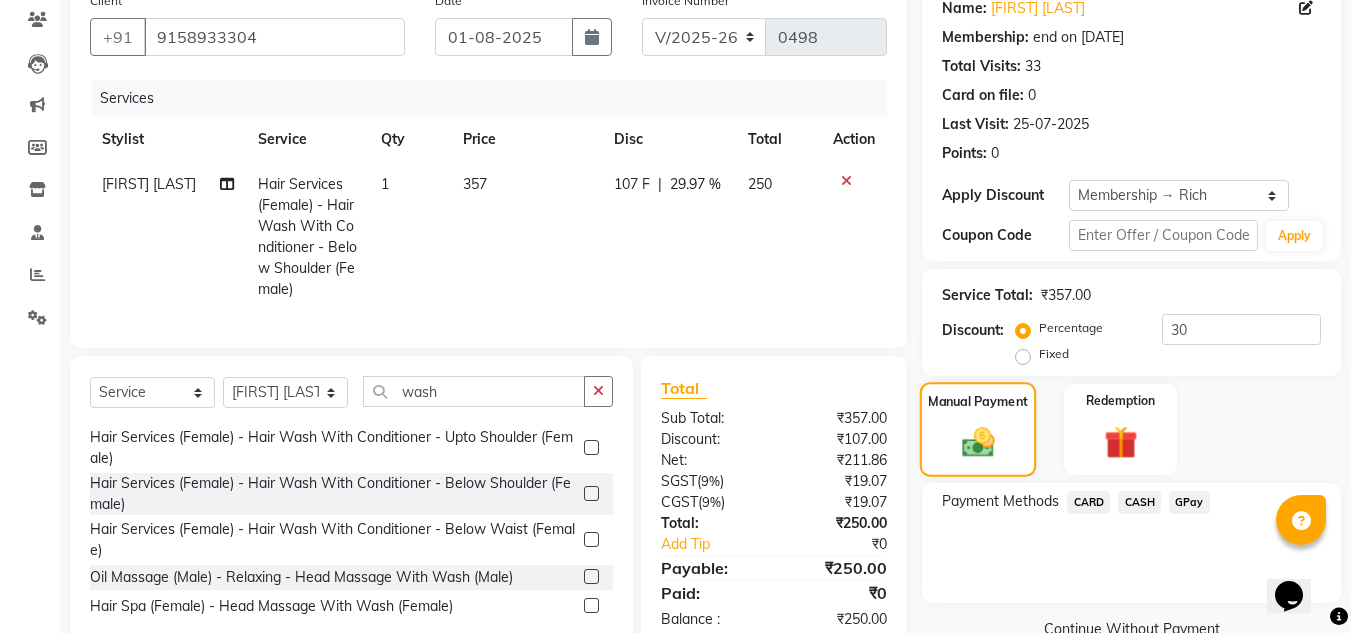 scroll, scrollTop: 231, scrollLeft: 0, axis: vertical 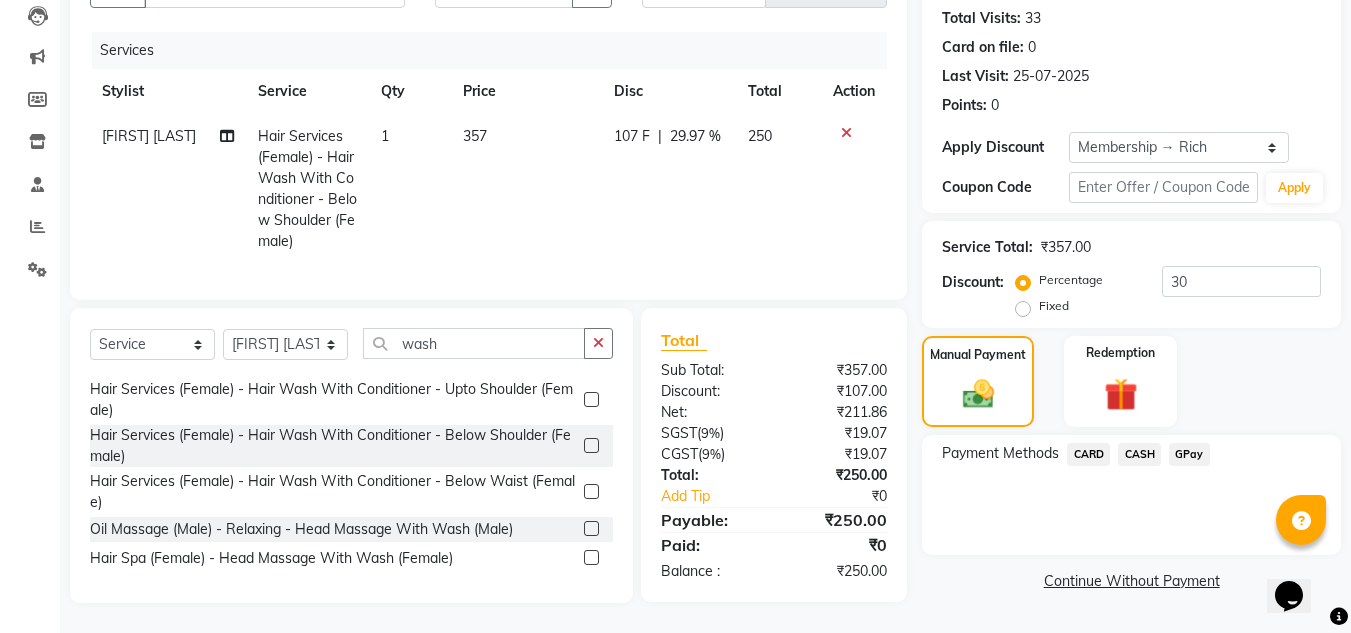 click on "GPay" 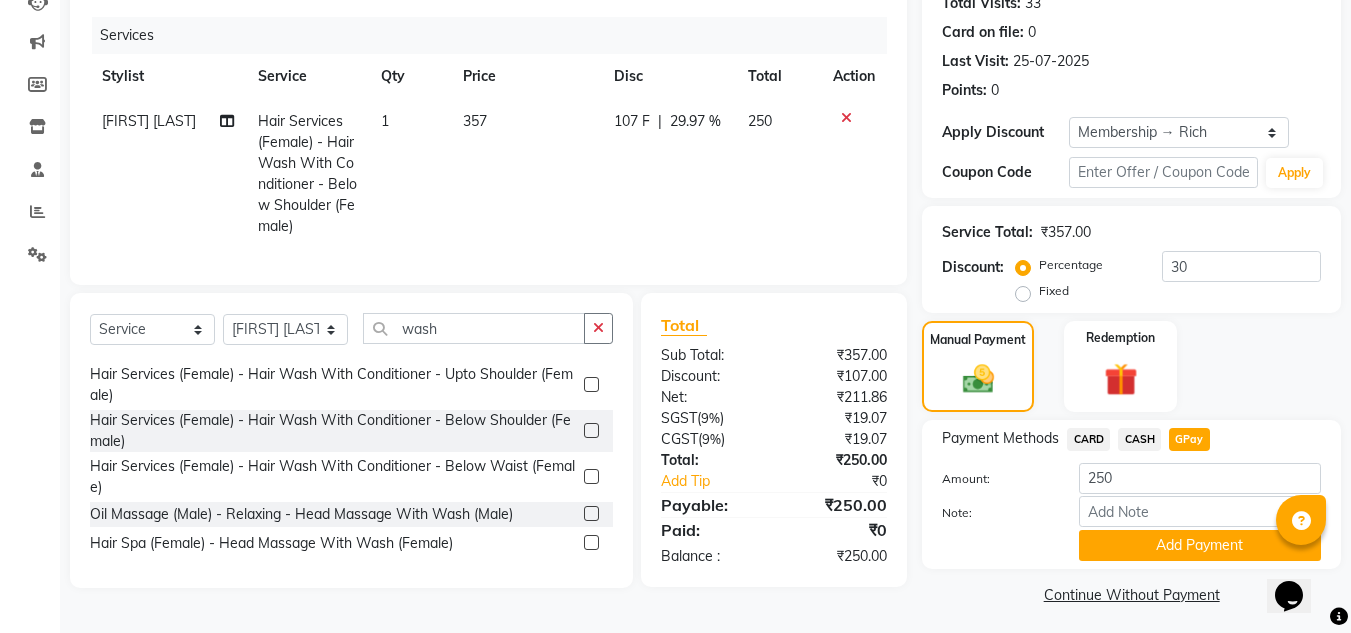 scroll, scrollTop: 238, scrollLeft: 0, axis: vertical 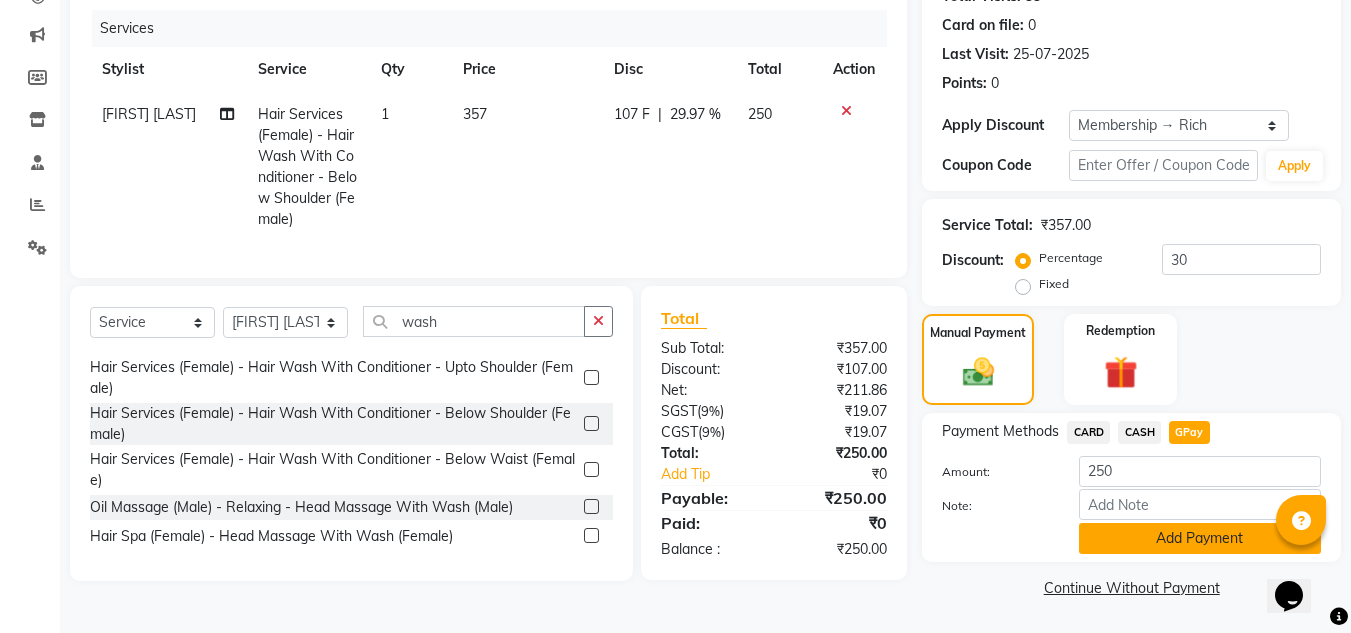 click on "Add Payment" 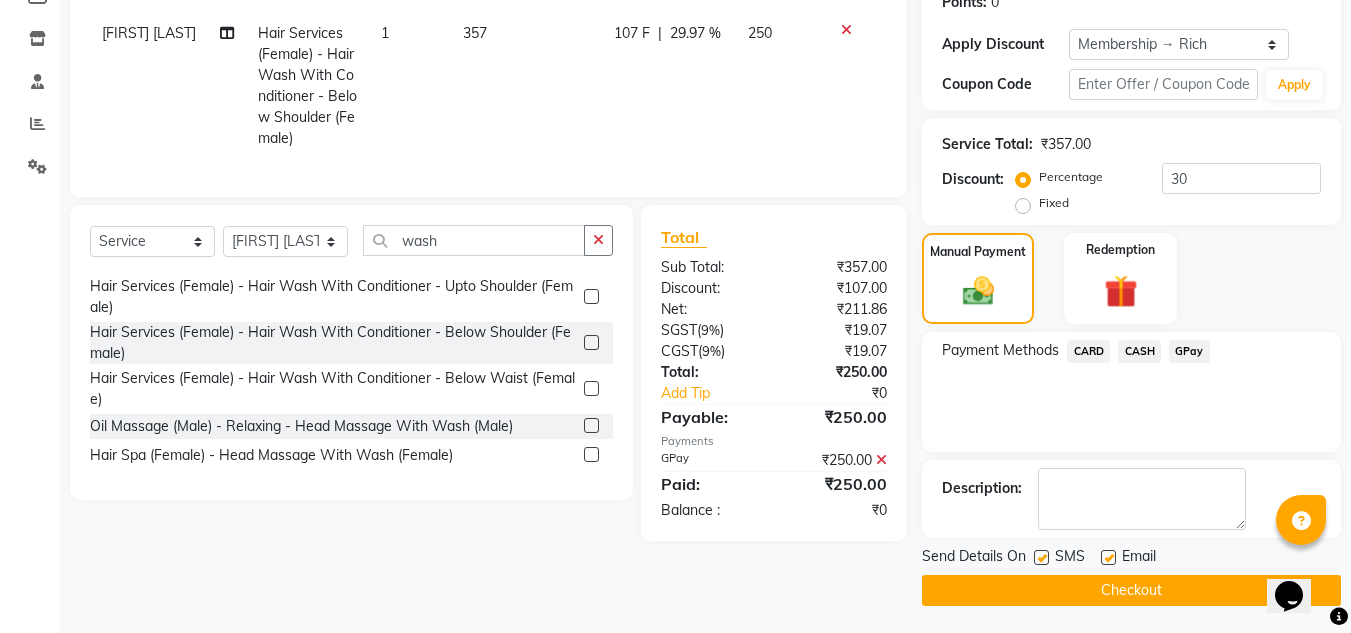 scroll, scrollTop: 322, scrollLeft: 0, axis: vertical 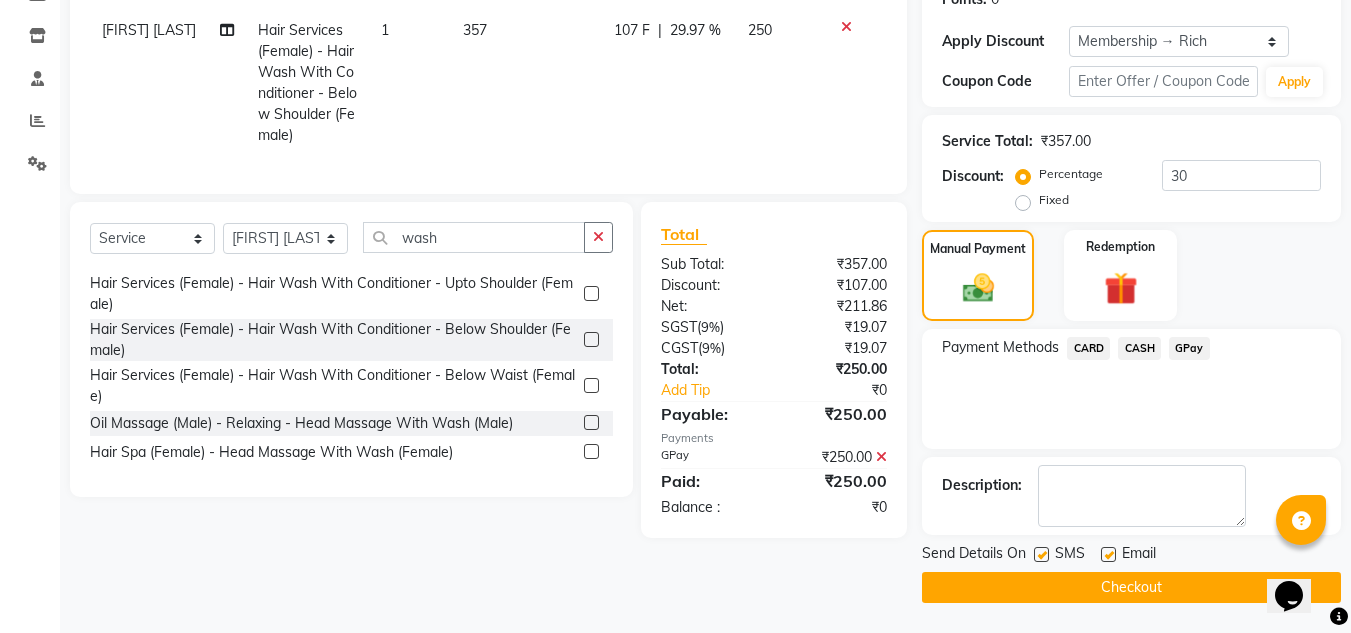 click on "Checkout" 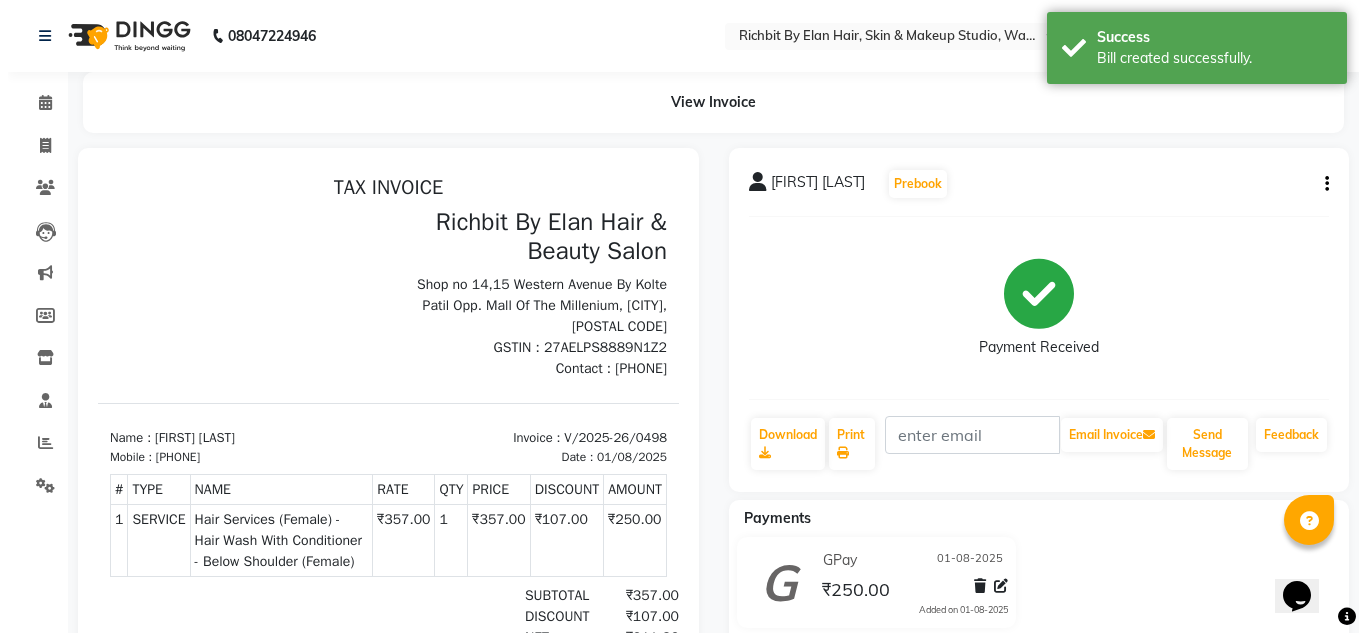 scroll, scrollTop: 0, scrollLeft: 0, axis: both 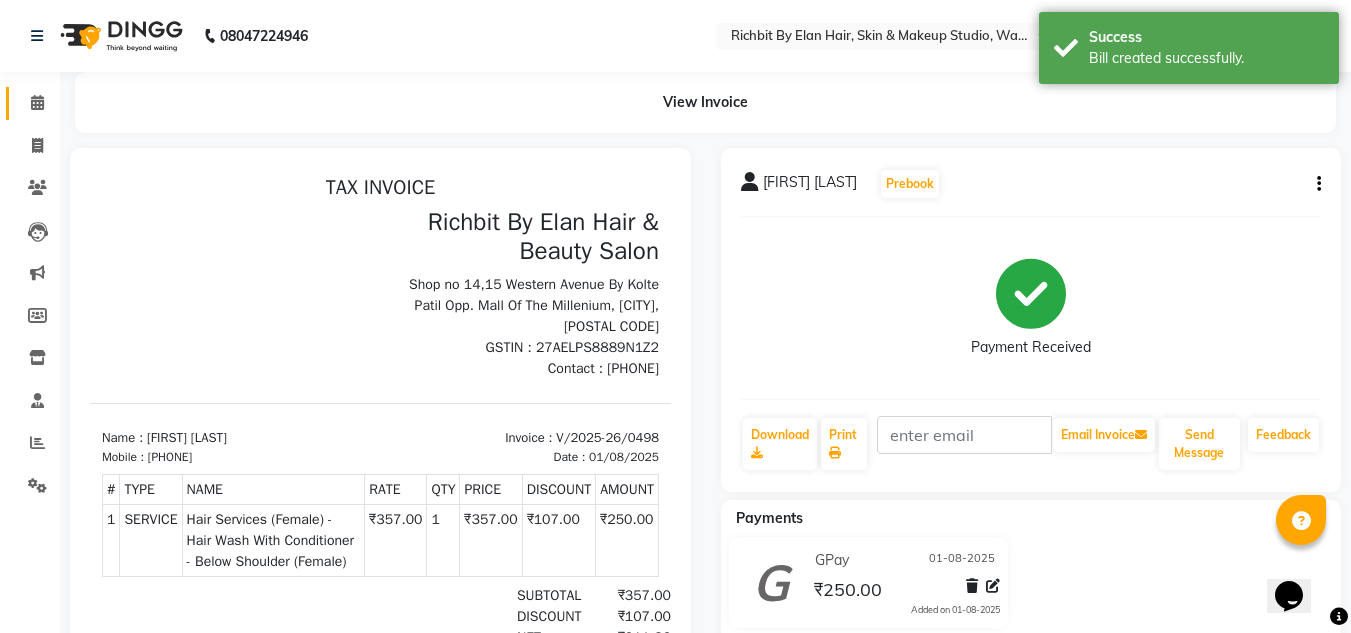 click on "Calendar" 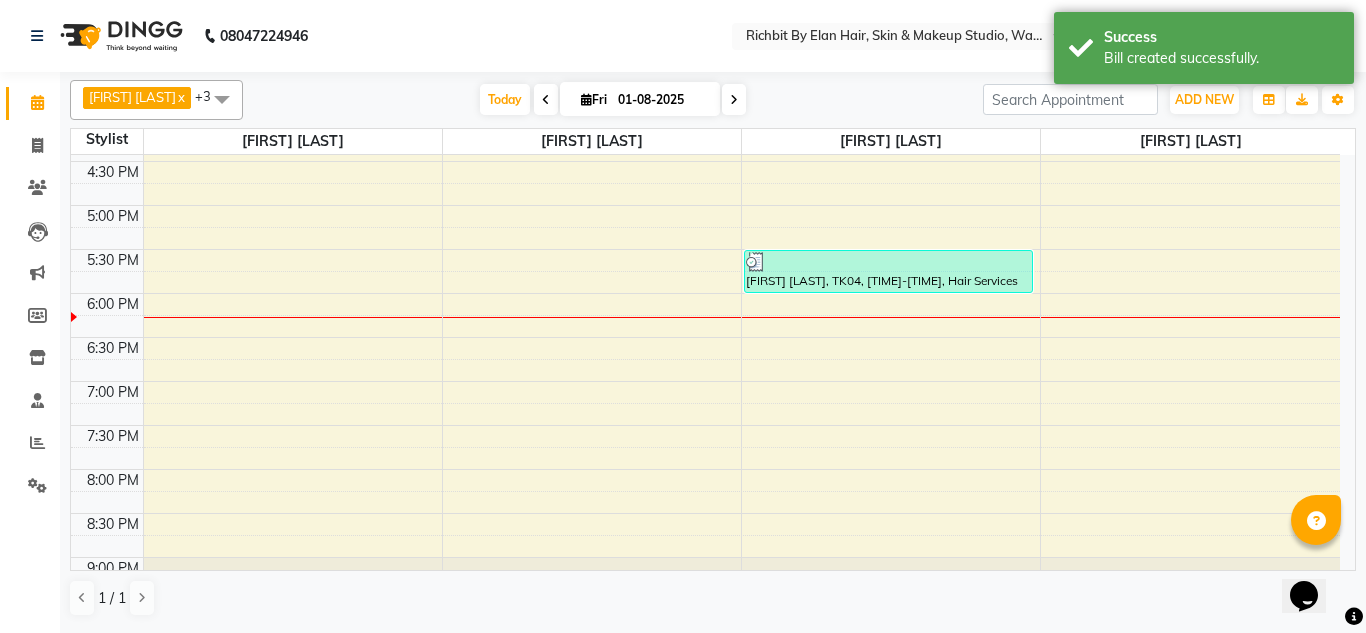 scroll, scrollTop: 640, scrollLeft: 0, axis: vertical 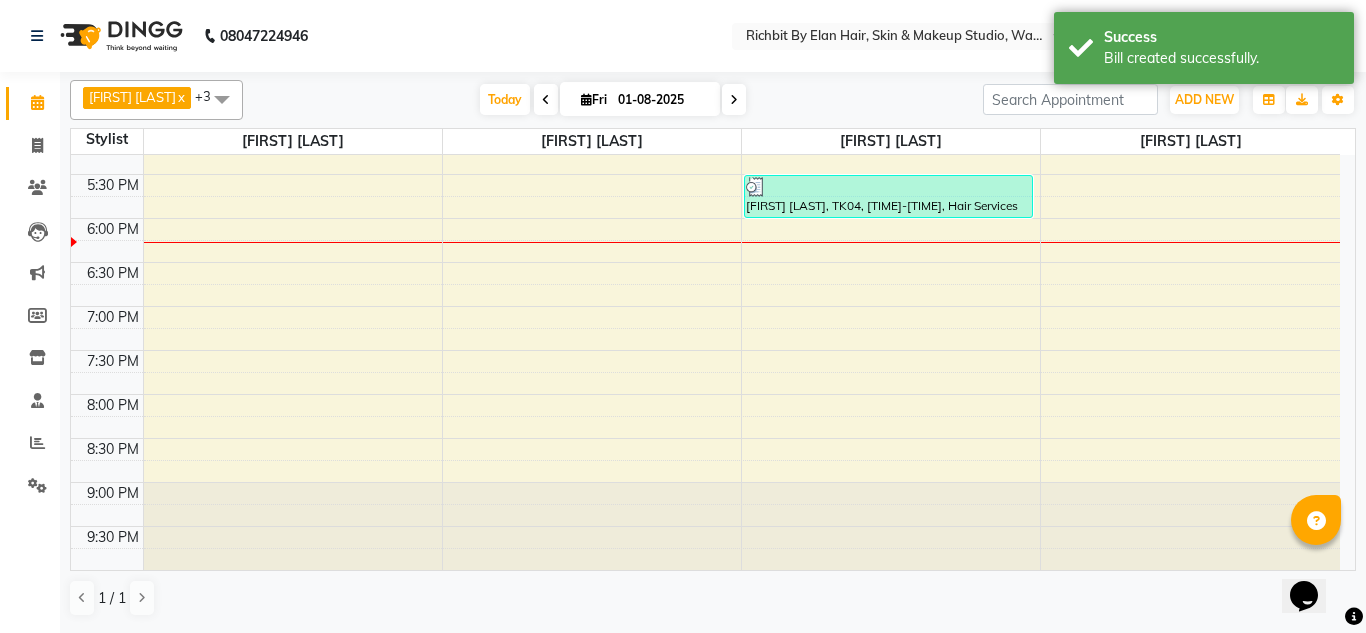click at bounding box center [734, 100] 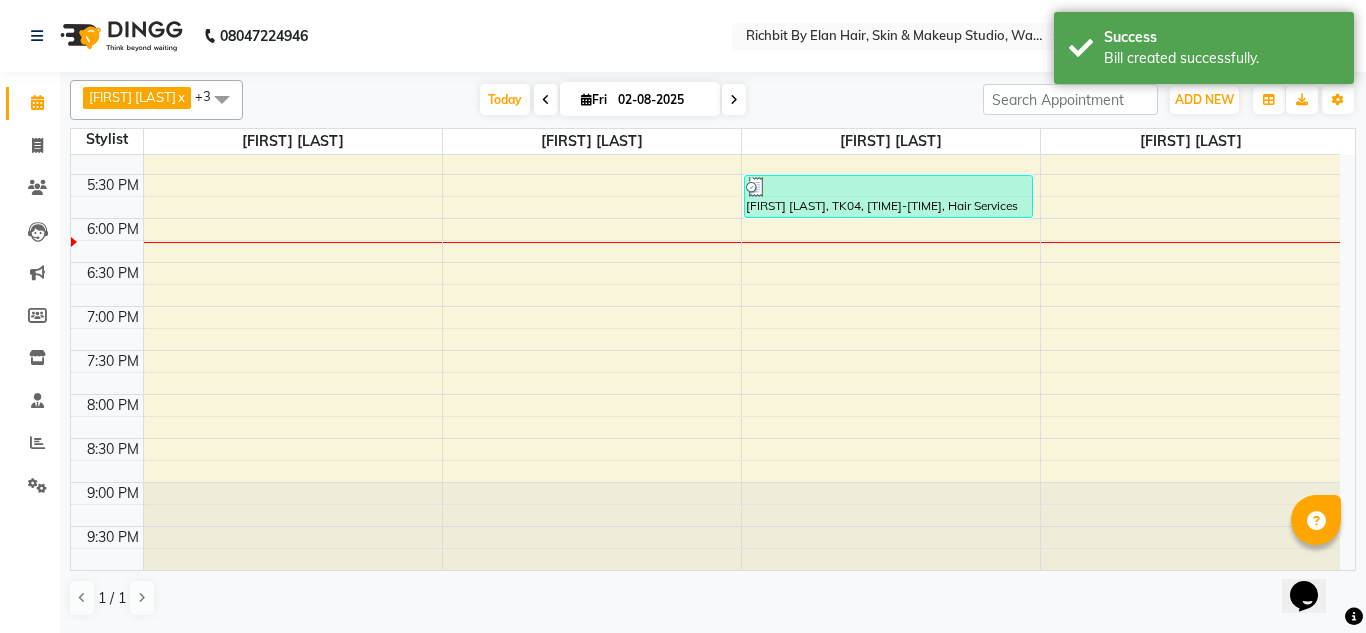 scroll, scrollTop: 640, scrollLeft: 0, axis: vertical 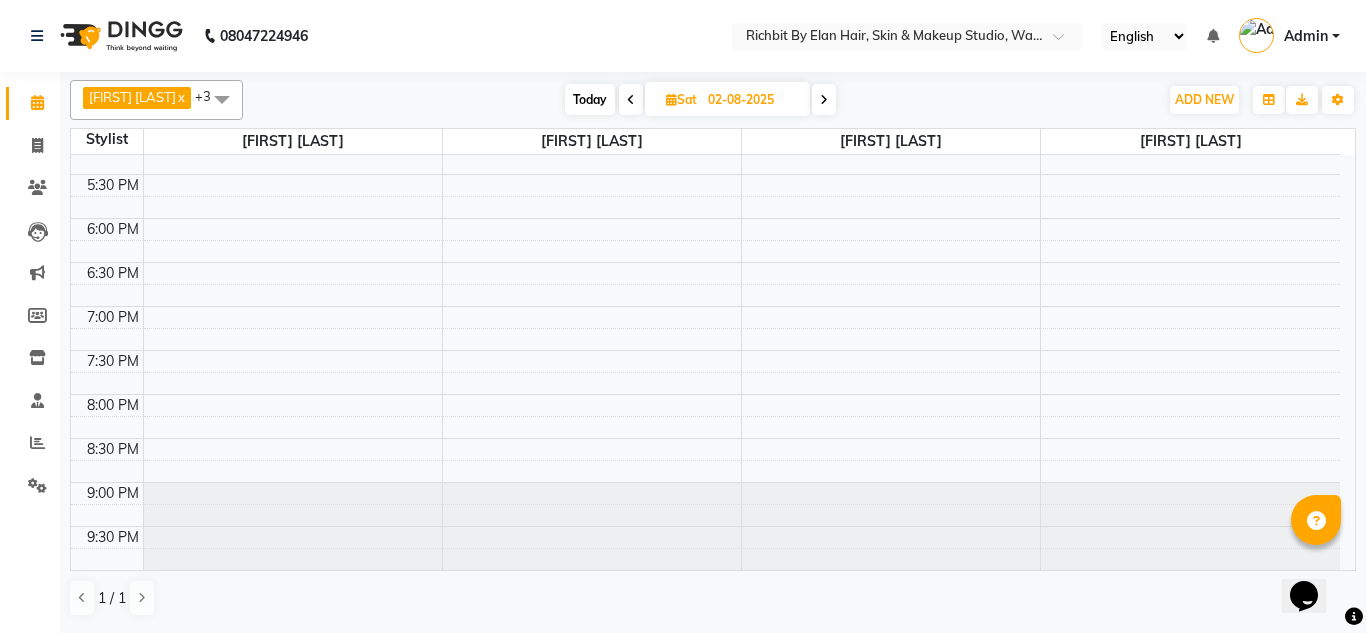 click at bounding box center [824, 100] 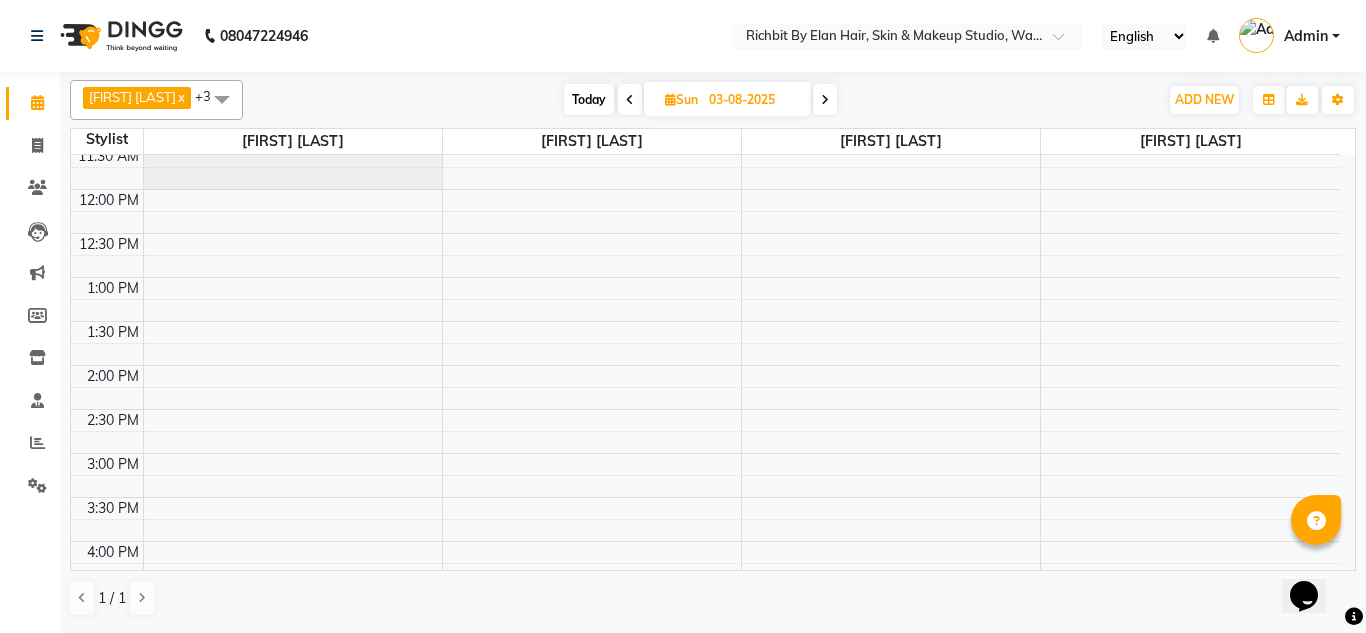 scroll, scrollTop: 140, scrollLeft: 0, axis: vertical 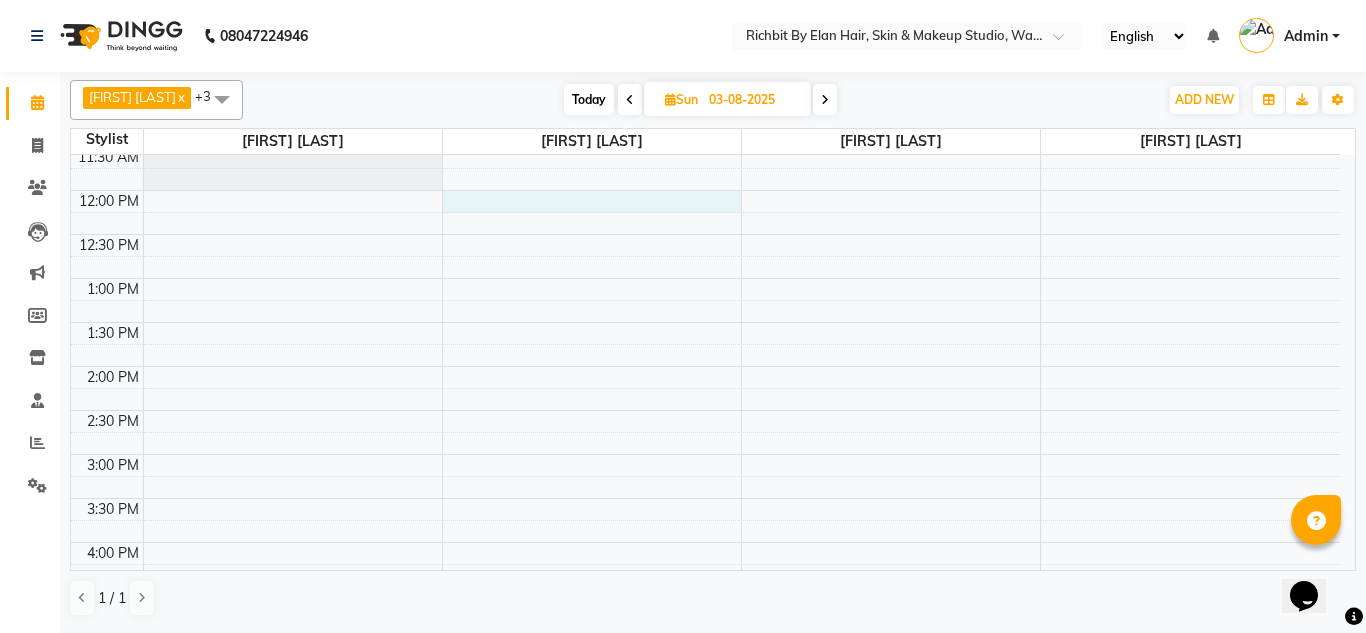 click on "10:00 AM 10:30 AM 11:00 AM 11:30 AM 12:00 PM 12:30 PM 1:00 PM 1:30 PM 2:00 PM 2:30 PM 3:00 PM 3:30 PM 4:00 PM 4:30 PM 5:00 PM 5:30 PM 6:00 PM 6:30 PM 7:00 PM 7:30 PM 8:00 PM 8:30 PM 9:00 PM 9:30 PM" at bounding box center (705, 542) 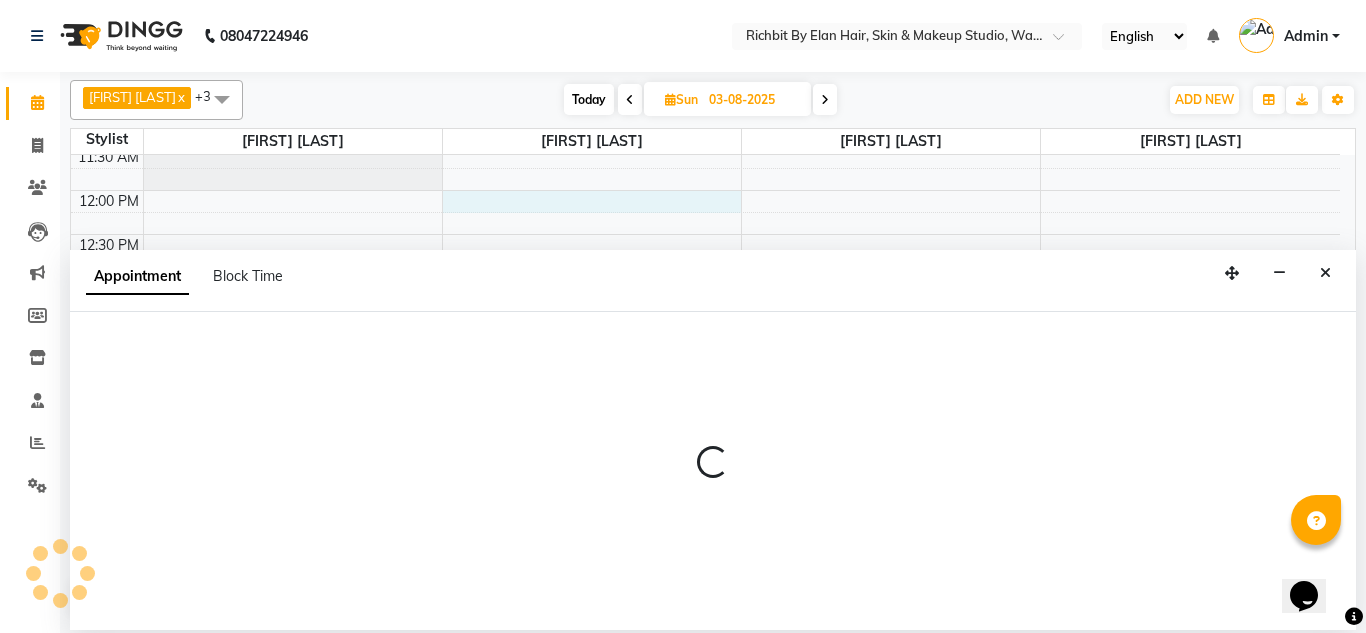 select on "39151" 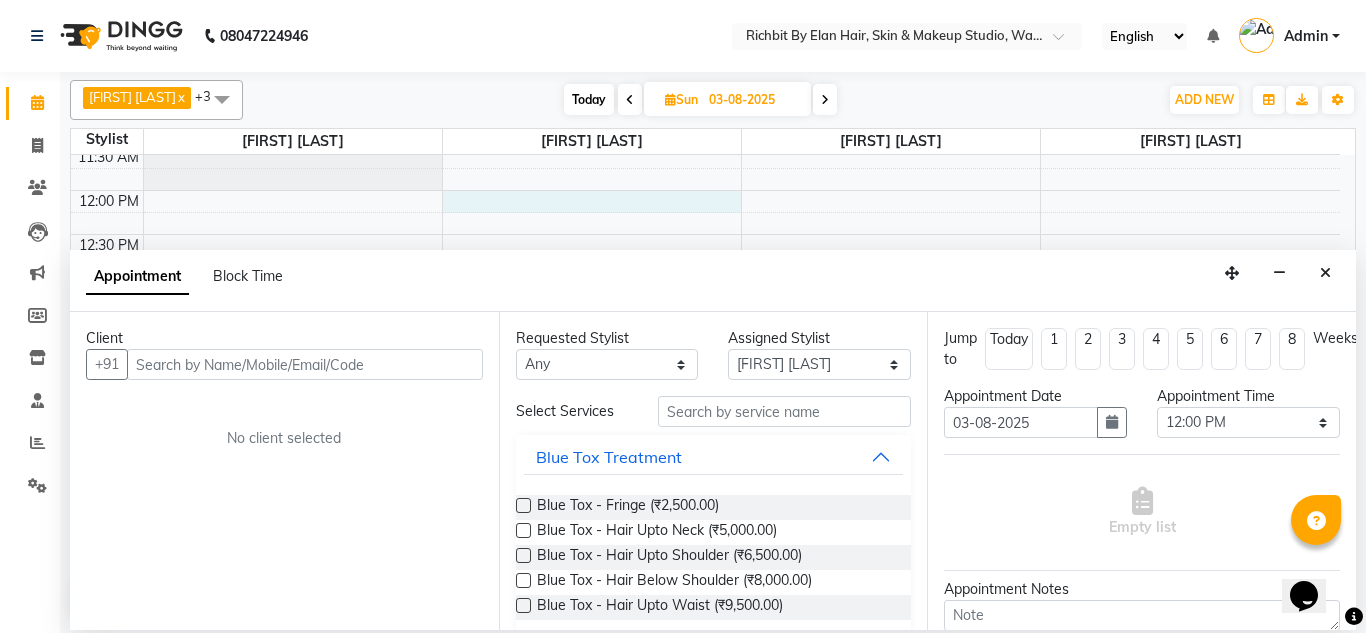 click at bounding box center [305, 364] 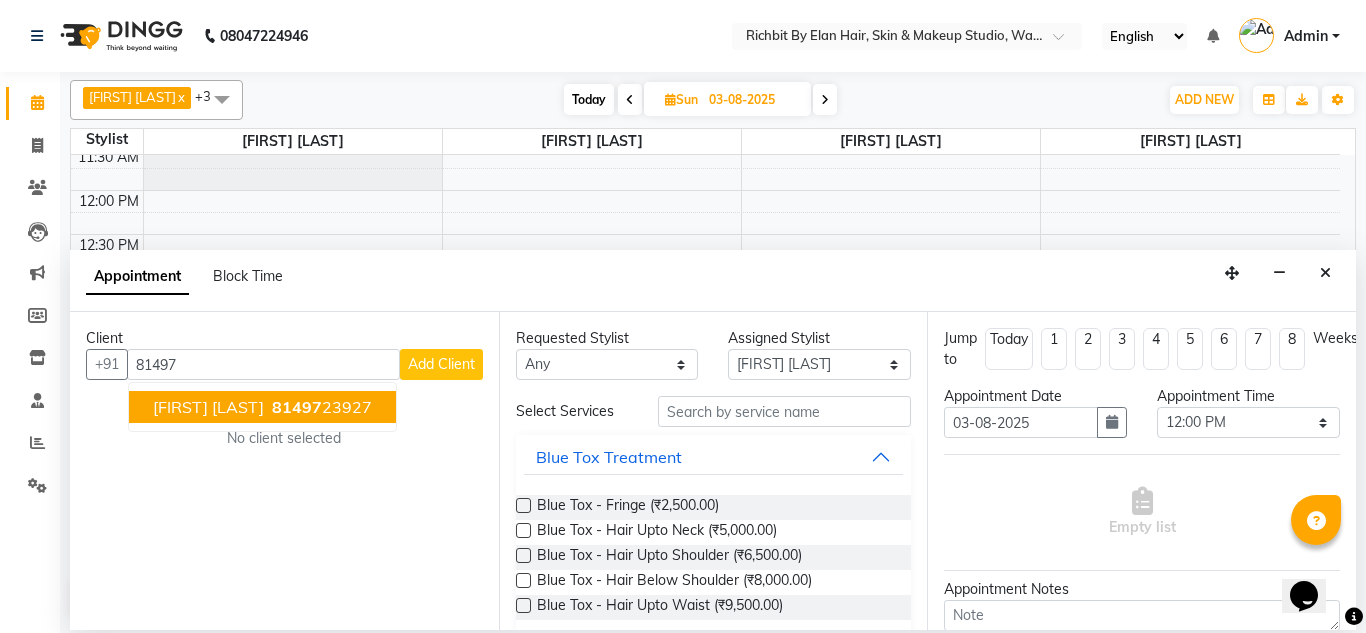 click on "81497" at bounding box center [297, 407] 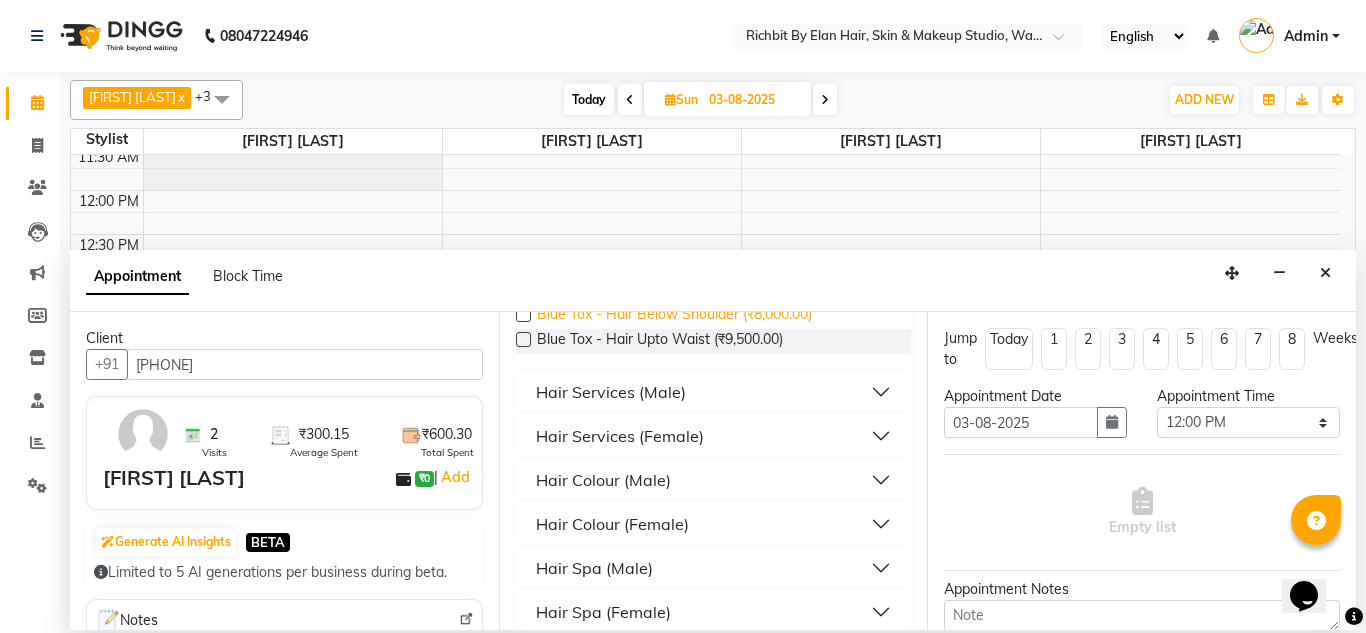 scroll, scrollTop: 300, scrollLeft: 0, axis: vertical 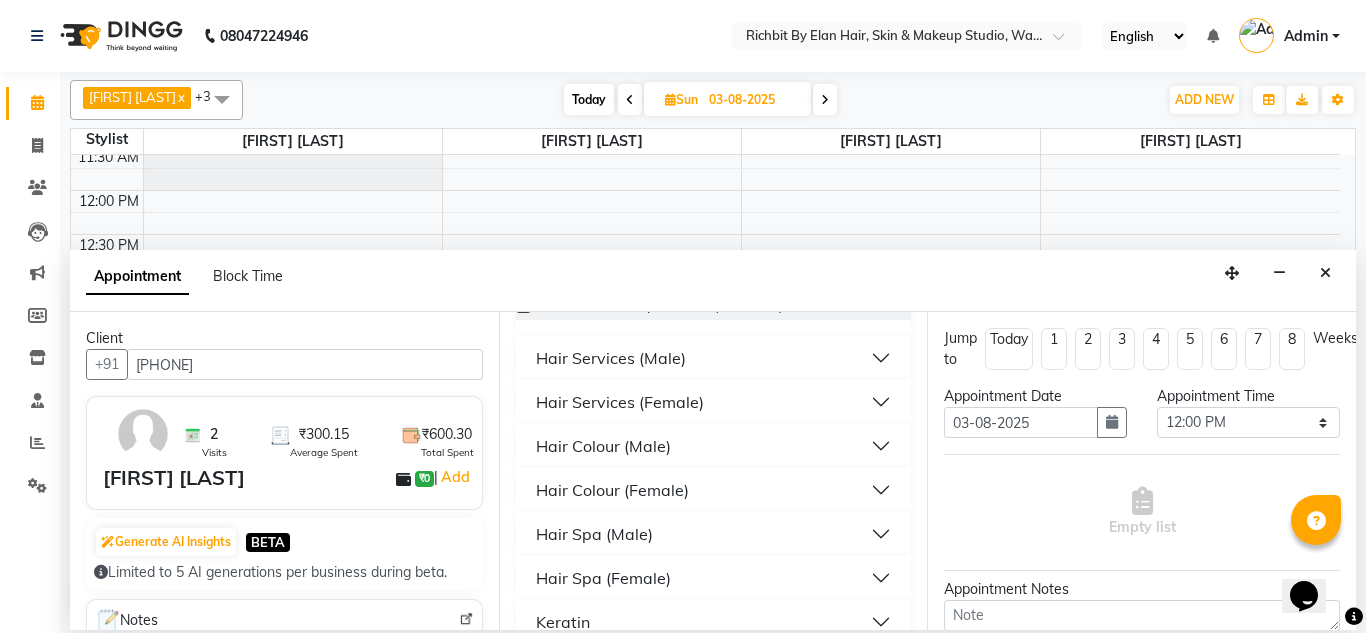 type on "8149723927" 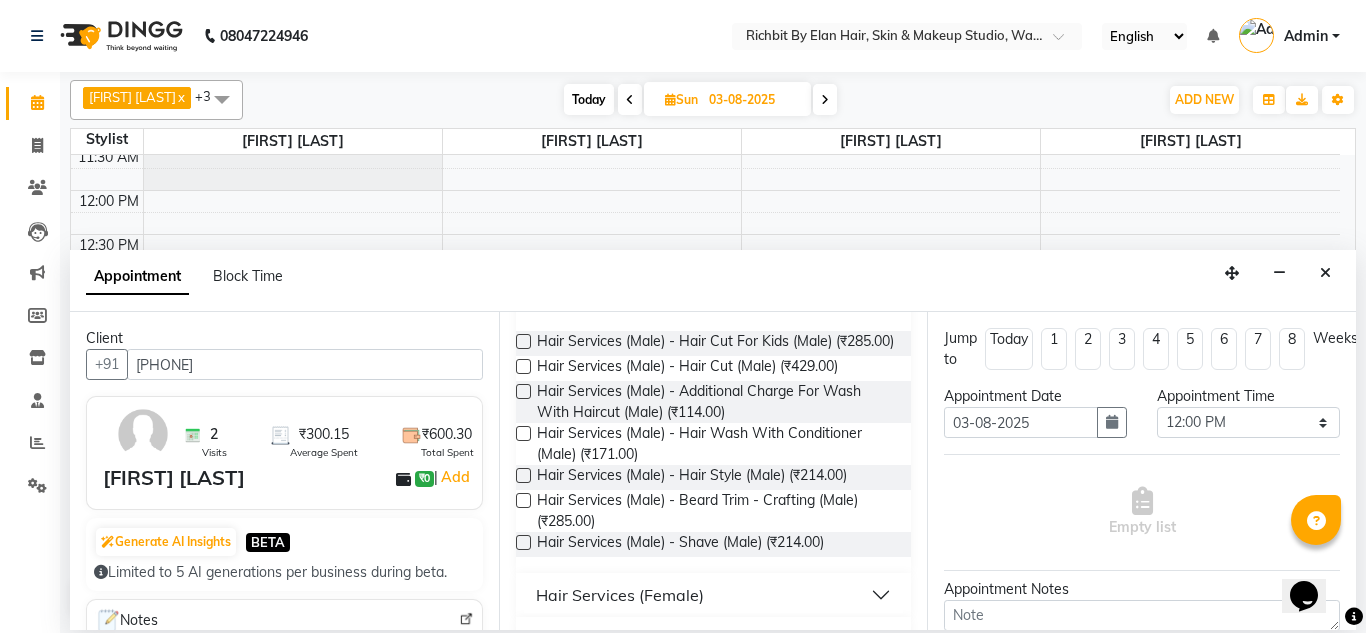 scroll, scrollTop: 400, scrollLeft: 0, axis: vertical 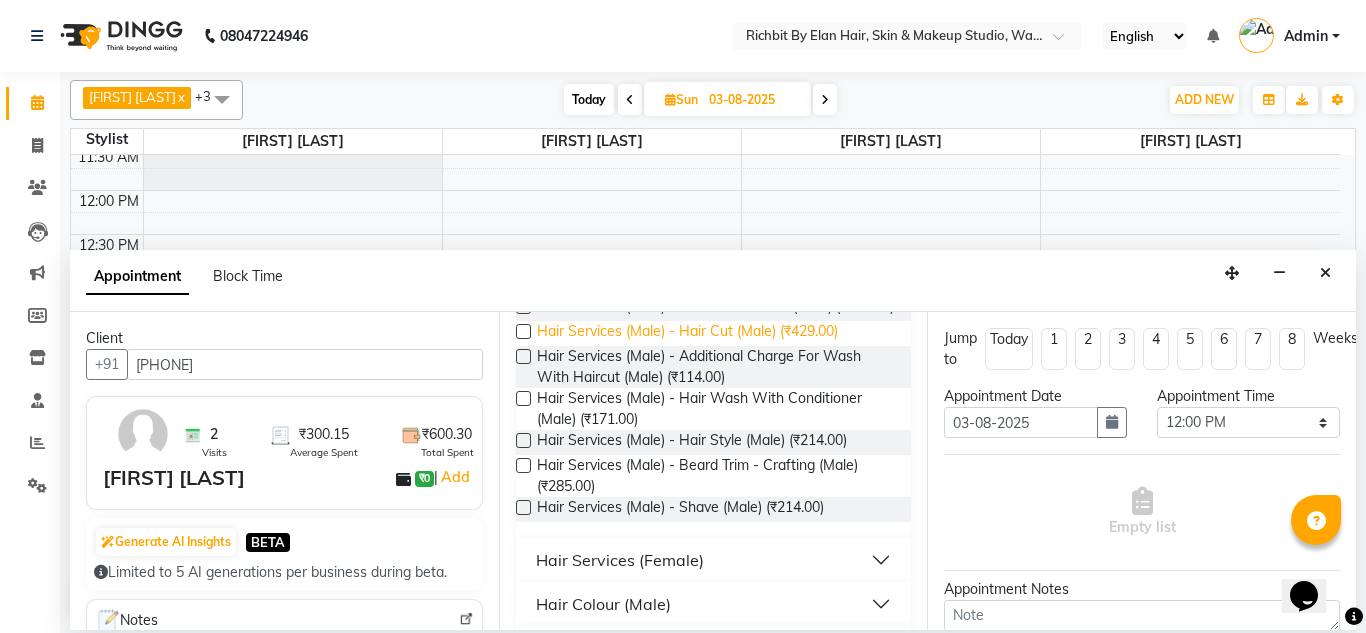 click on "Hair Services (Male) - Hair Cut (Male) (₹429.00)" at bounding box center [687, 333] 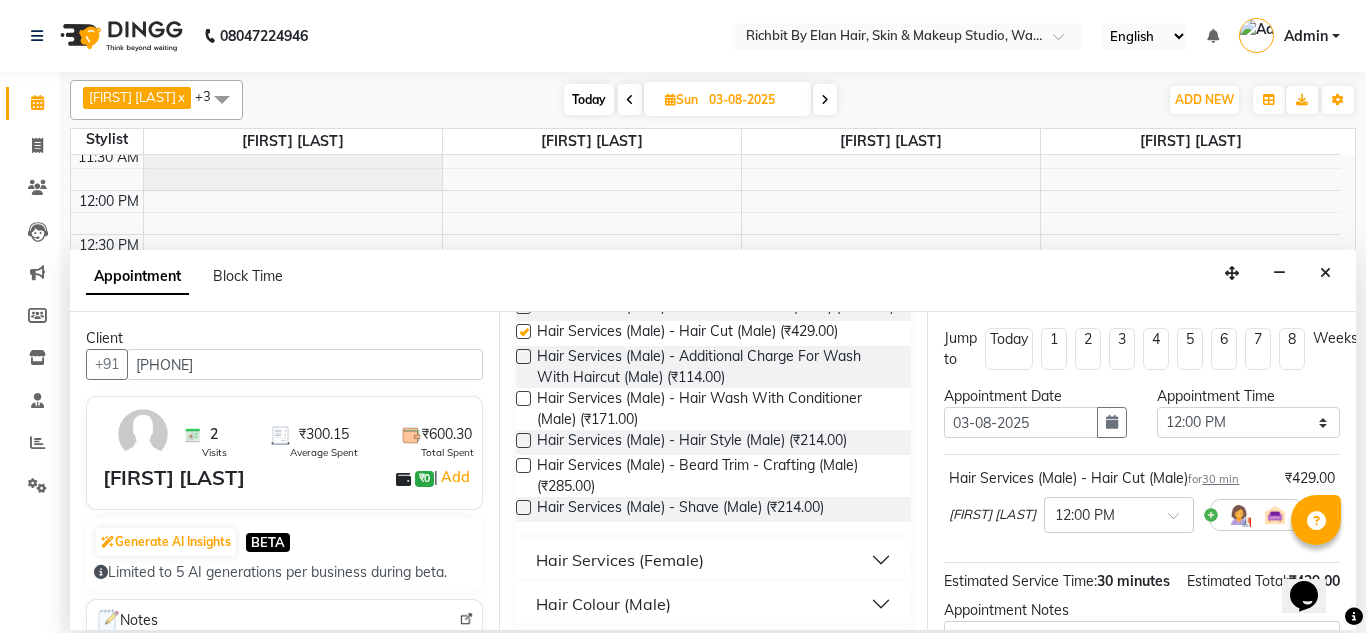 checkbox on "false" 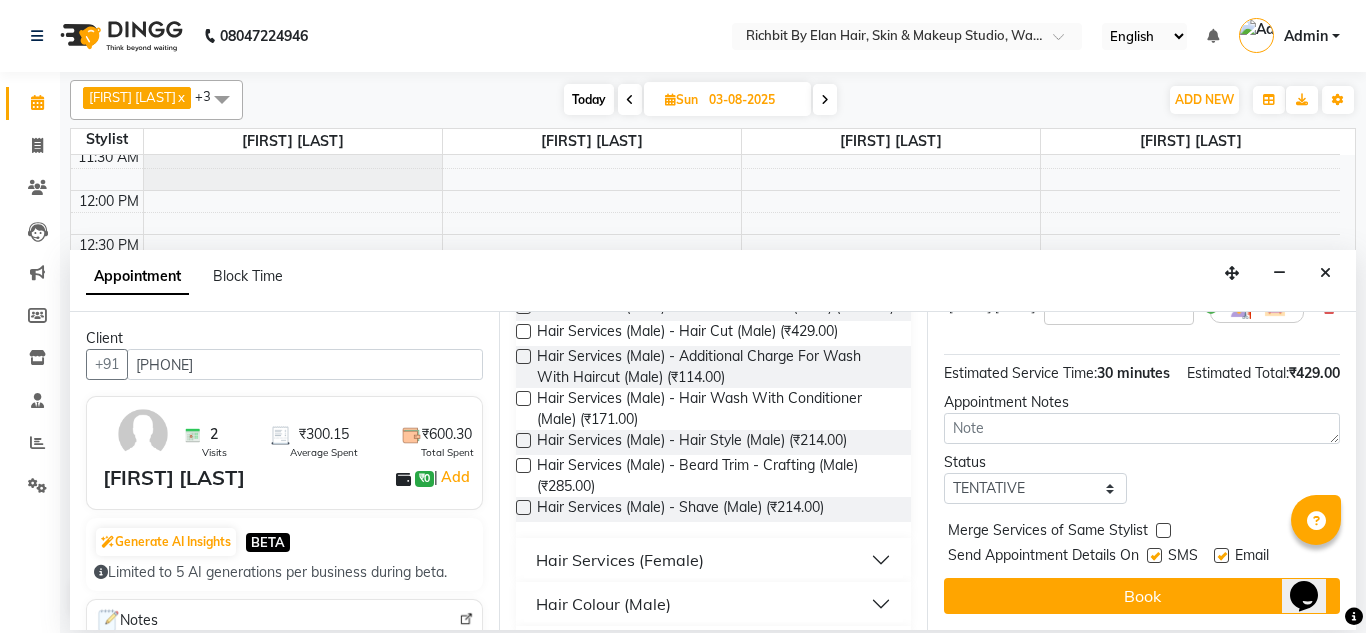 scroll, scrollTop: 247, scrollLeft: 0, axis: vertical 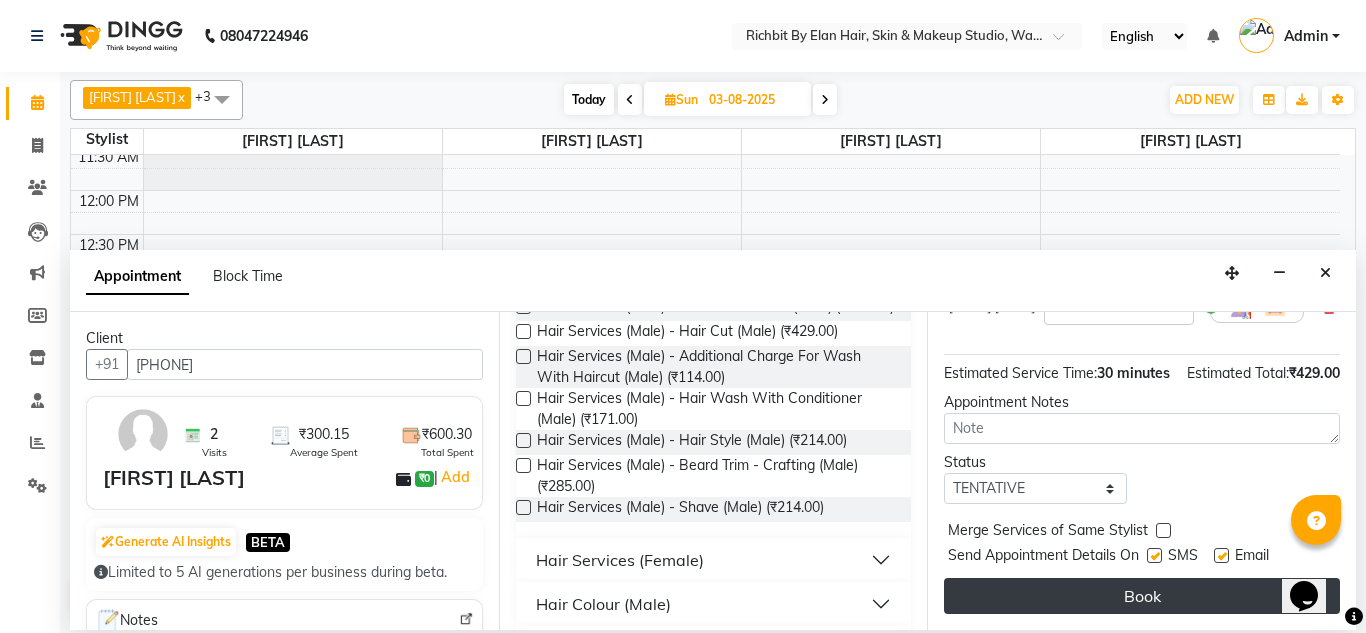 click on "Book" at bounding box center (1142, 596) 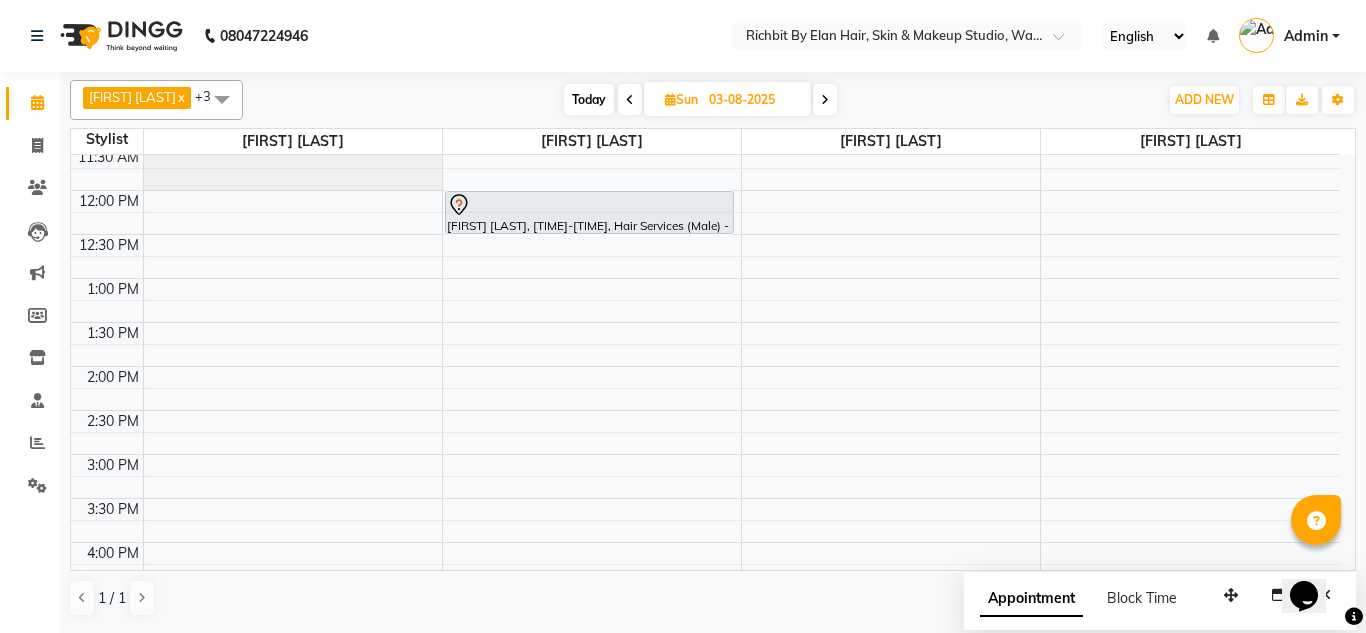 click at bounding box center (630, 100) 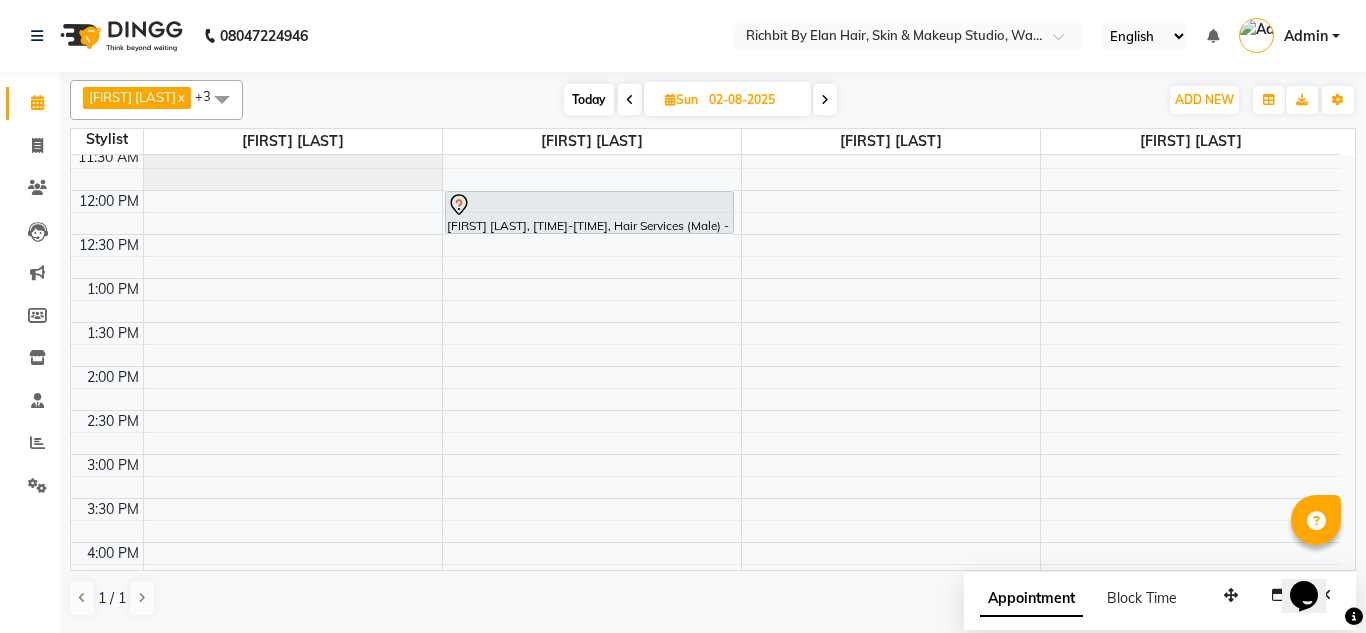 scroll, scrollTop: 640, scrollLeft: 0, axis: vertical 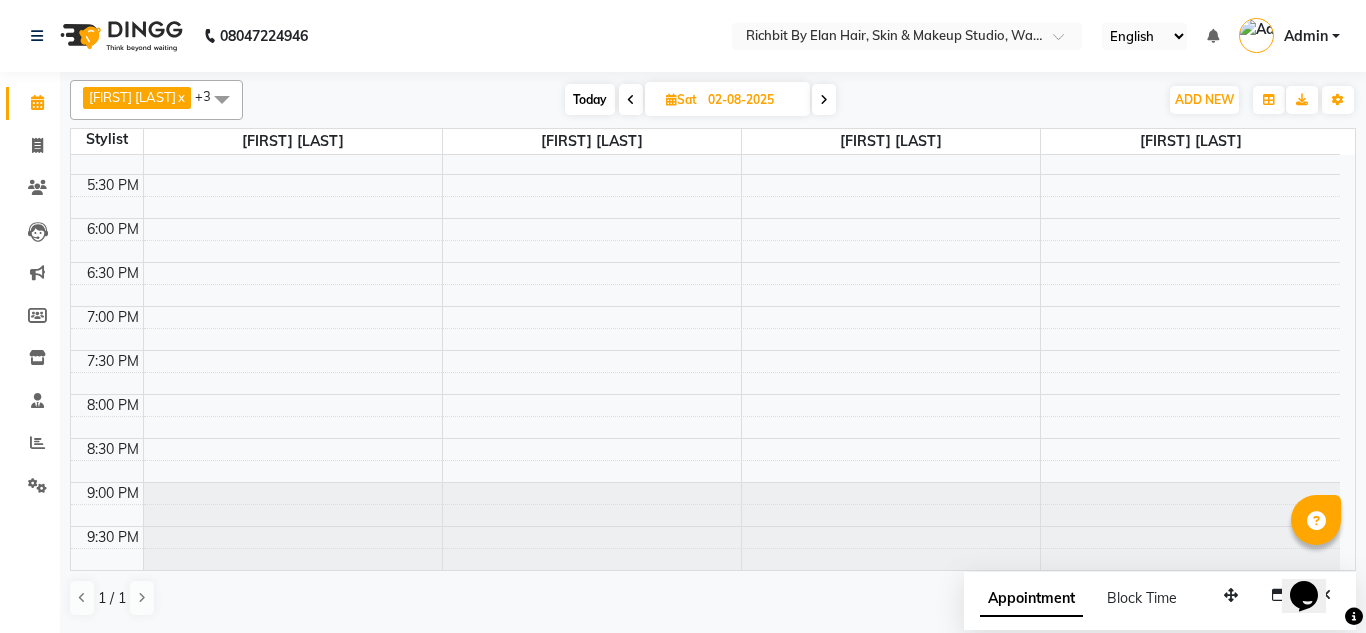 click at bounding box center (631, 99) 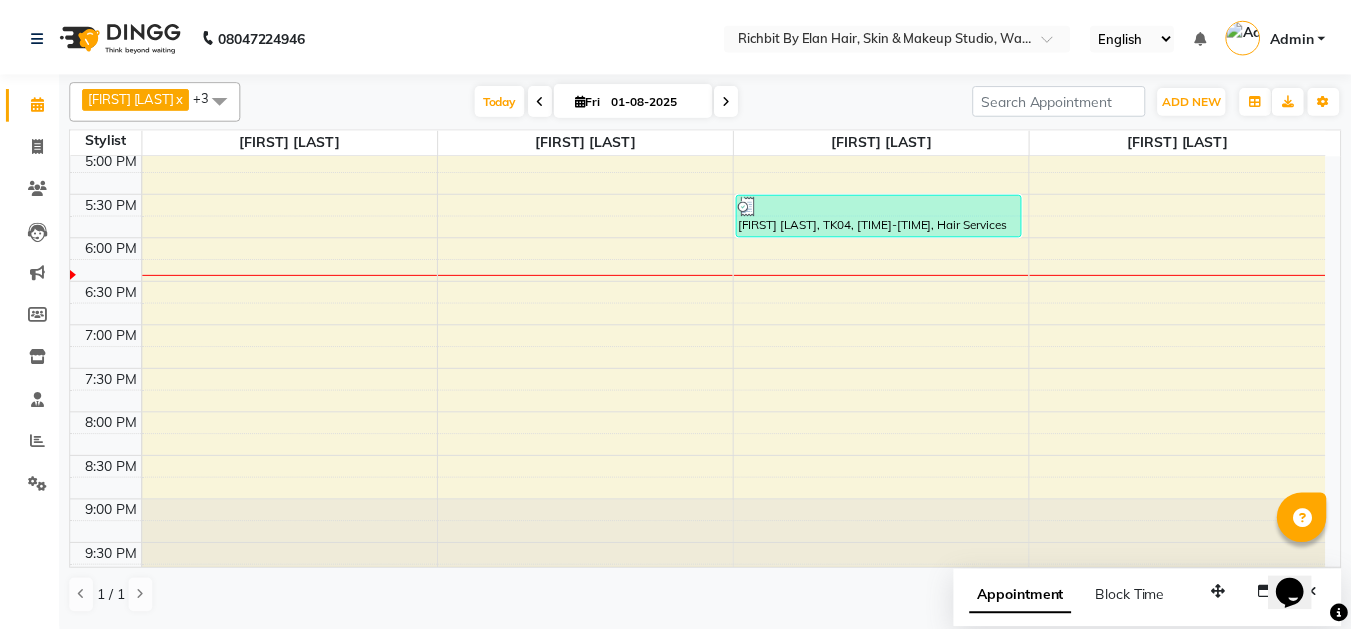 scroll, scrollTop: 640, scrollLeft: 0, axis: vertical 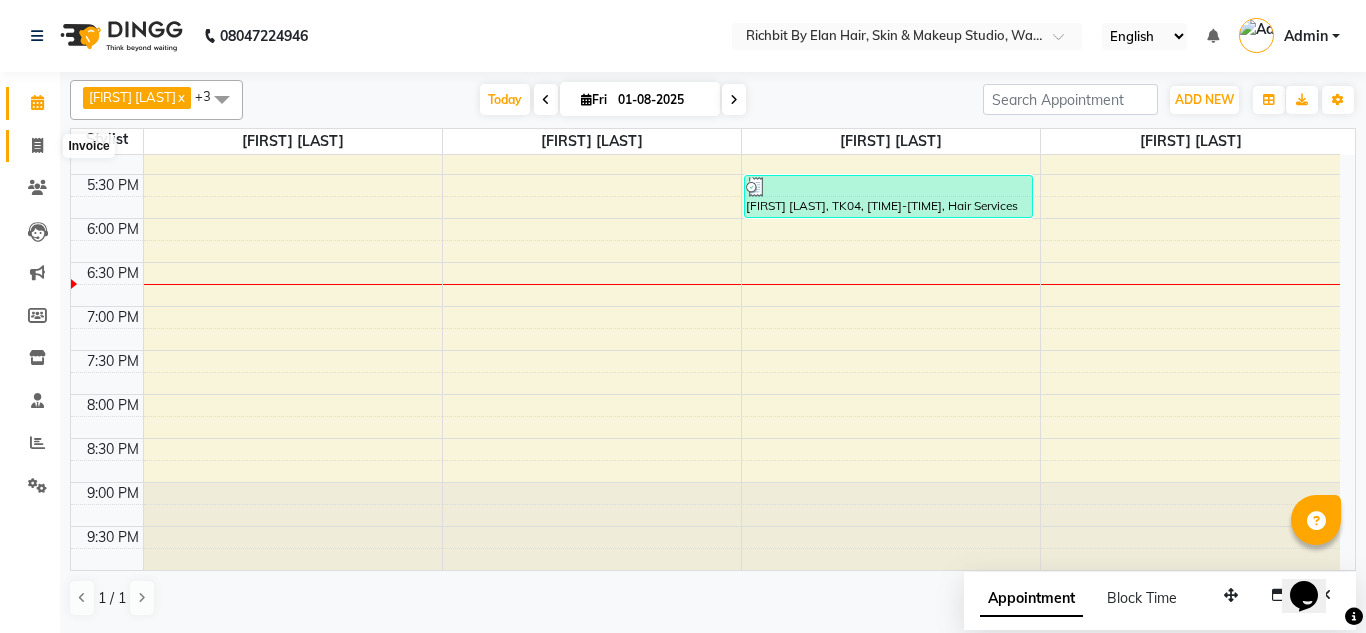 click 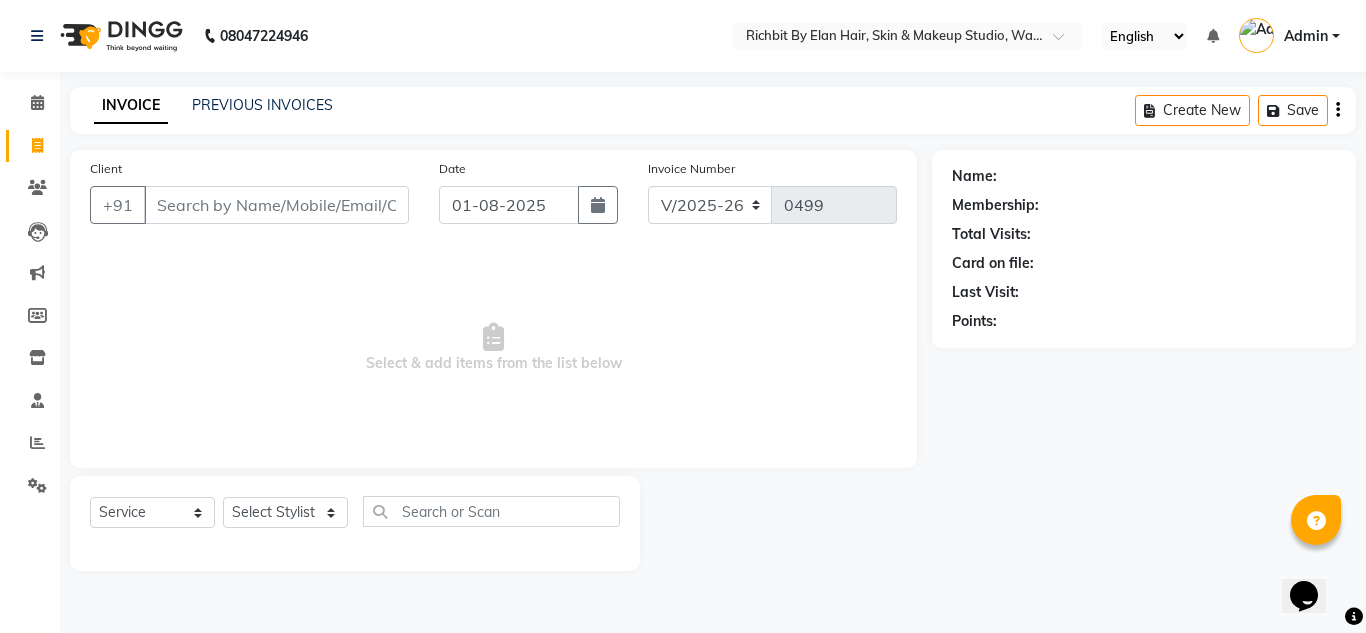 click on "Client" at bounding box center [276, 205] 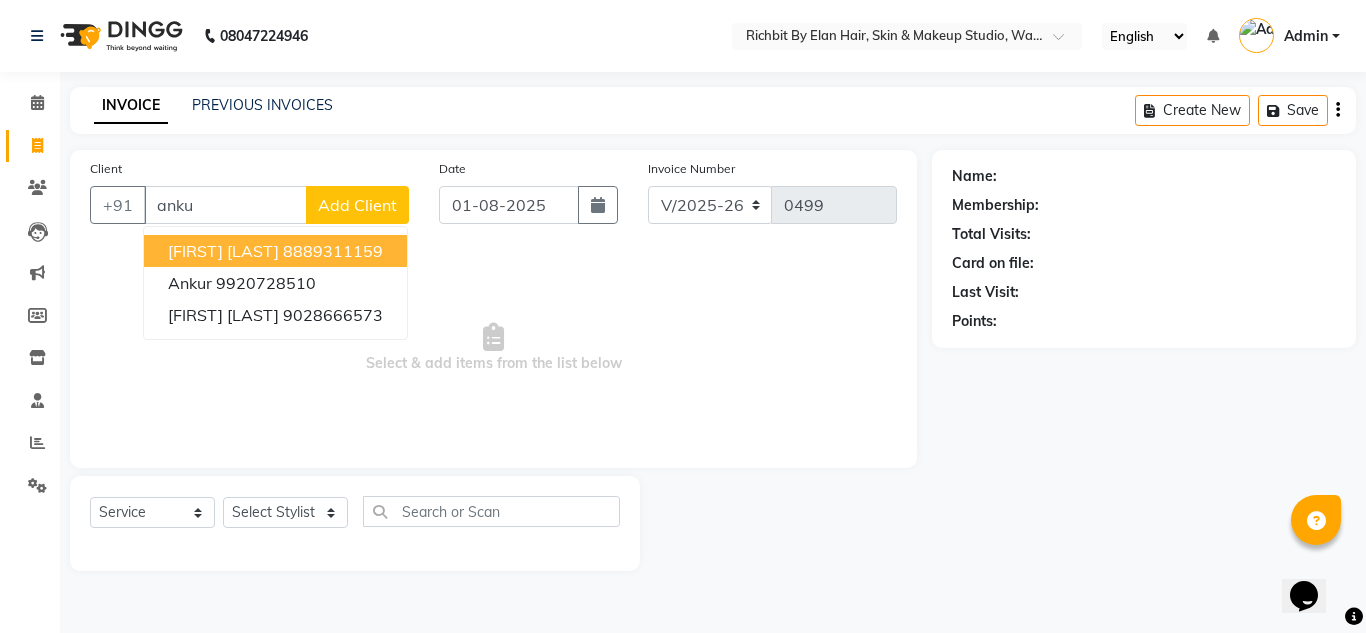 click on "8889311159" at bounding box center [333, 251] 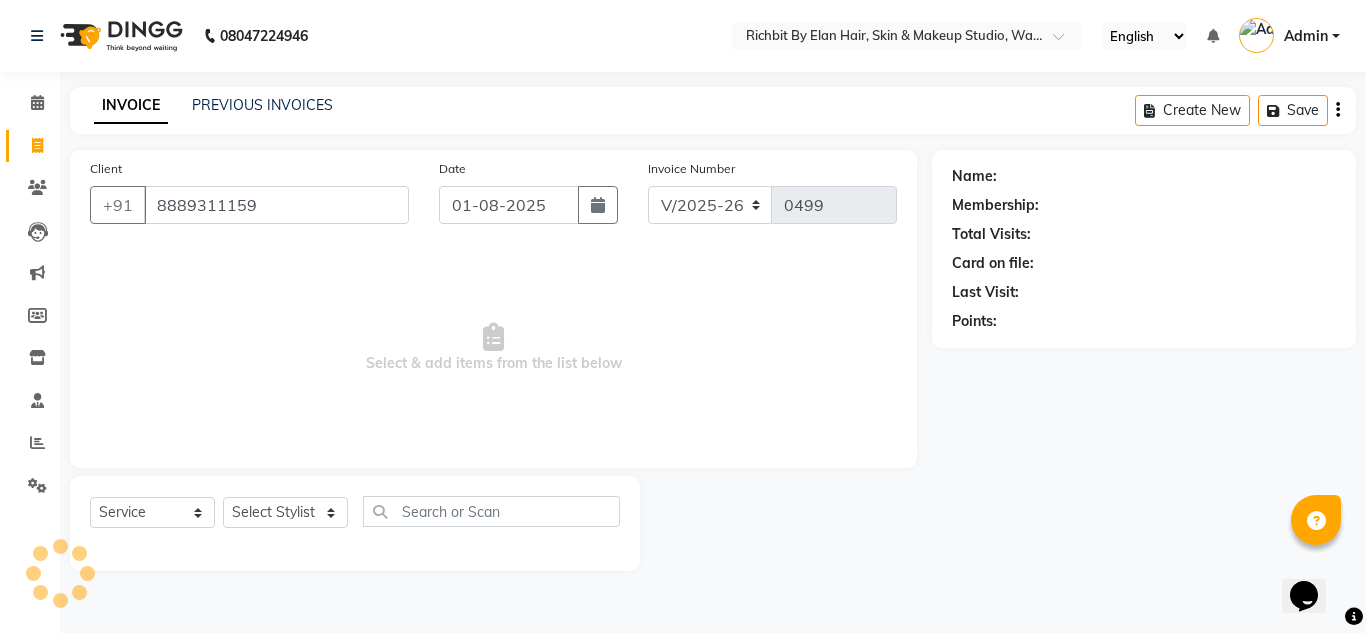 type on "8889311159" 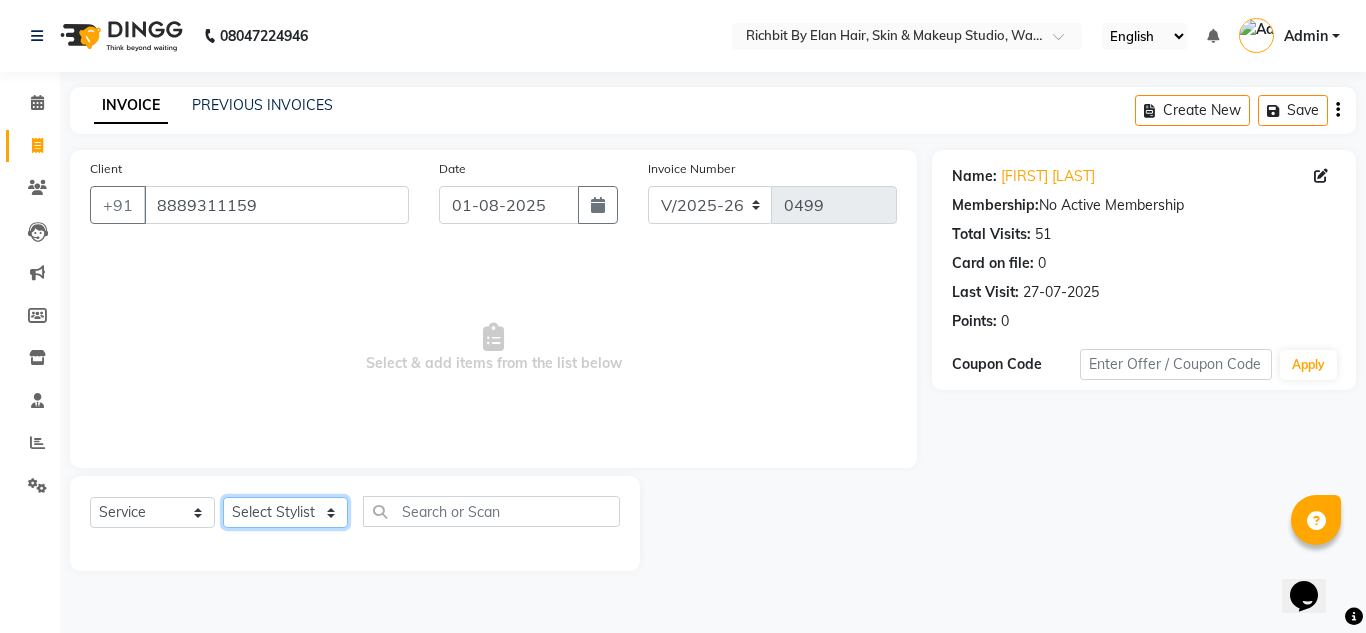 click on "Select Stylist [FIRST] [LAST] [FIRST] [LAST] [FIRST] [LAST] [FIRST] [LAST] [FIRST] [LAST]" 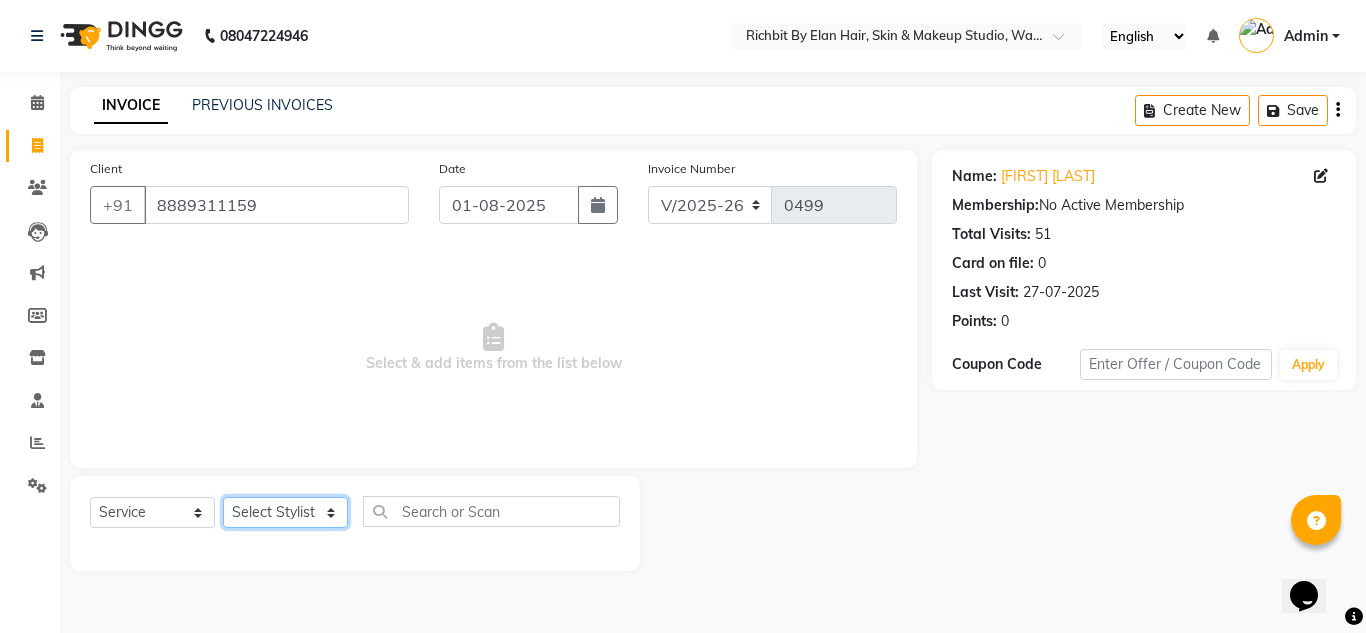 select on "61438" 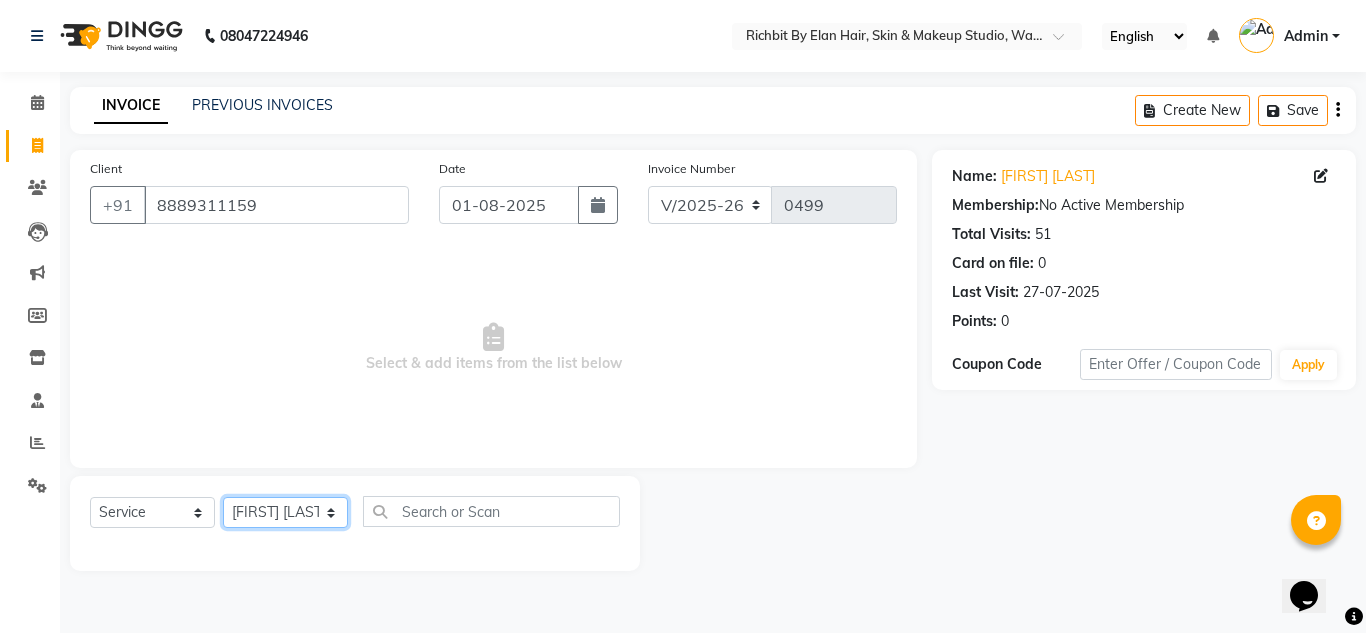 click on "Select Stylist [FIRST] [LAST] [FIRST] [LAST] [FIRST] [LAST] [FIRST] [LAST] [FIRST] [LAST]" 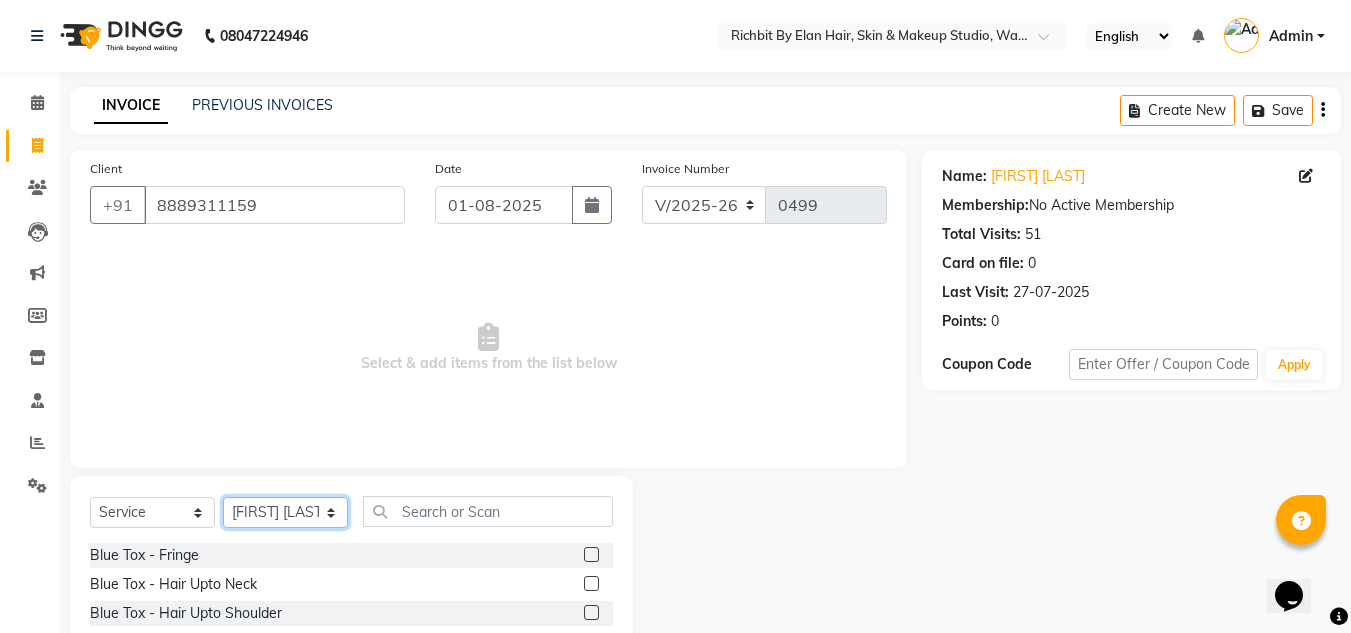 scroll, scrollTop: 168, scrollLeft: 0, axis: vertical 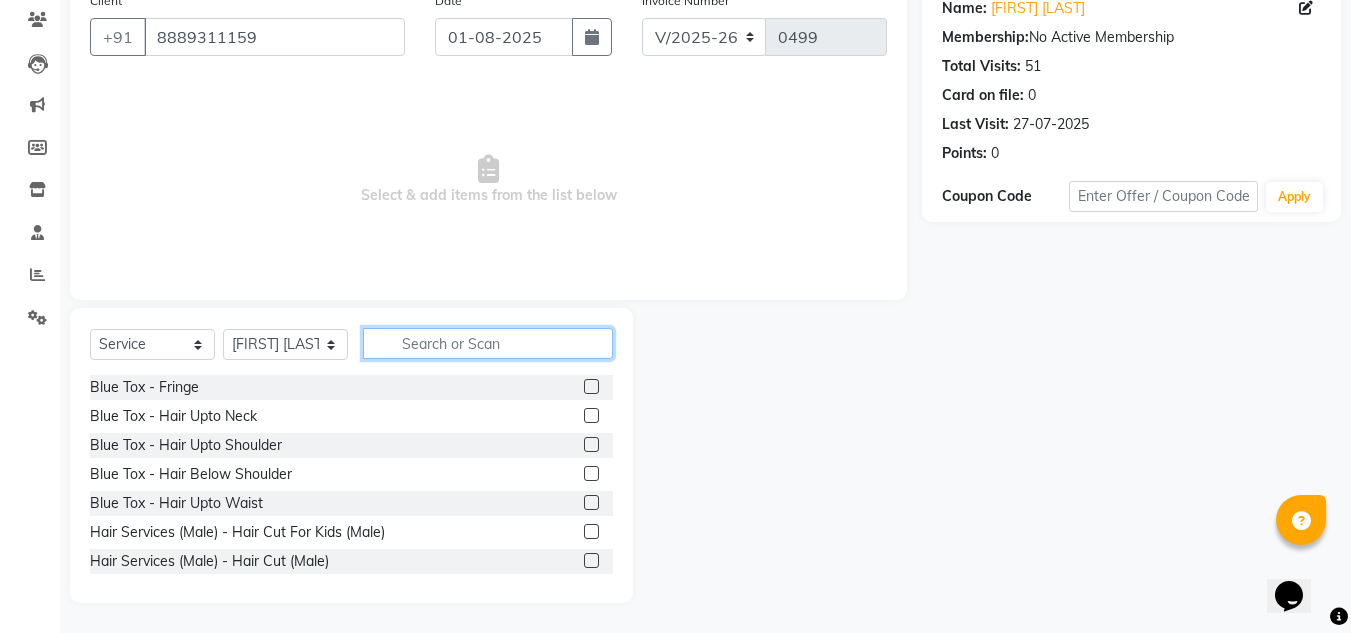 click 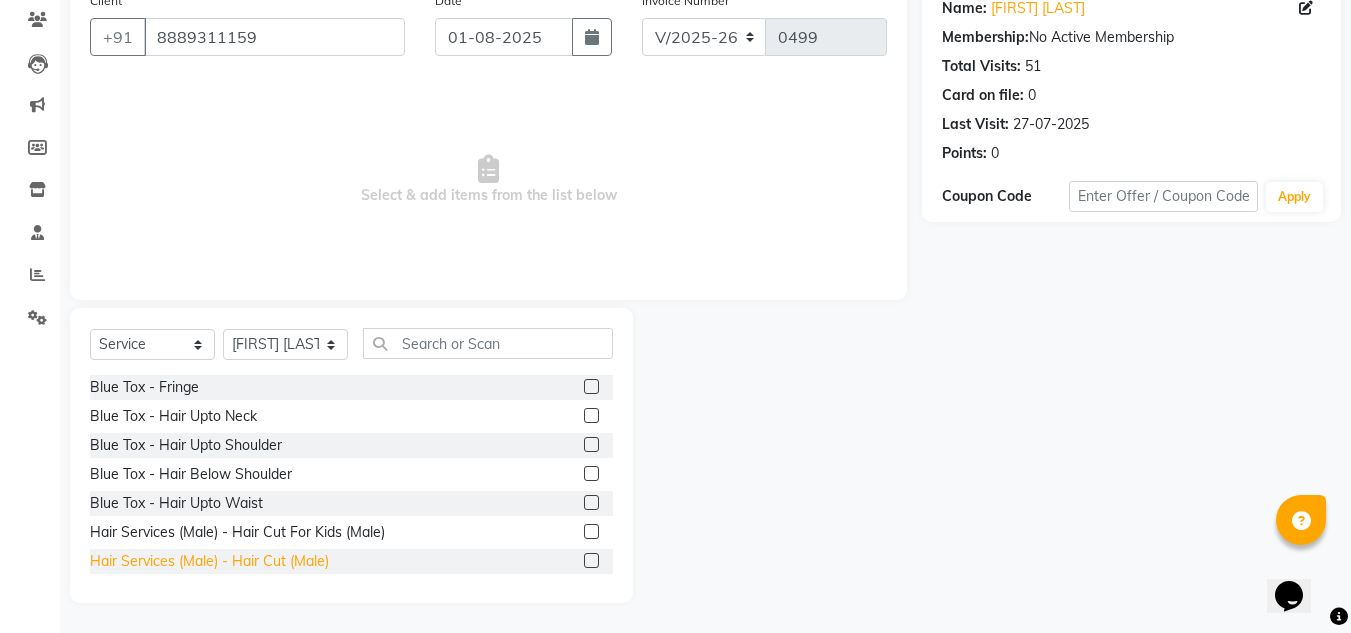 click on "Hair Services (Male) - Hair Cut (Male)" 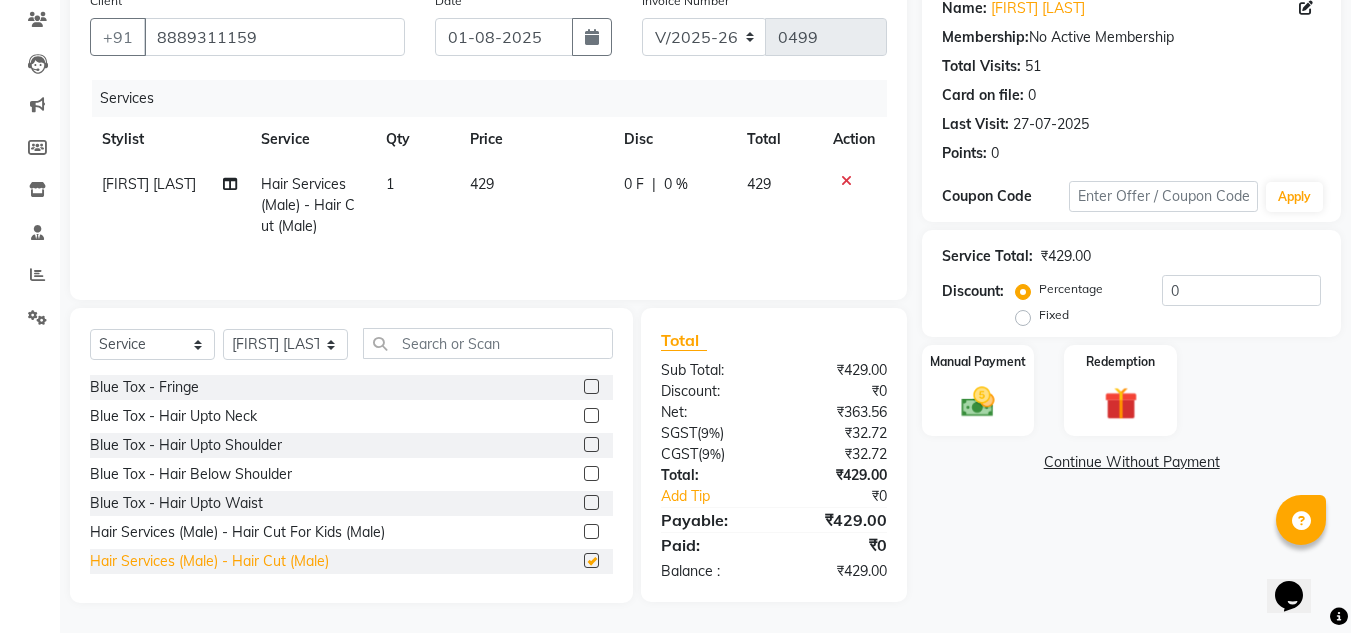 checkbox on "false" 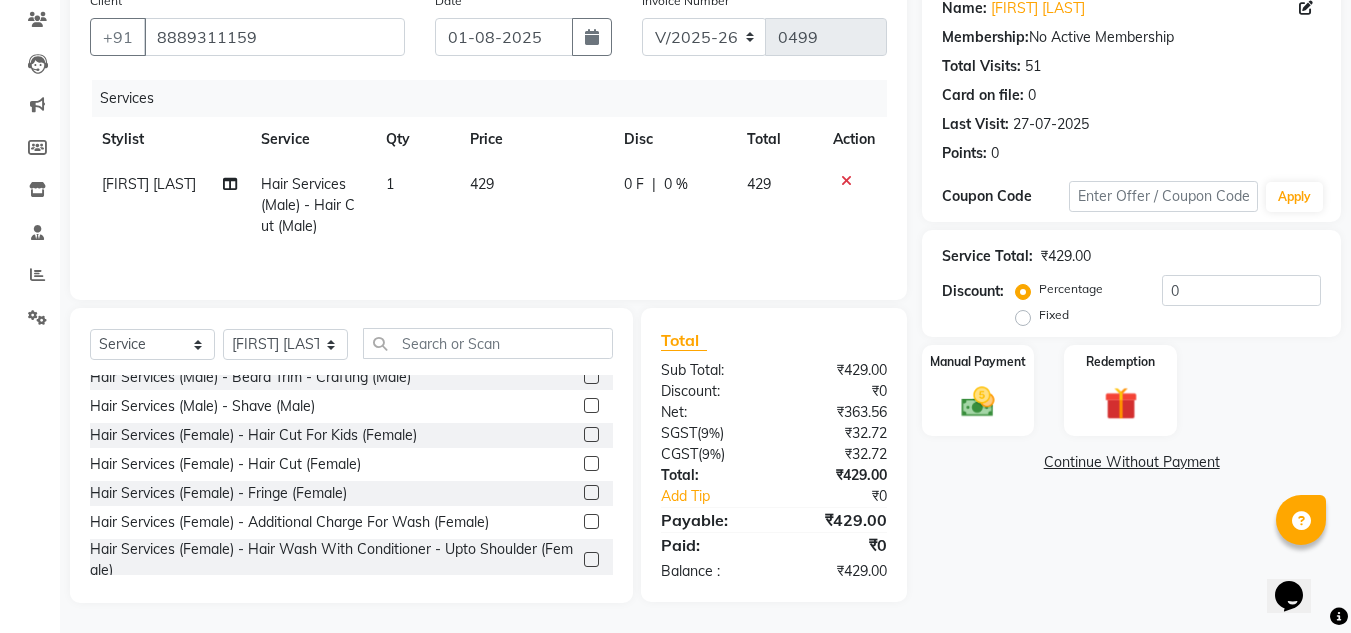 scroll, scrollTop: 200, scrollLeft: 0, axis: vertical 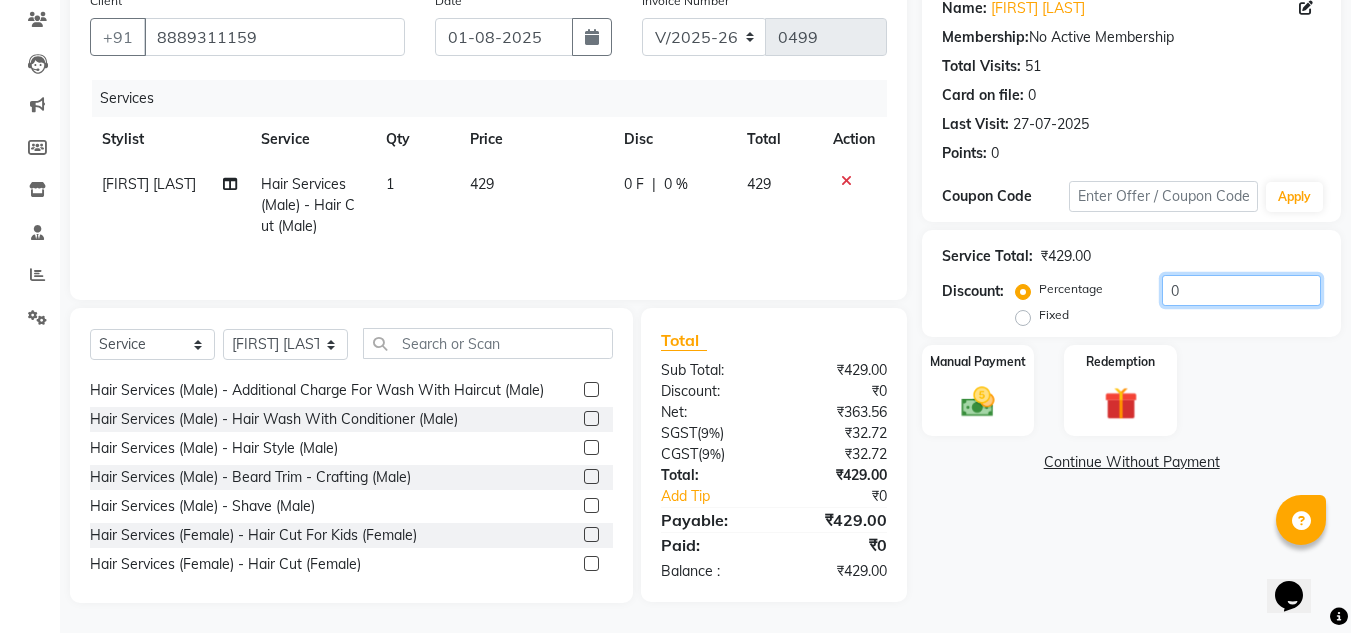 click on "0" 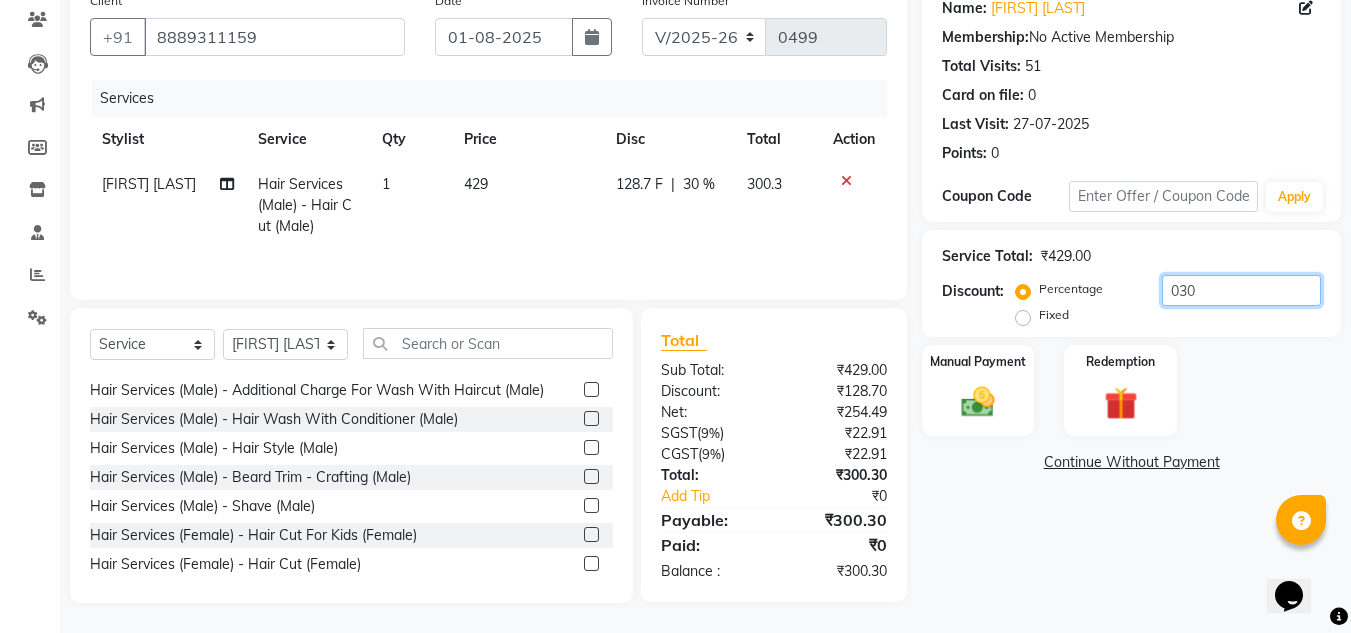 type on "030" 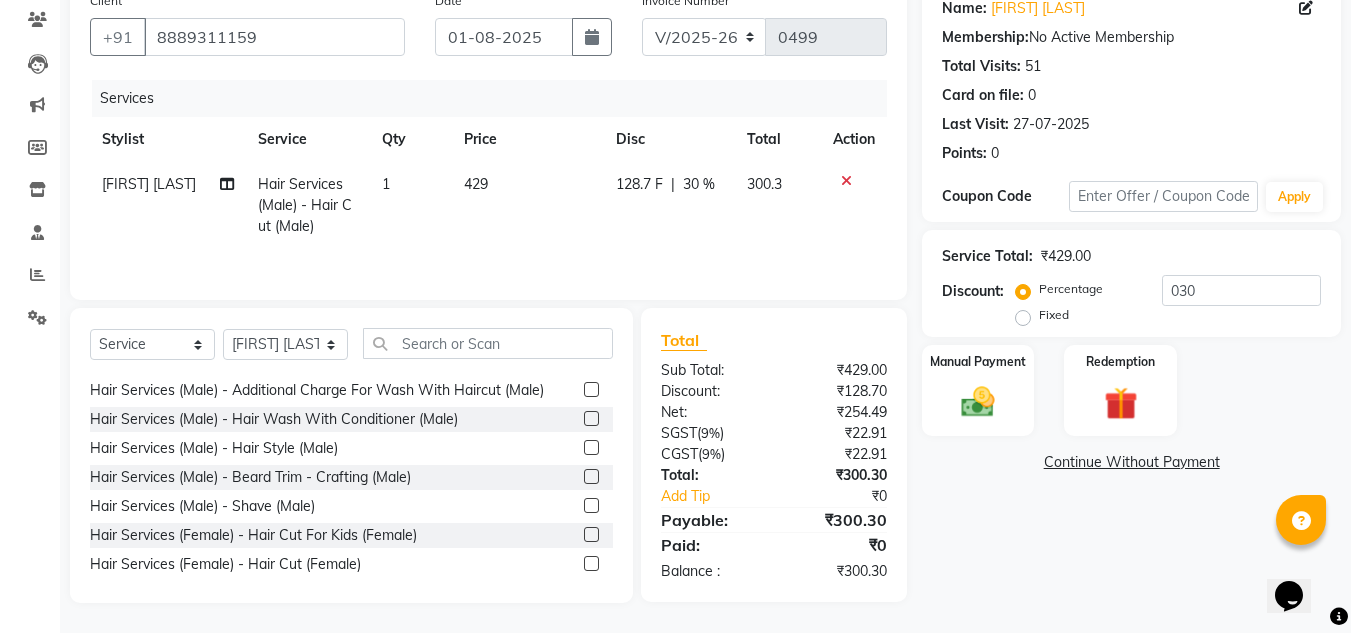 click on "128.7 F" 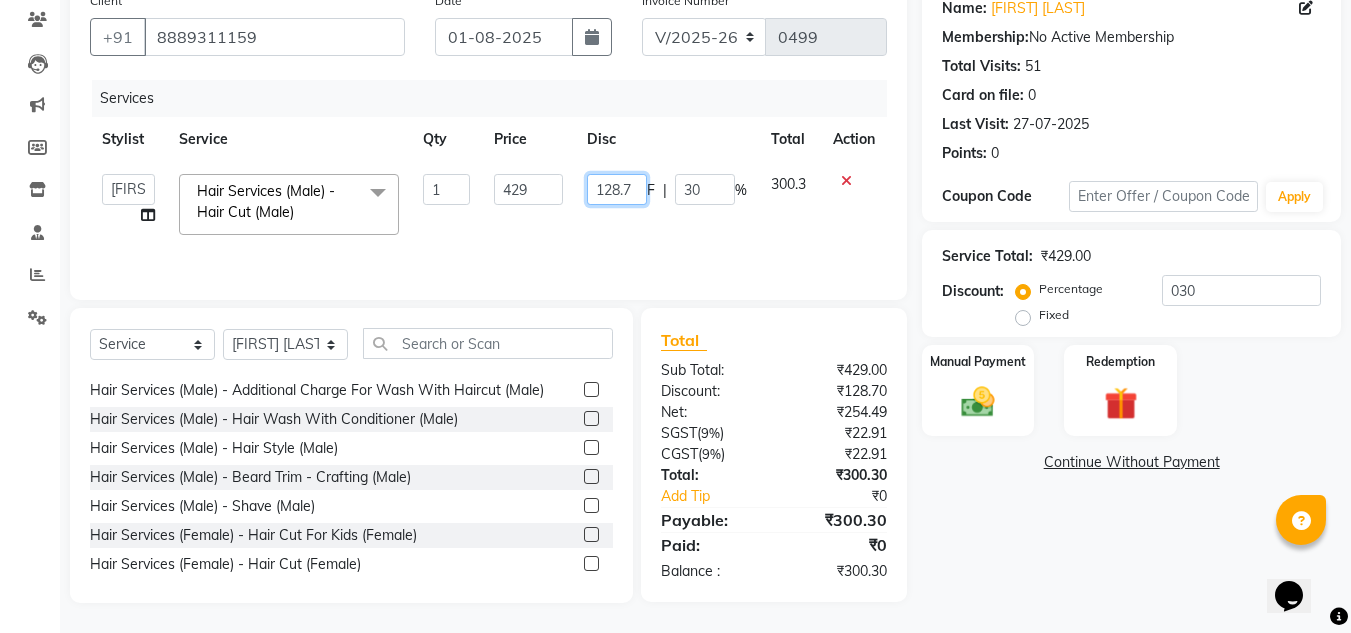 click on "128.7" 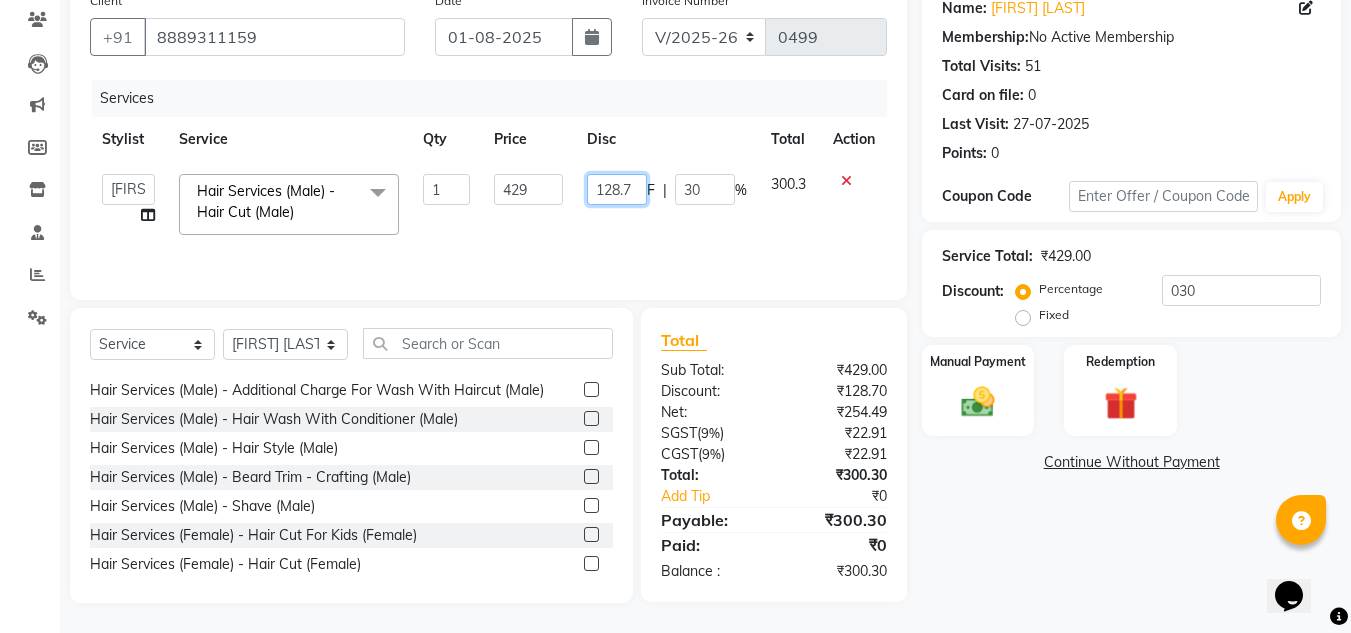 type on "128" 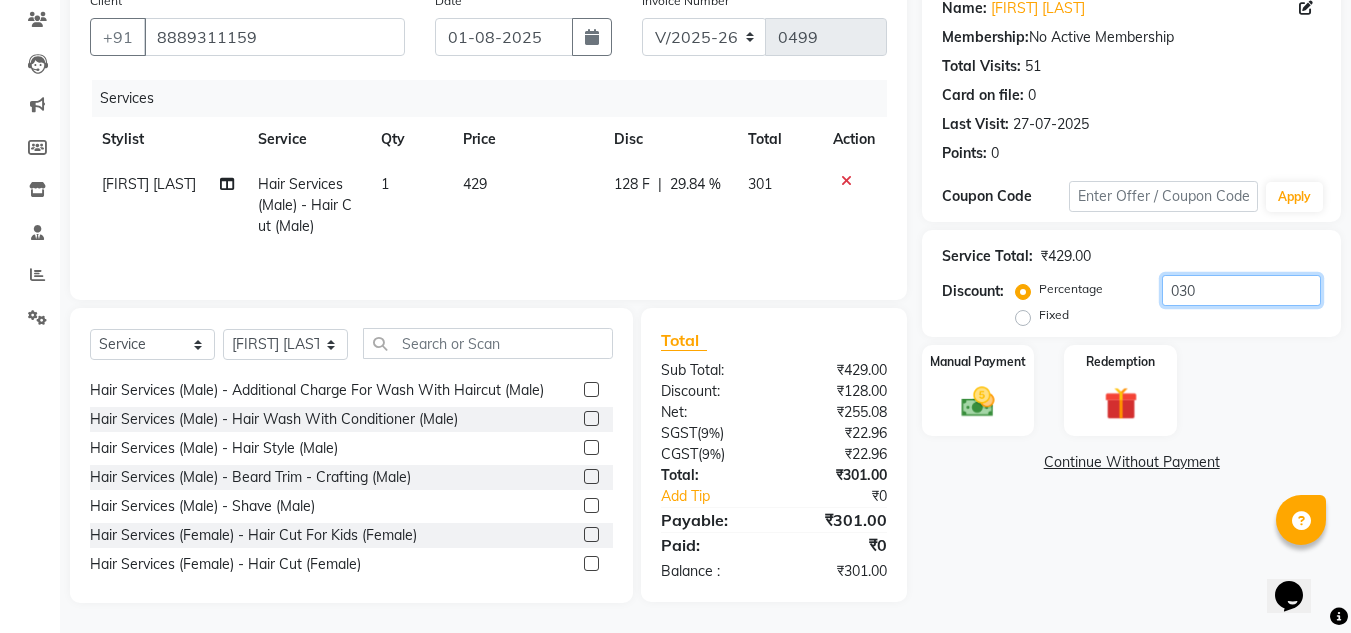click on "030" 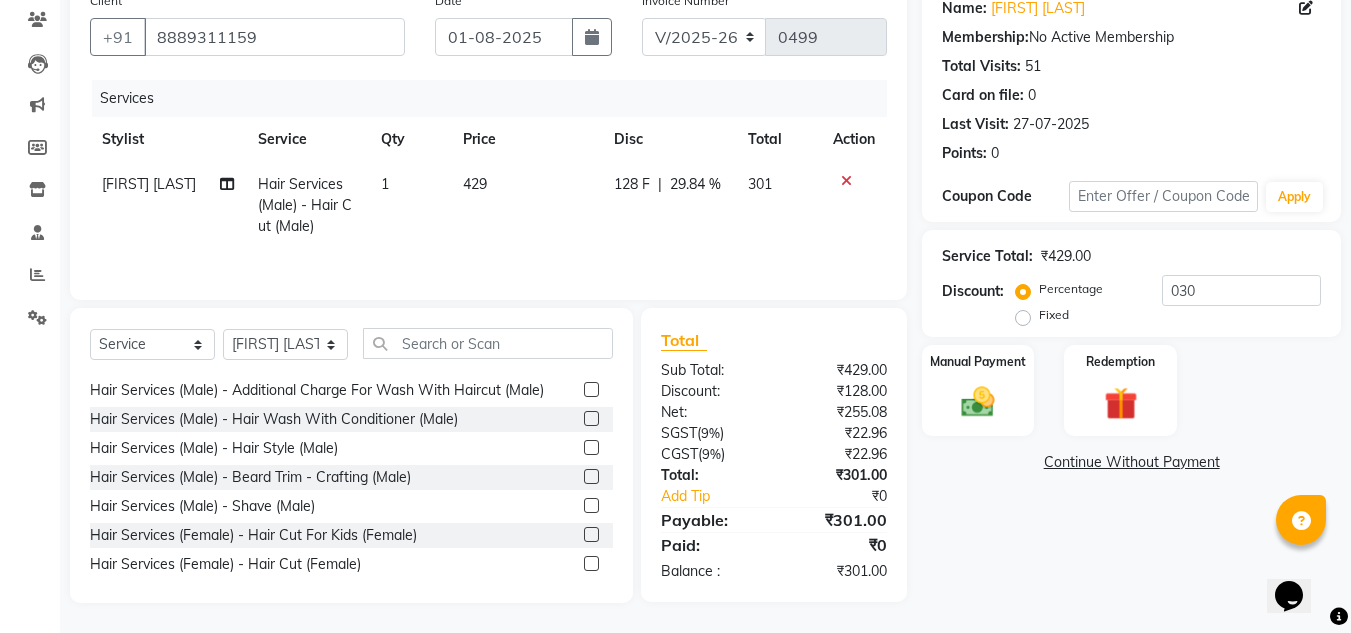click on "128 F" 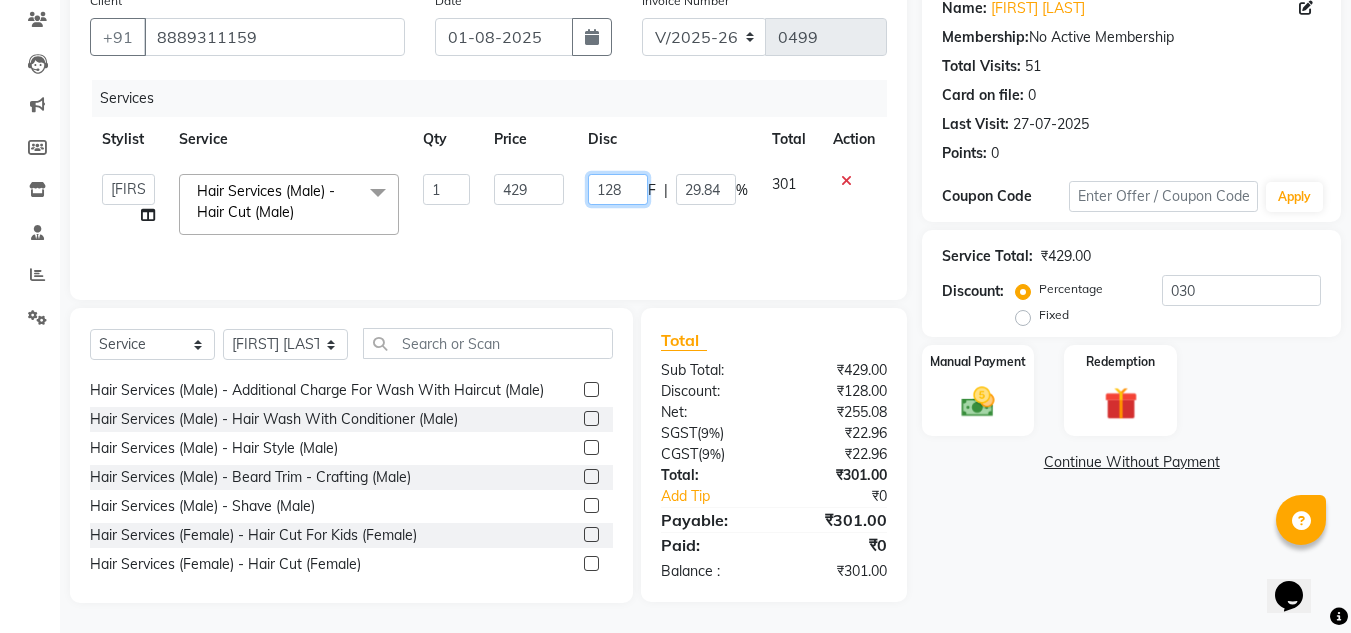 click on "128" 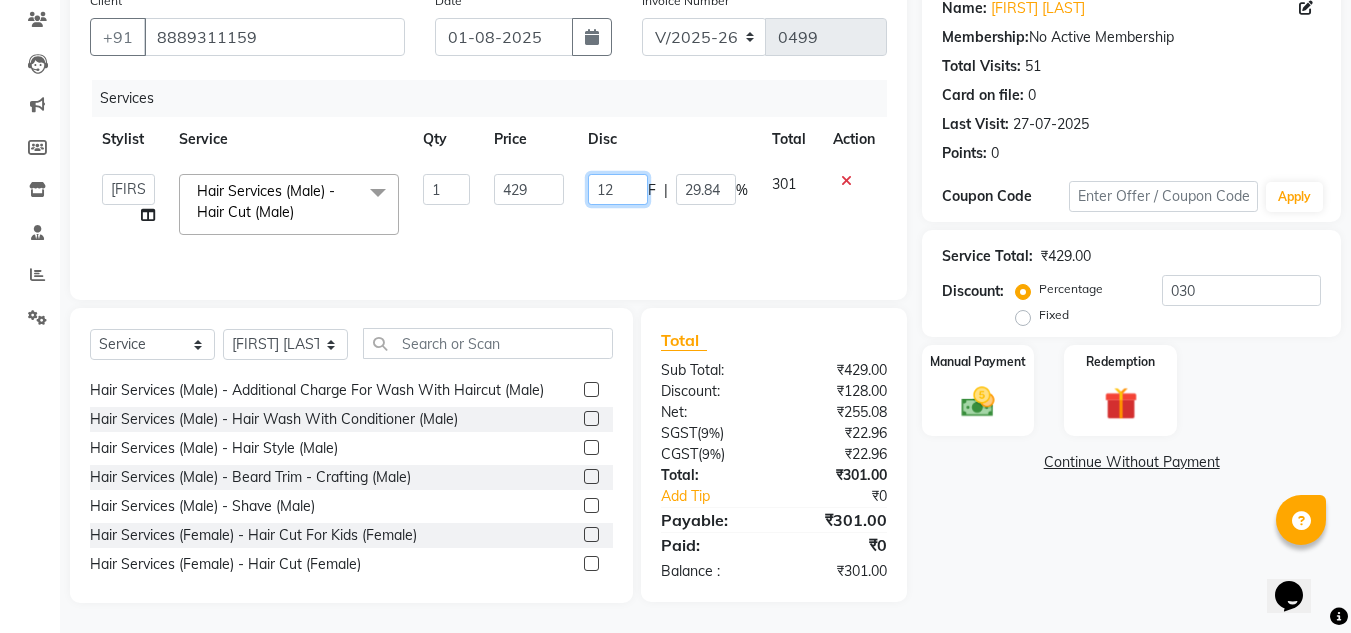 type on "129" 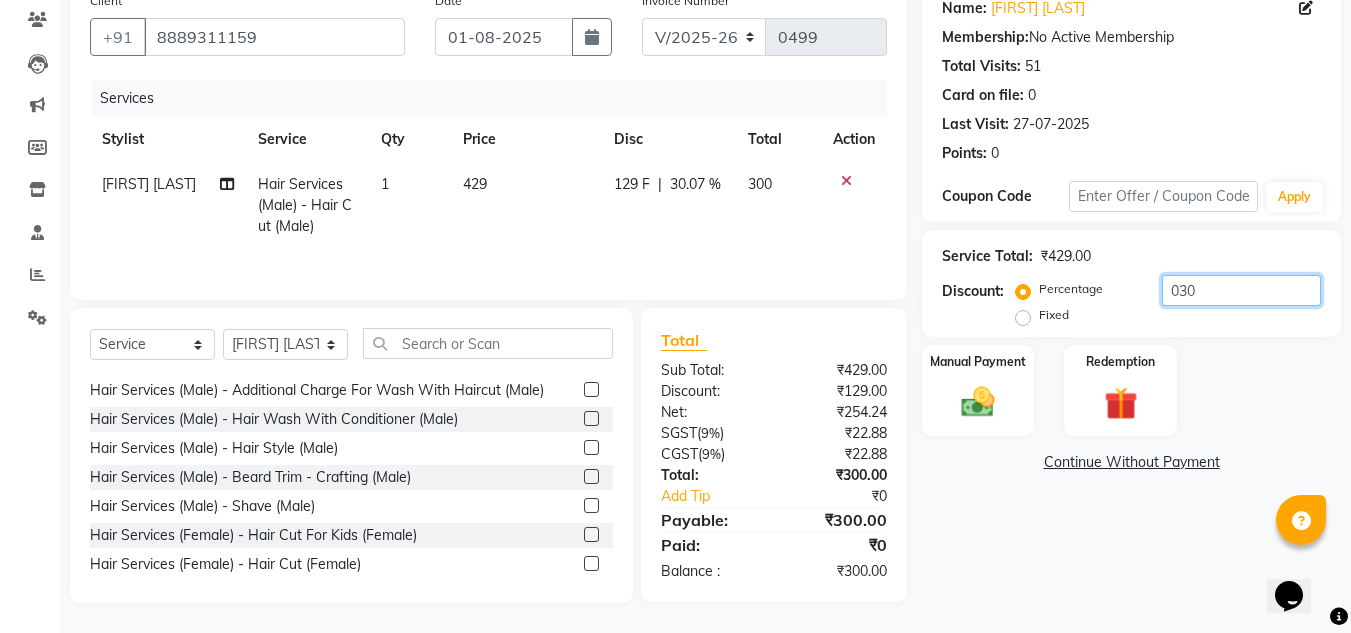 click on "030" 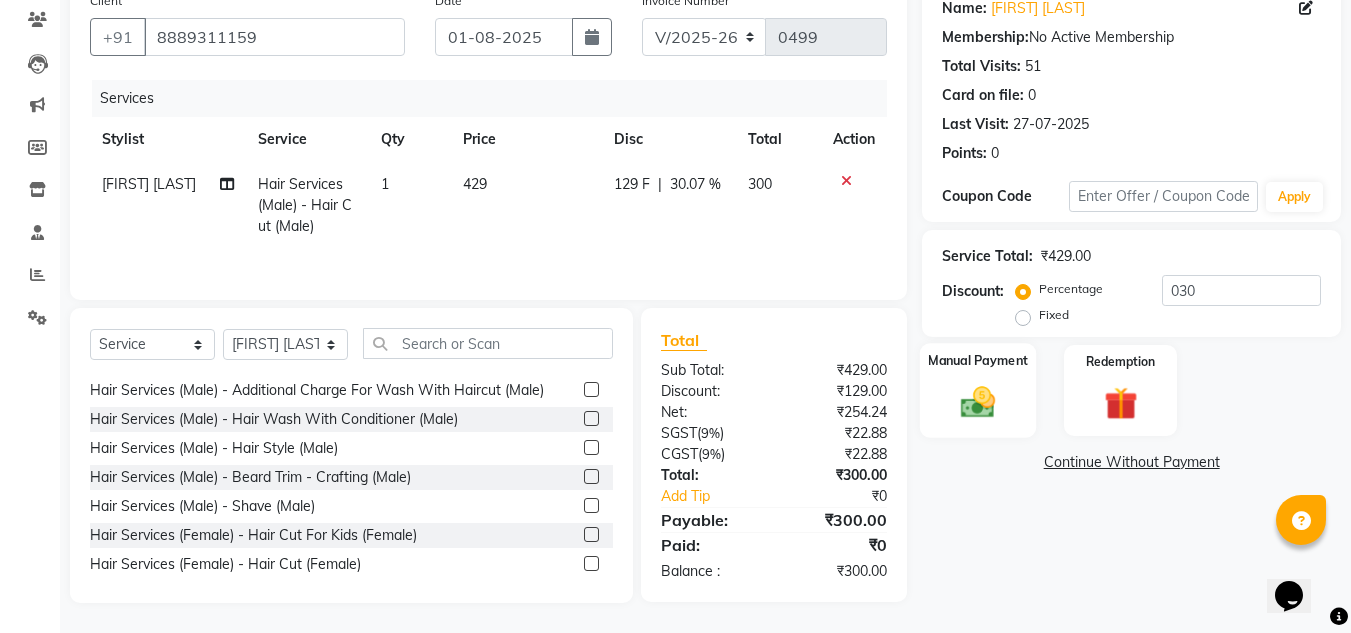 click 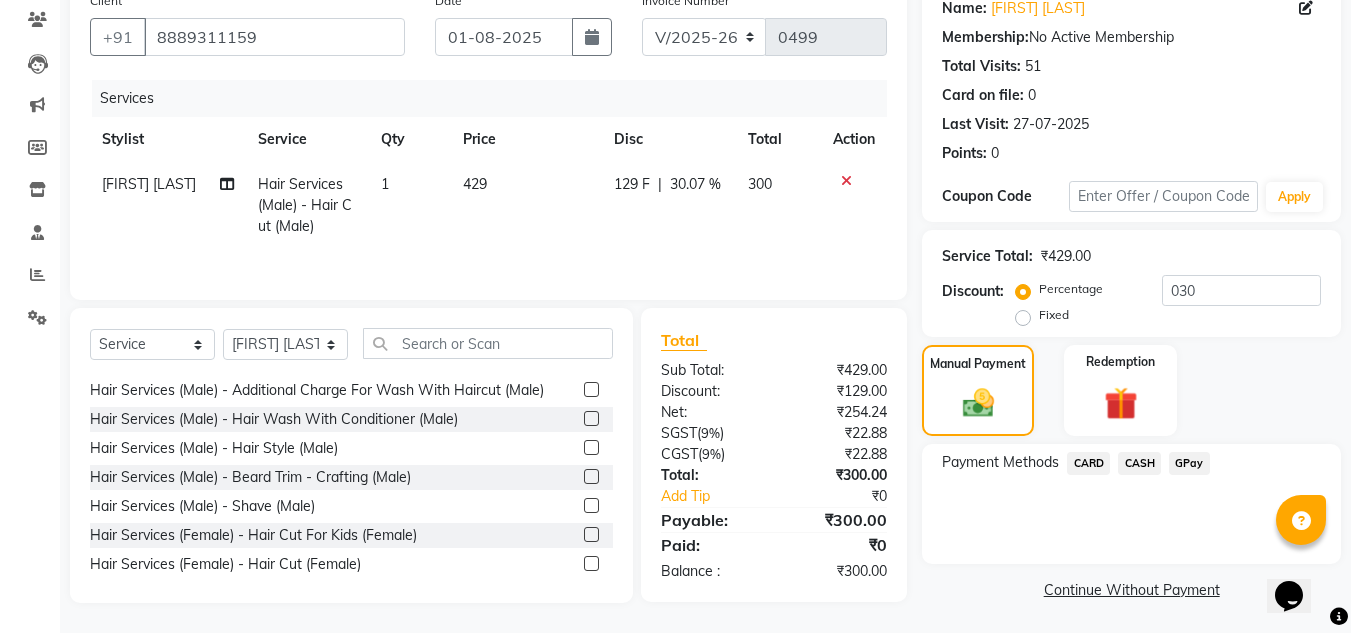 scroll, scrollTop: 170, scrollLeft: 0, axis: vertical 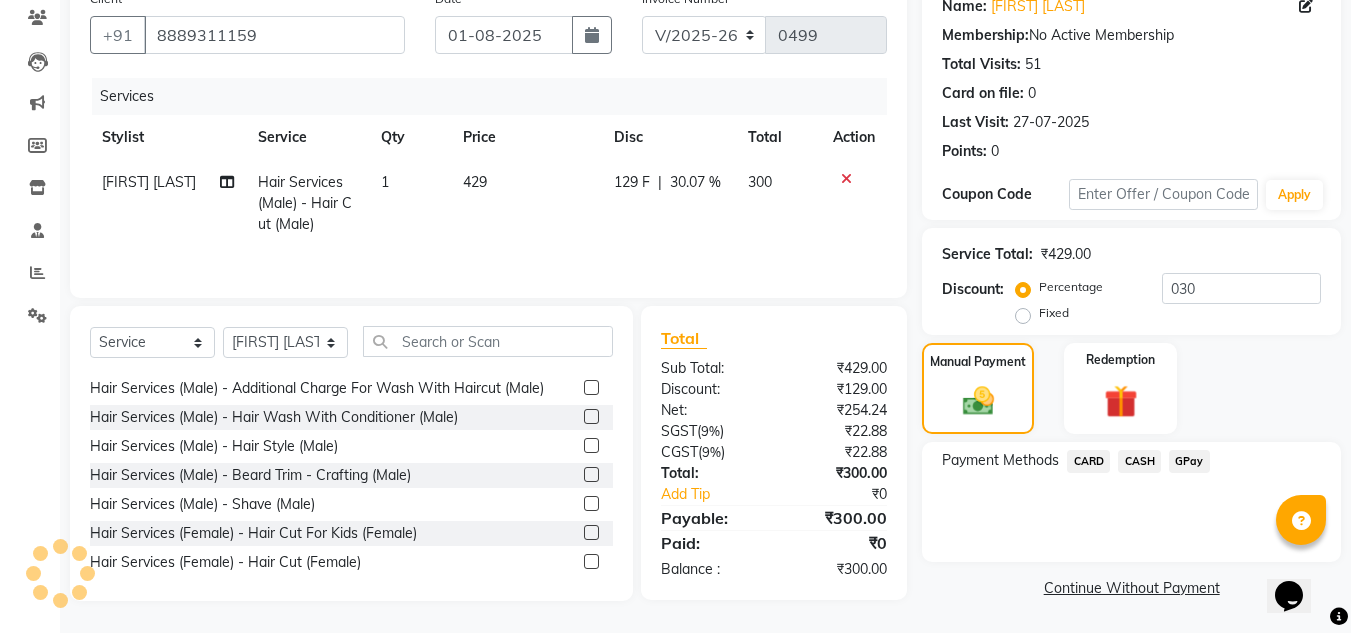 click on "GPay" 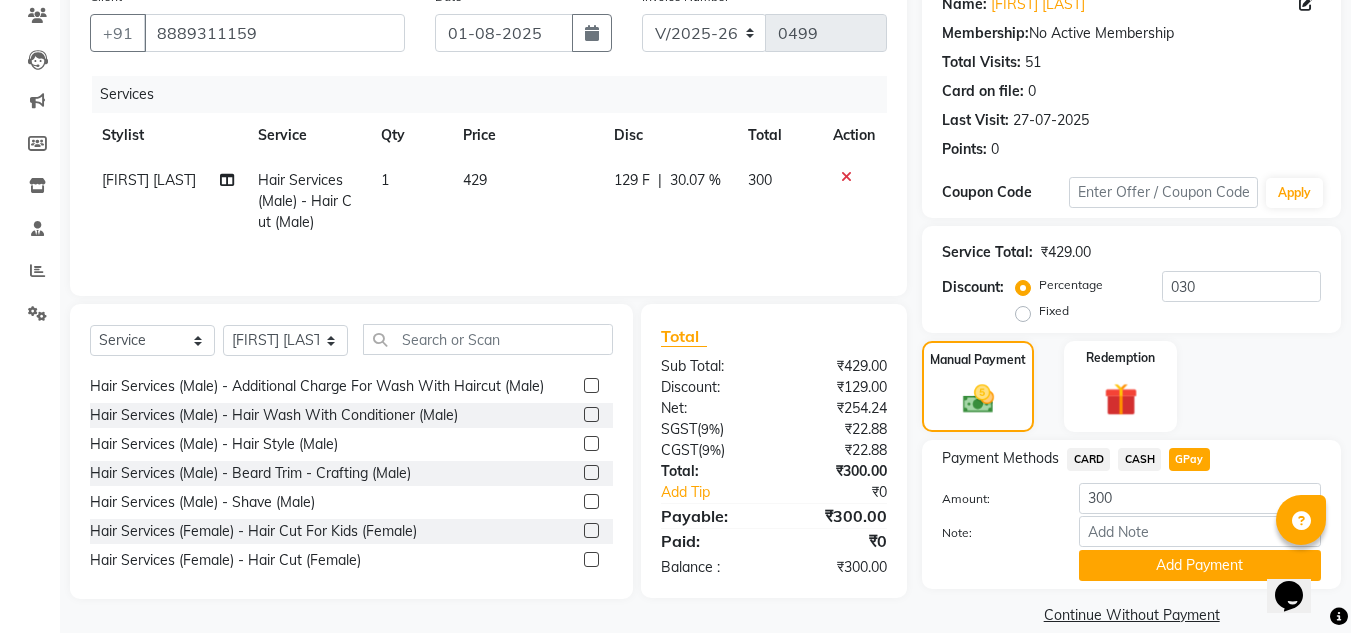 scroll, scrollTop: 199, scrollLeft: 0, axis: vertical 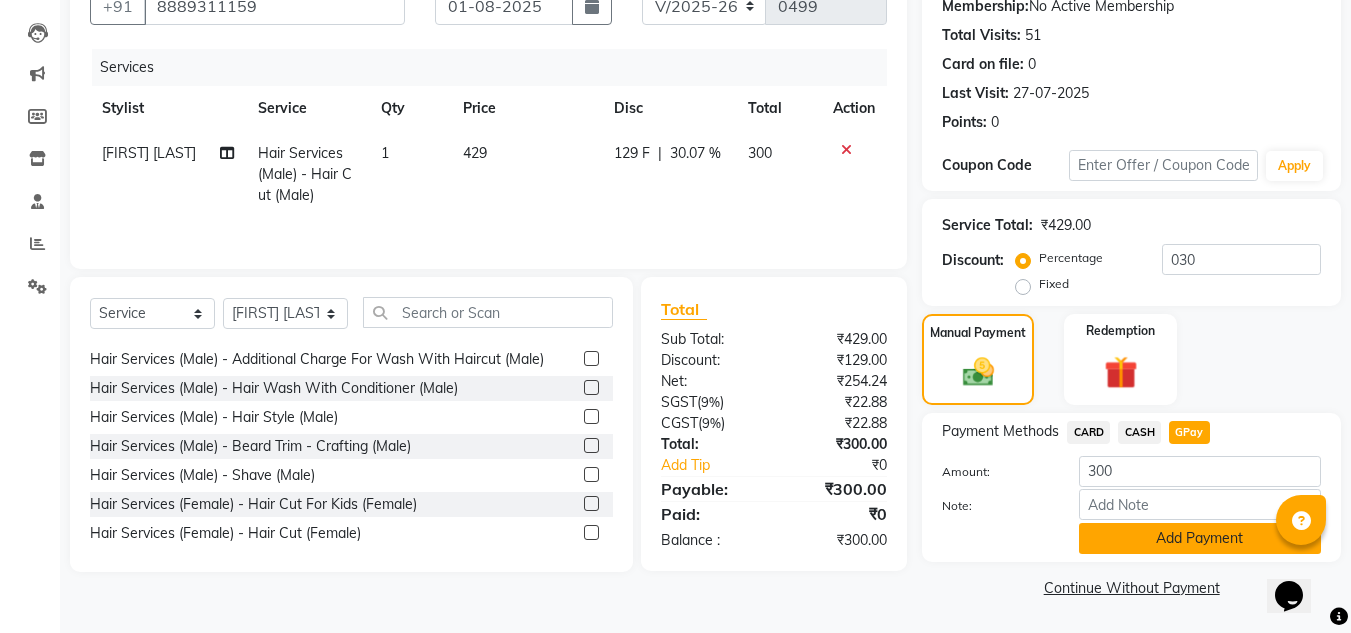 click on "Add Payment" 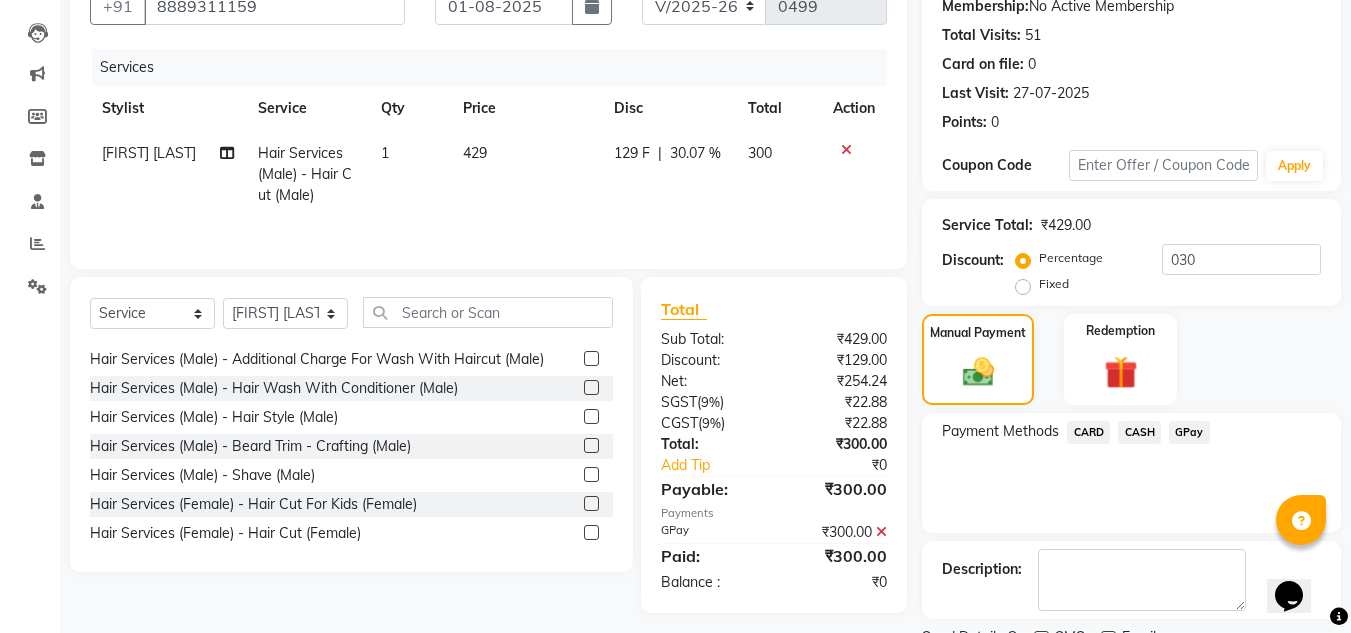 scroll, scrollTop: 283, scrollLeft: 0, axis: vertical 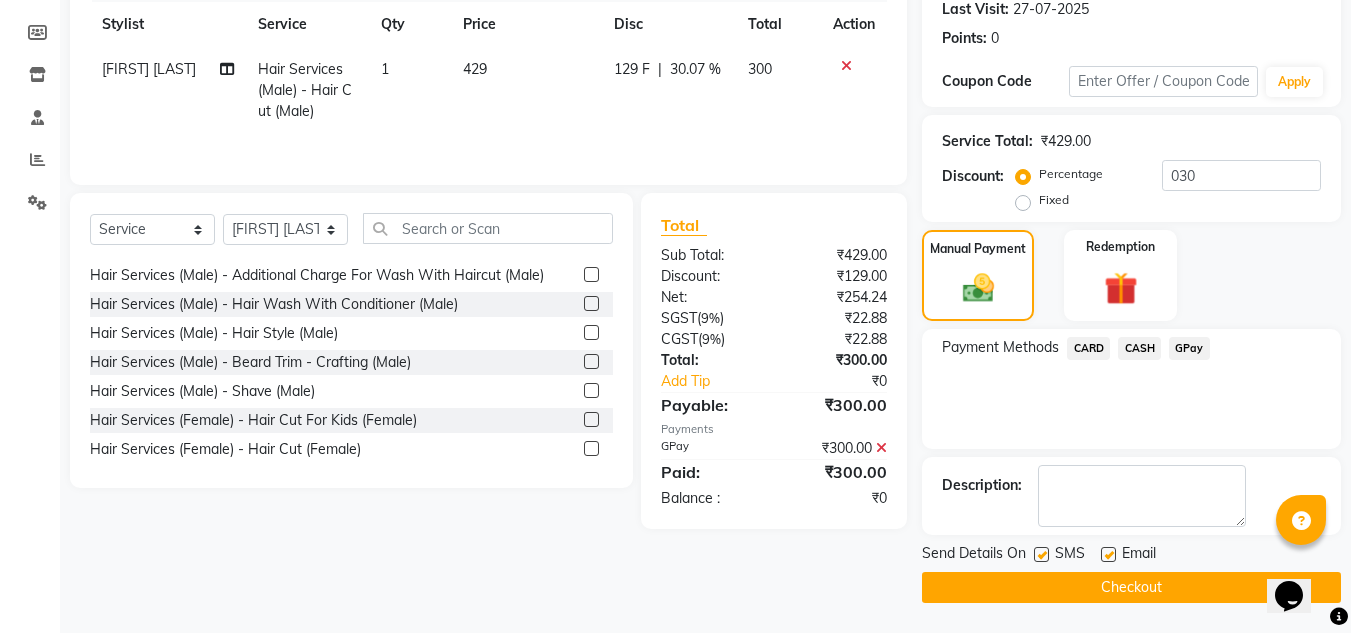 click on "Checkout" 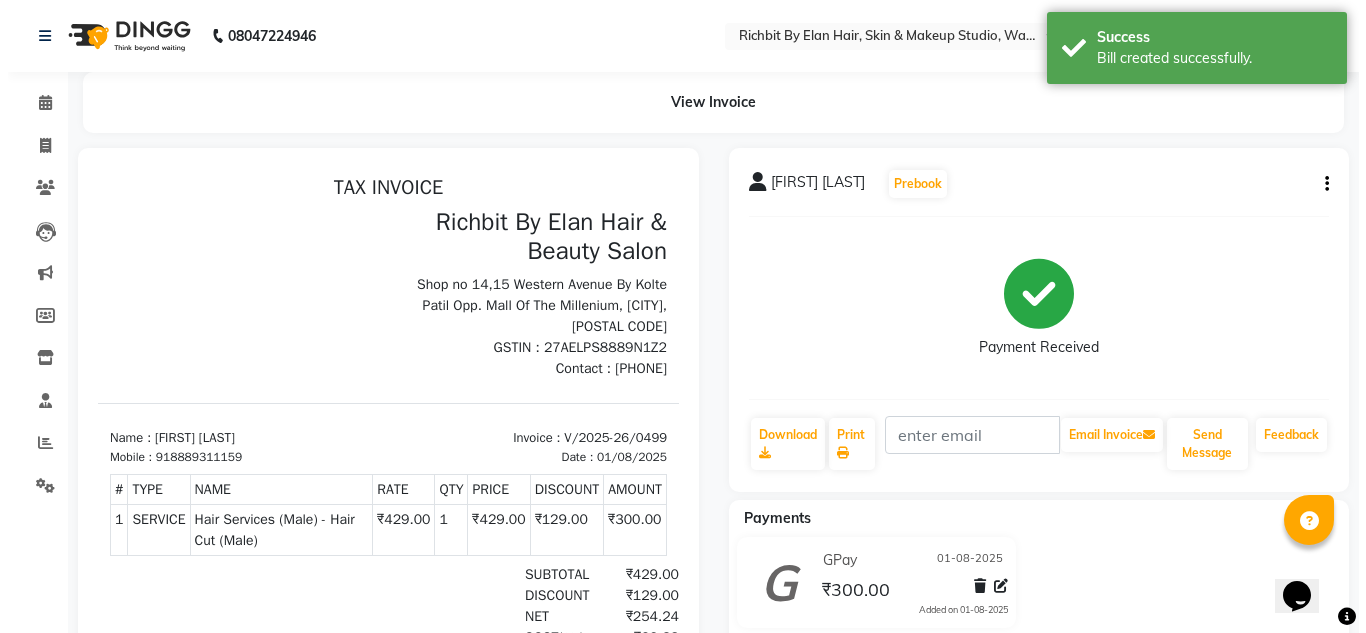 scroll, scrollTop: 0, scrollLeft: 0, axis: both 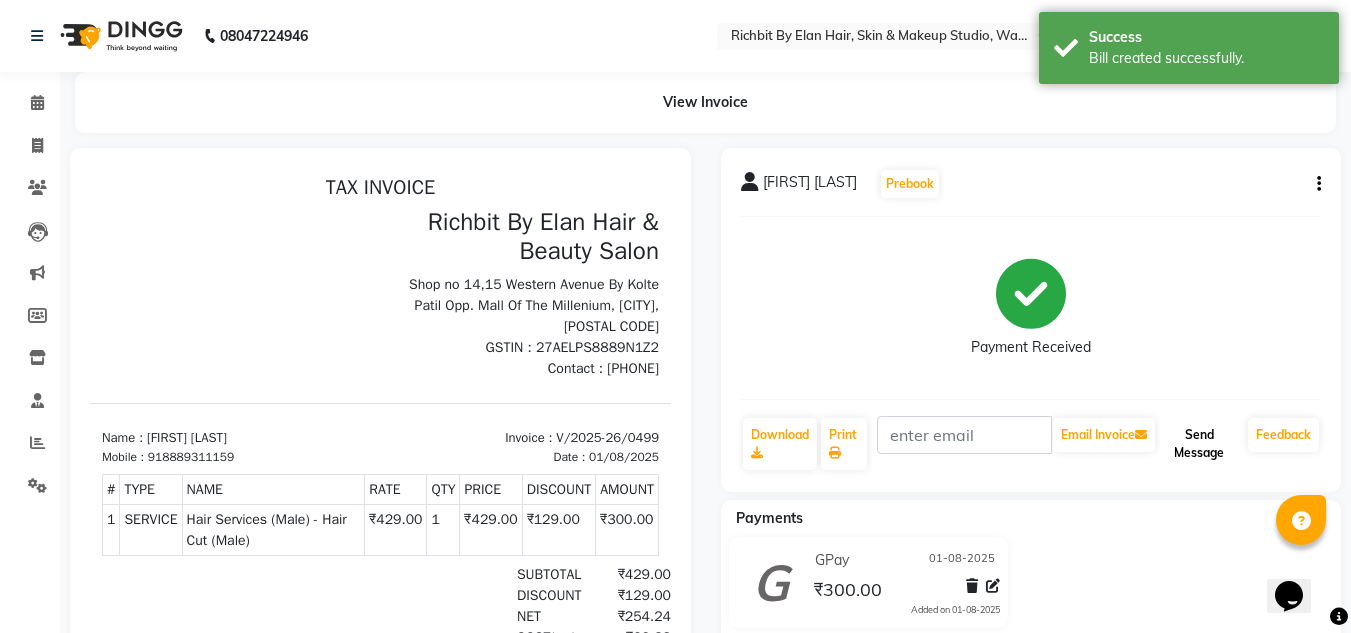 click on "Send Message" 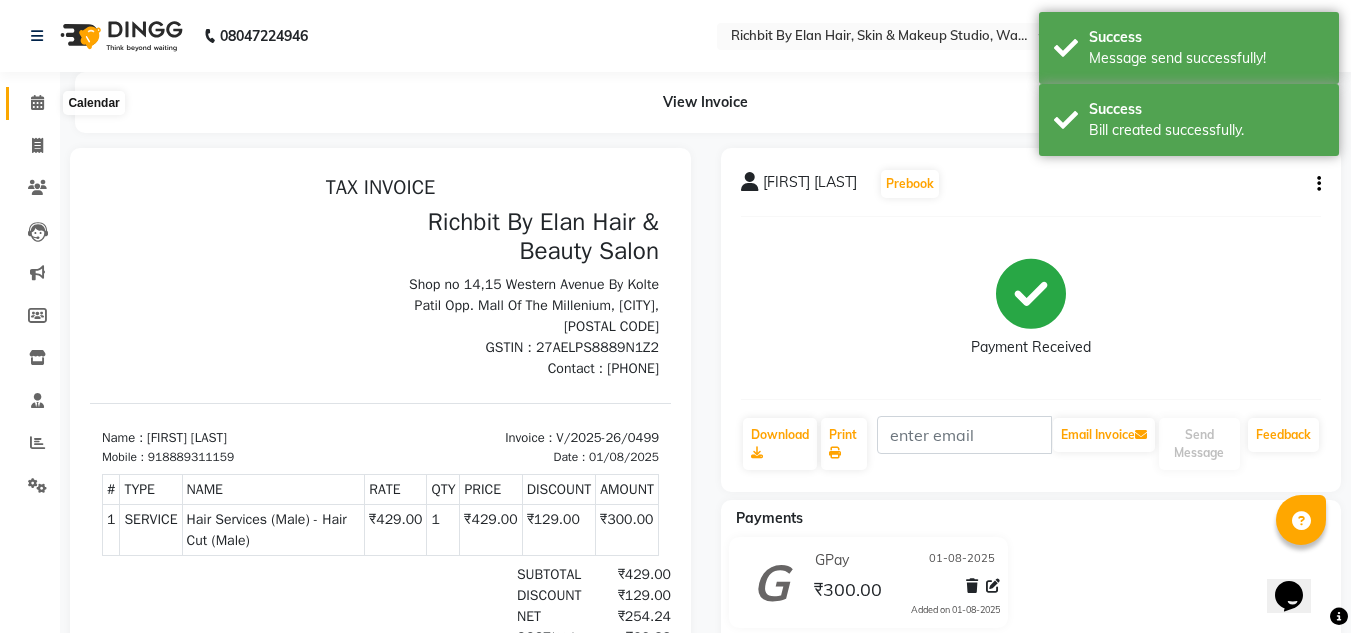 click 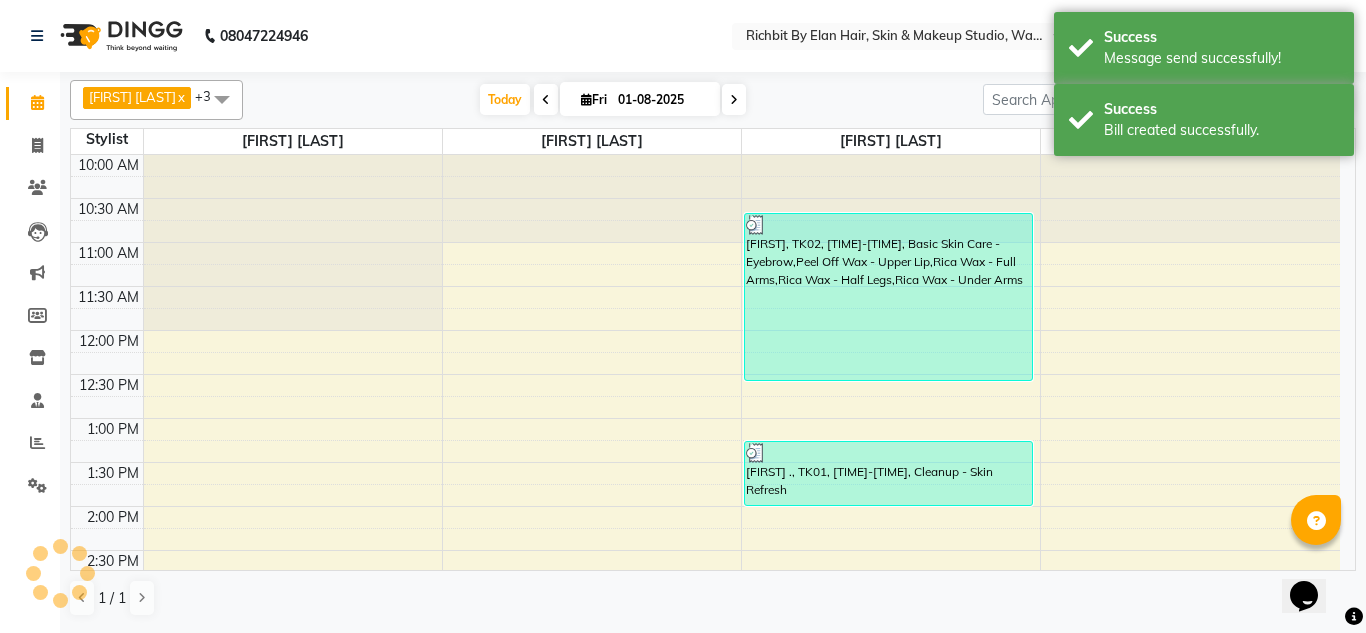 scroll, scrollTop: 0, scrollLeft: 0, axis: both 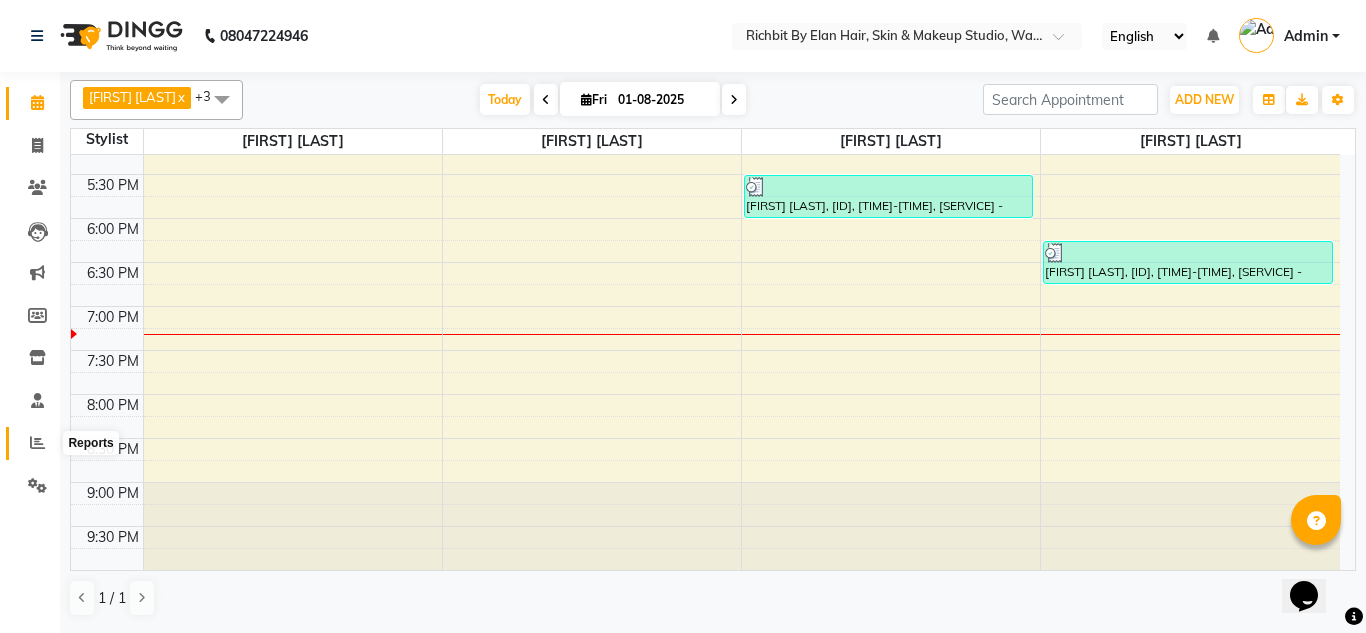 click 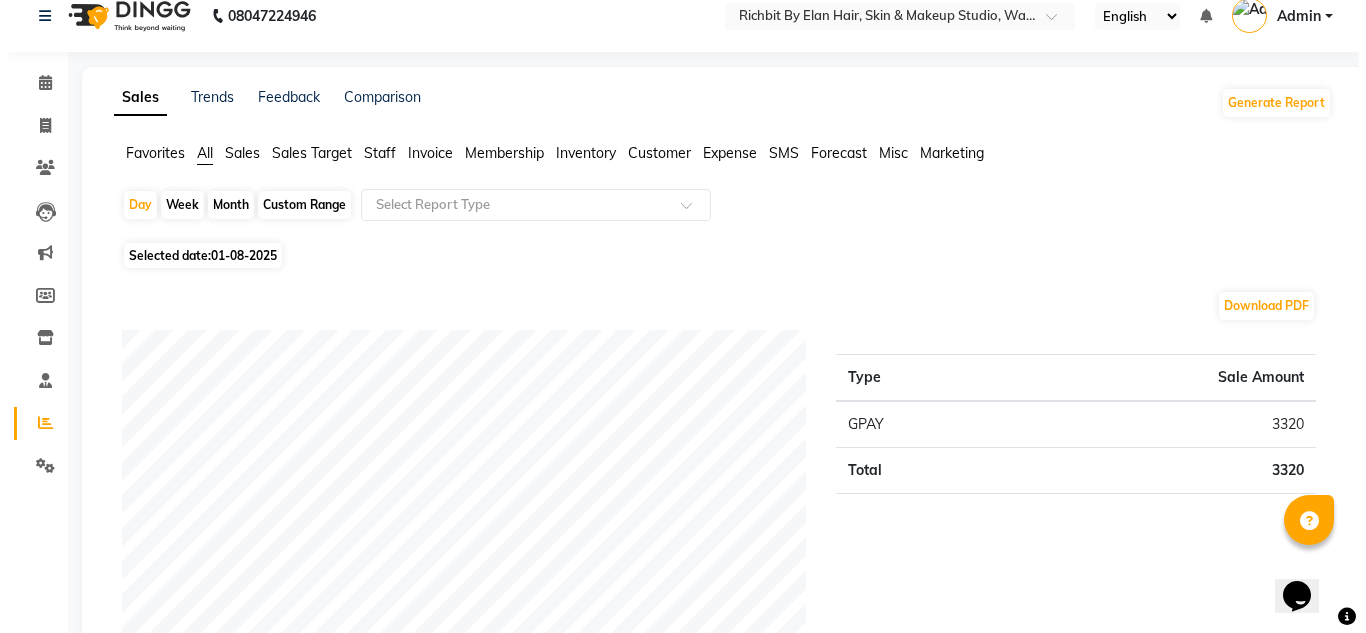 scroll, scrollTop: 0, scrollLeft: 0, axis: both 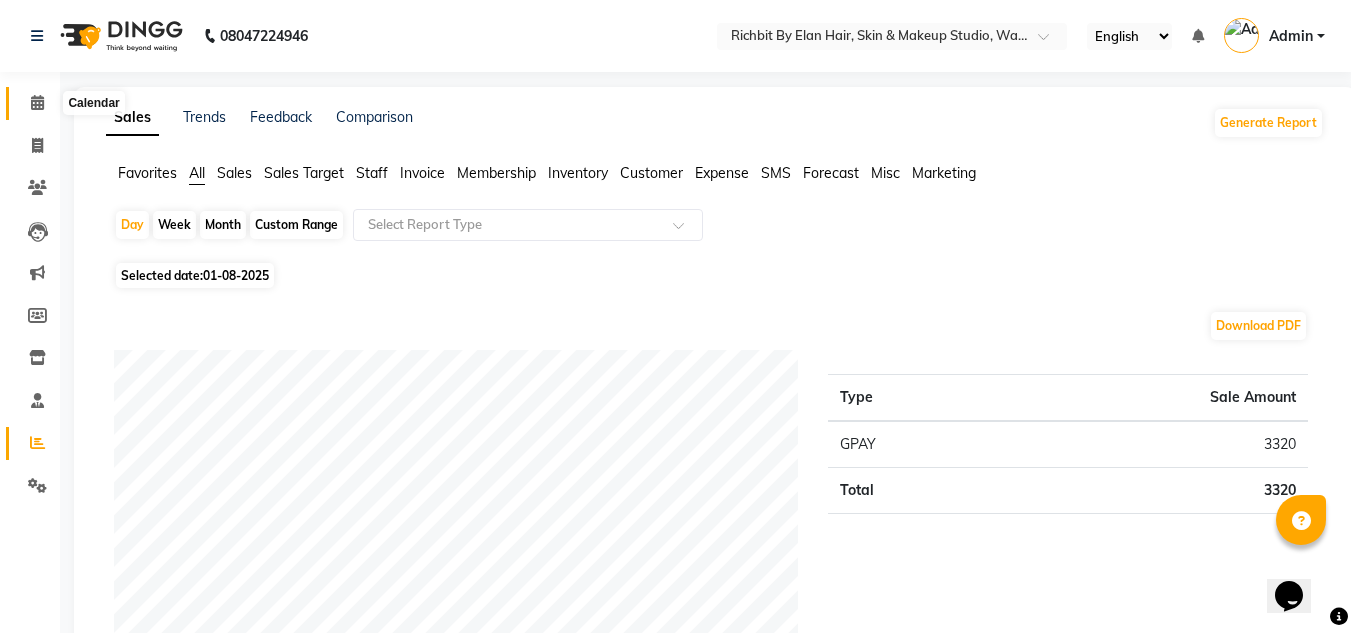 click 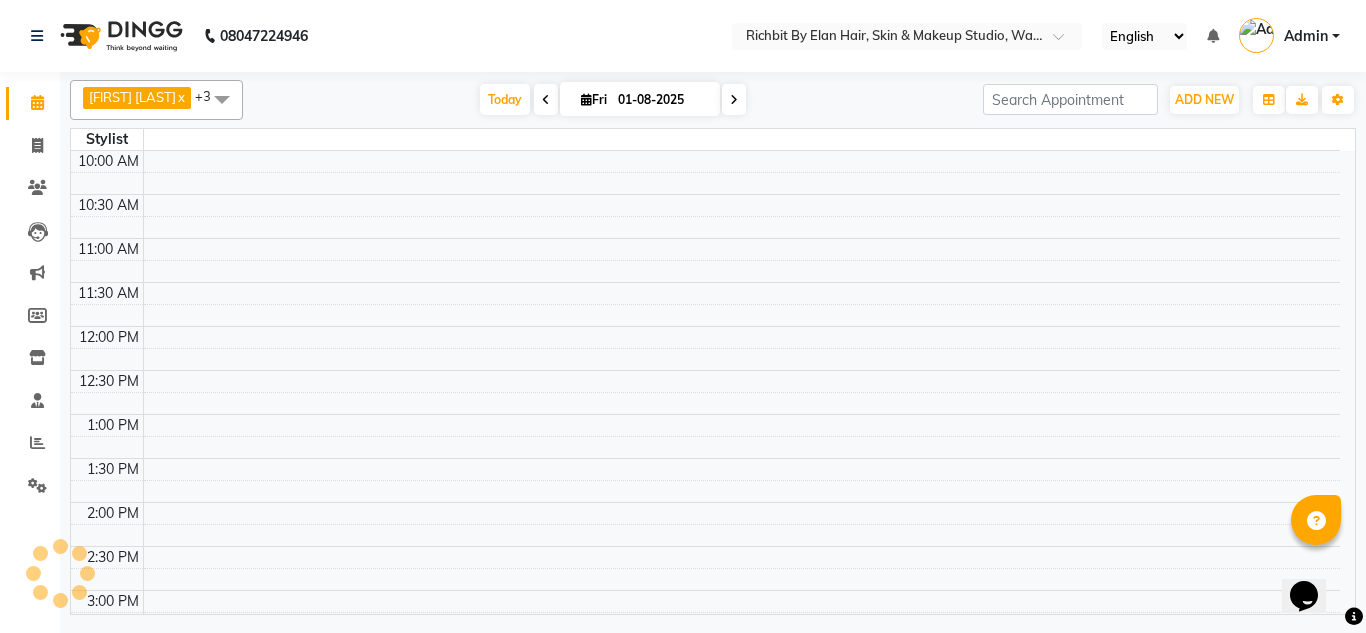 scroll, scrollTop: 0, scrollLeft: 0, axis: both 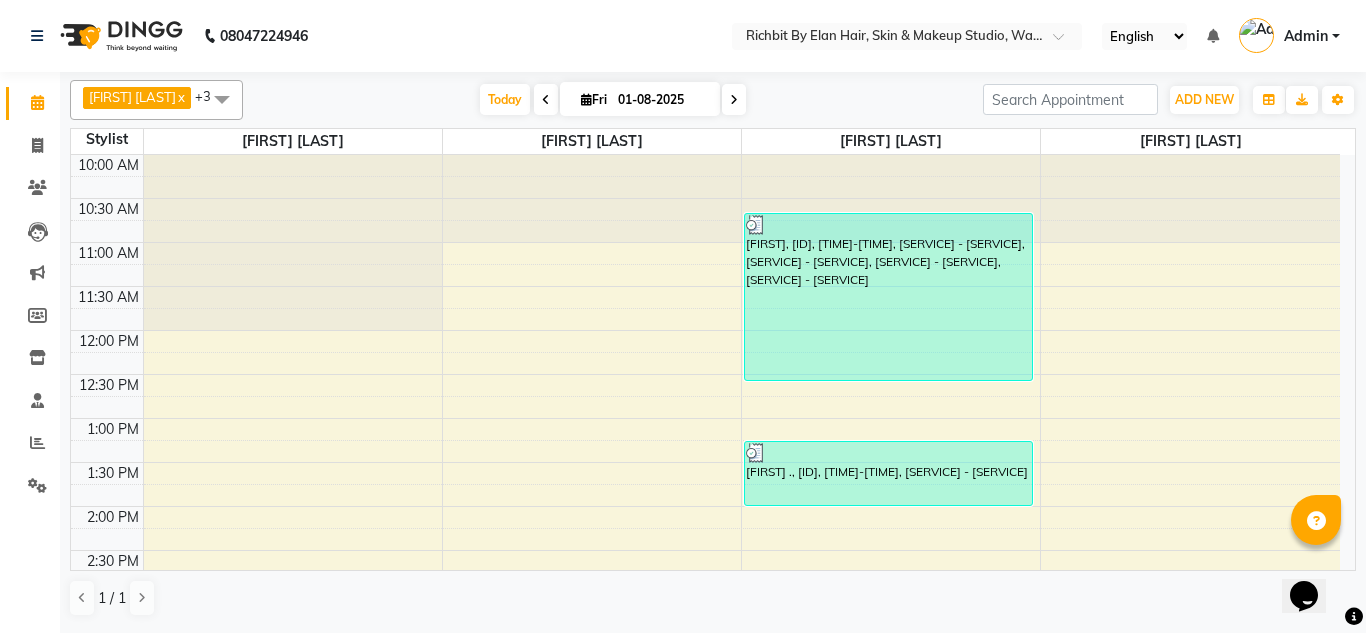 click at bounding box center [734, 100] 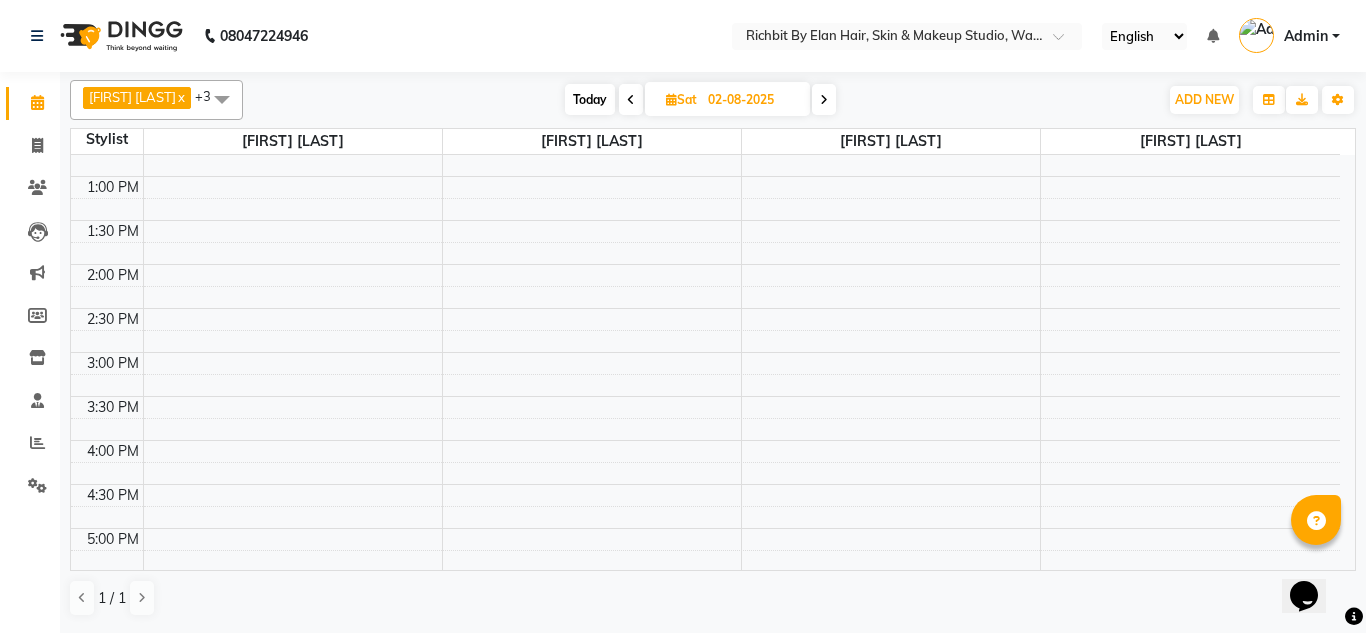 scroll, scrollTop: 340, scrollLeft: 0, axis: vertical 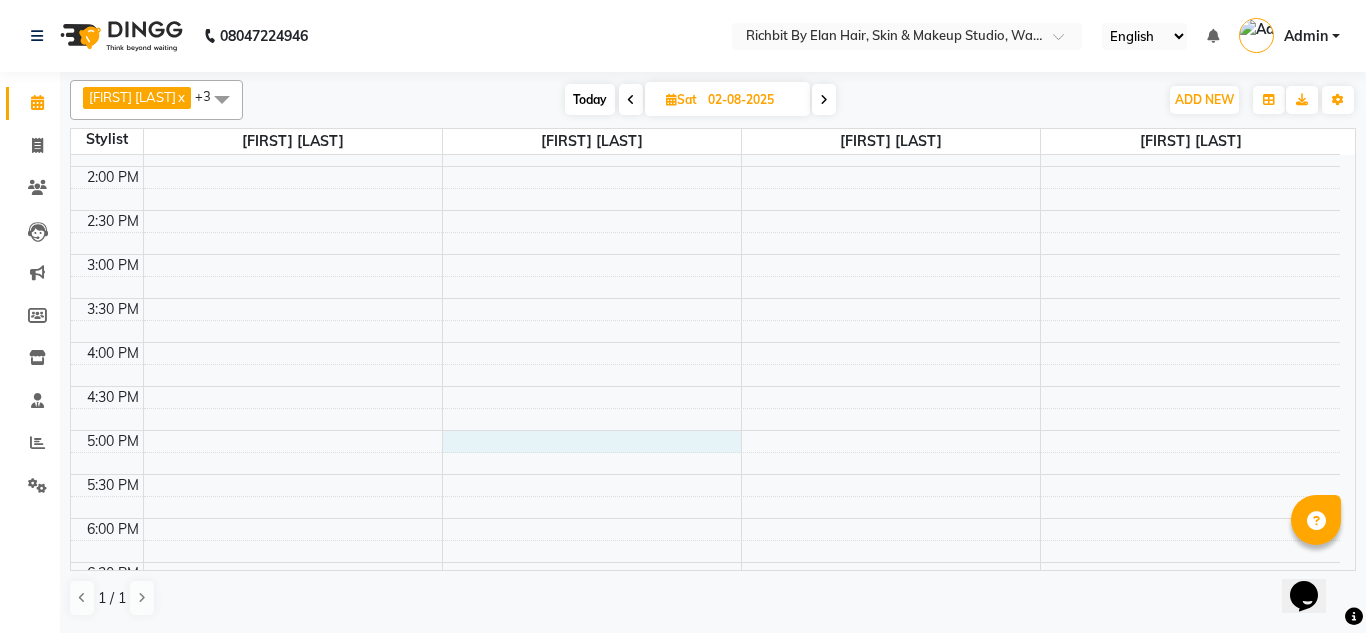 click on "10:00 AM 10:30 AM 11:00 AM 11:30 AM 12:00 PM 12:30 PM 1:00 PM 1:30 PM 2:00 PM 2:30 PM 3:00 PM 3:30 PM 4:00 PM 4:30 PM 5:00 PM 5:30 PM 6:00 PM 6:30 PM 7:00 PM 7:30 PM 8:00 PM 8:30 PM 9:00 PM 9:30 PM" at bounding box center [705, 342] 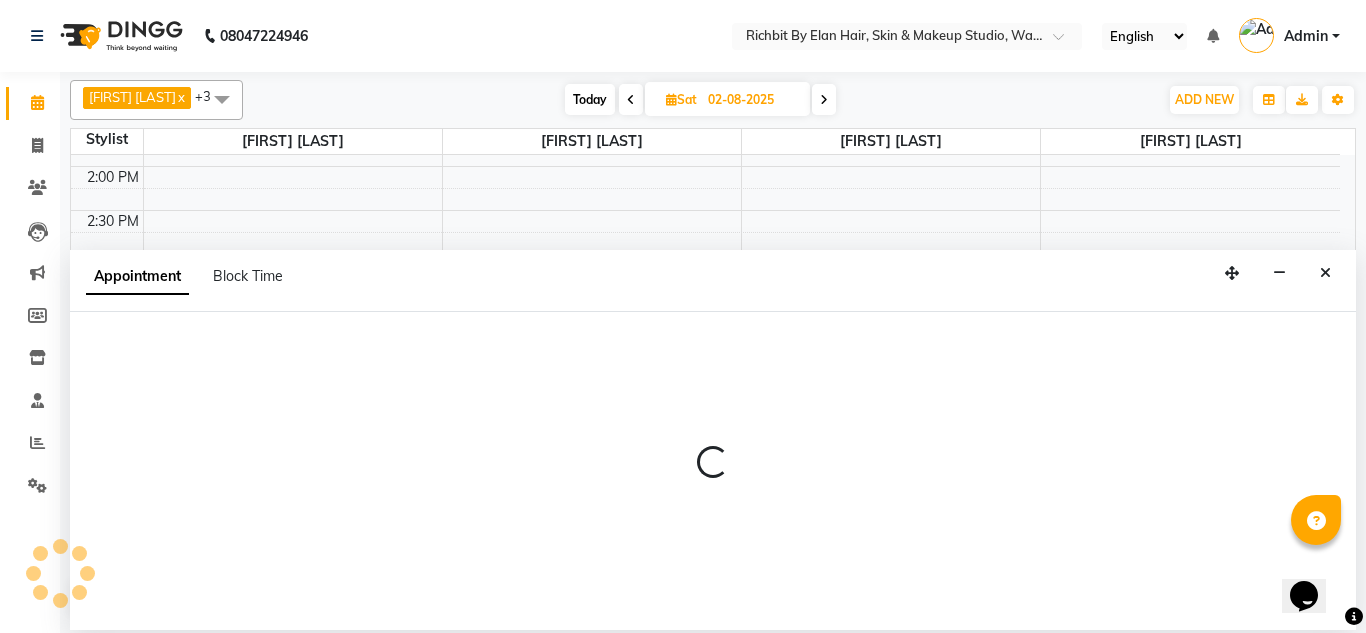 select on "39151" 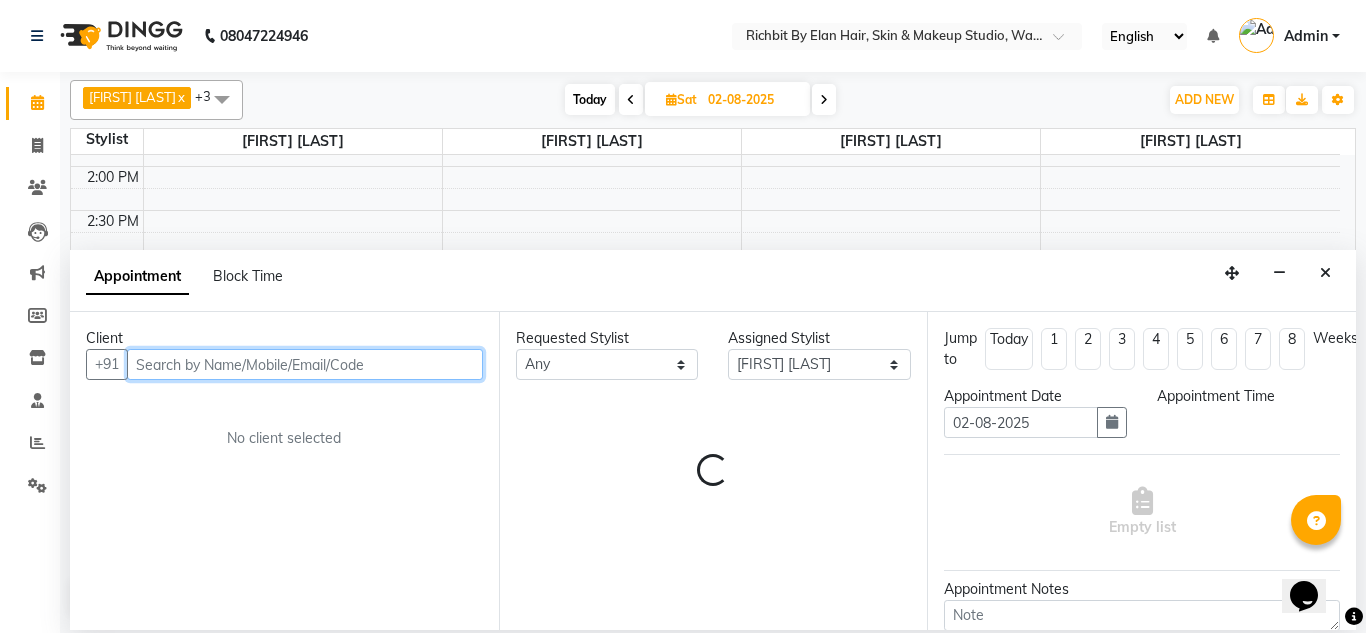 select on "1020" 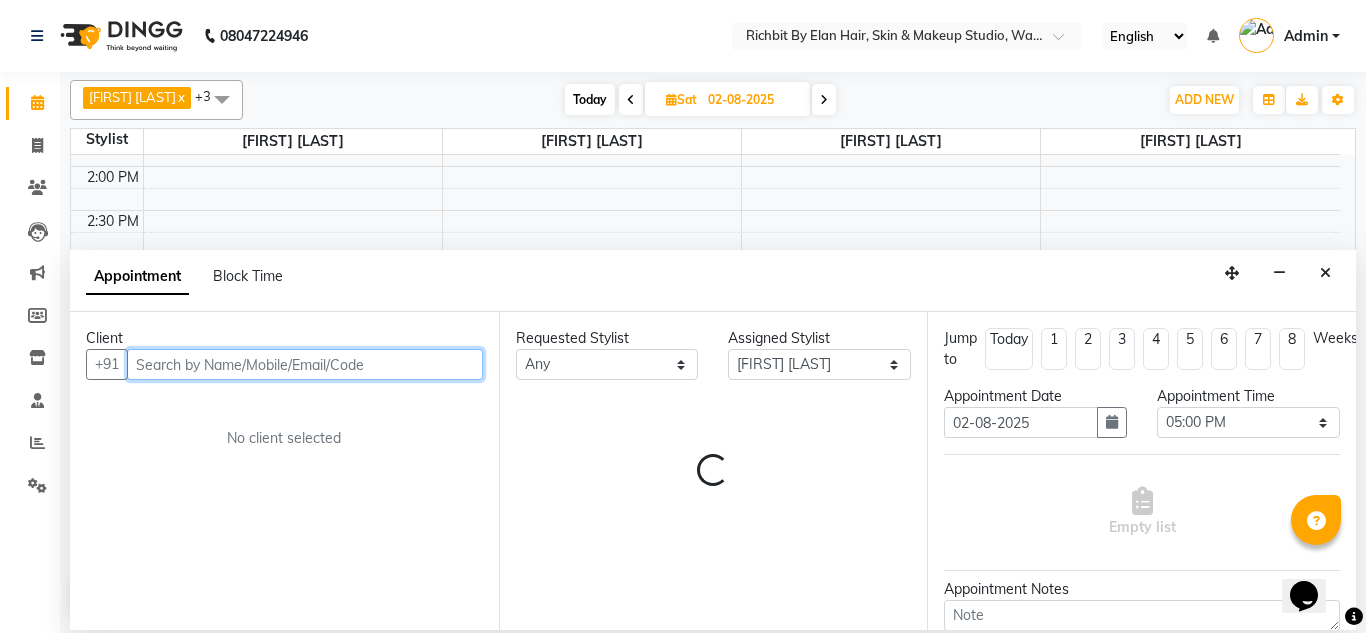 click at bounding box center [305, 364] 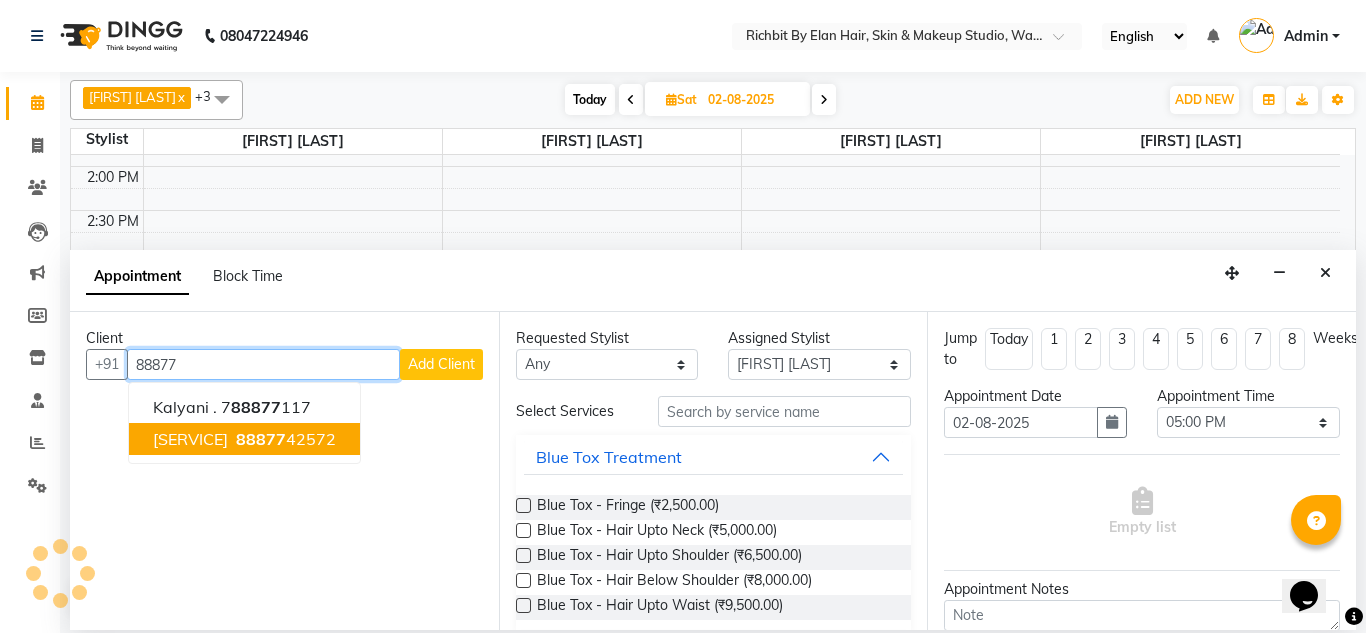 click on "[PHONE]" at bounding box center [284, 439] 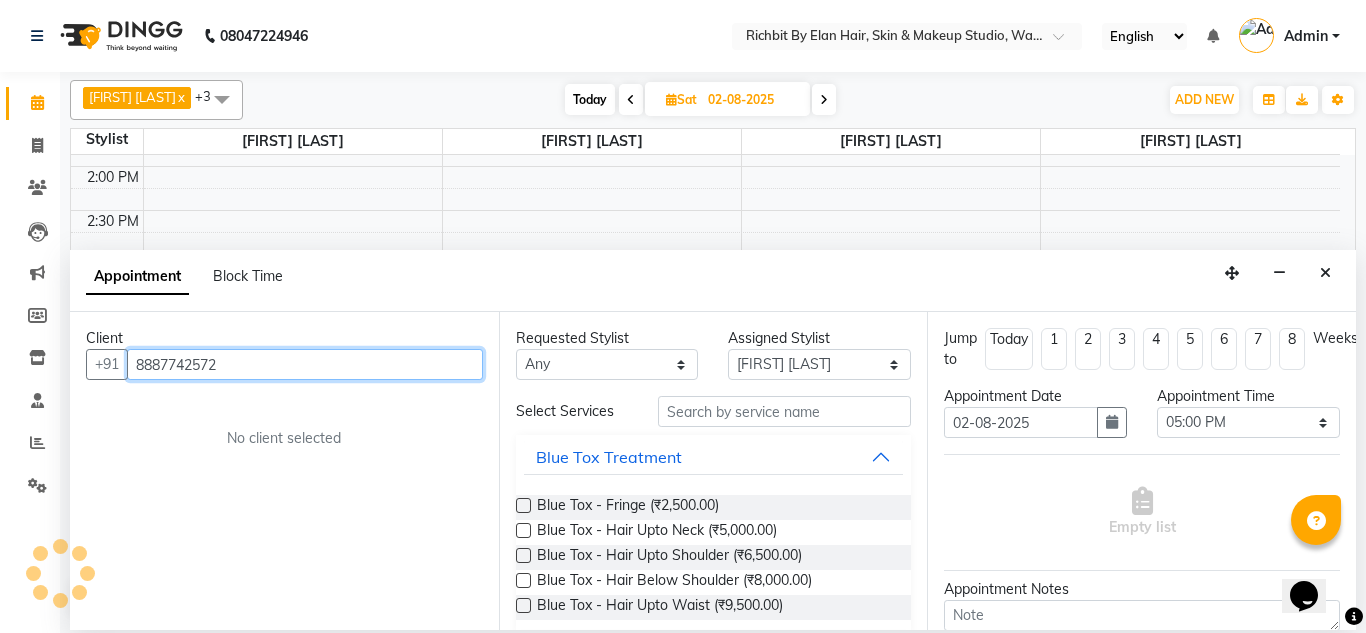type on "8887742572" 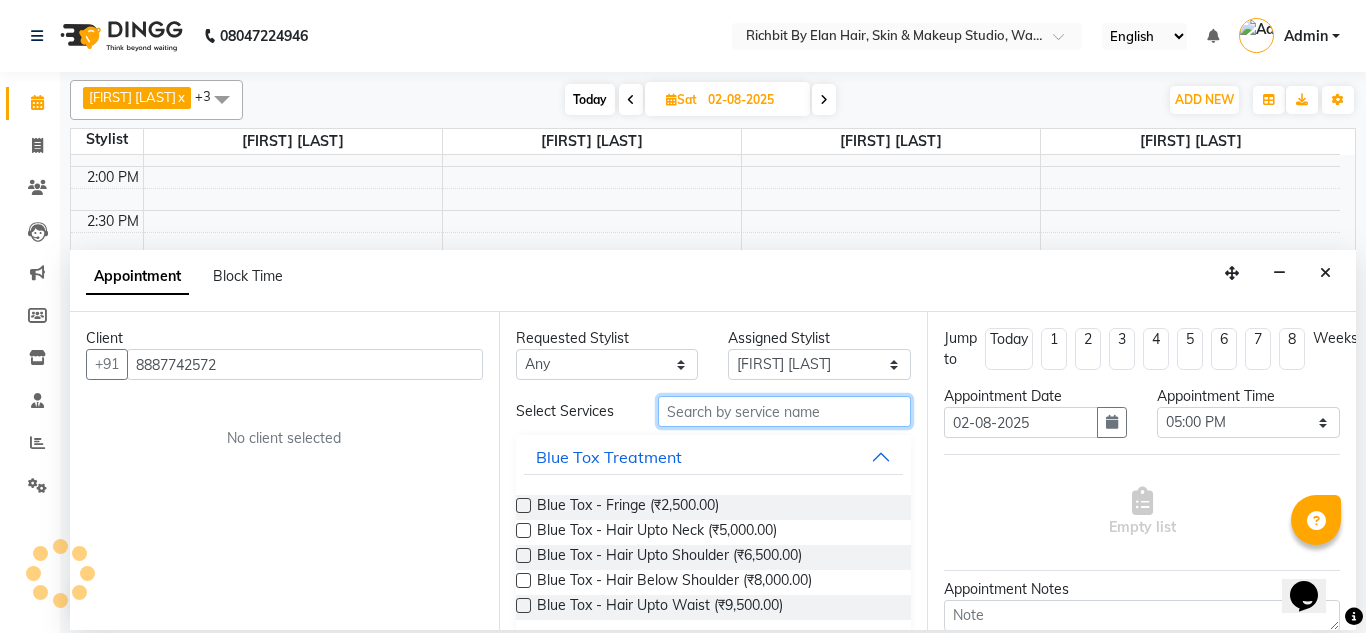 click at bounding box center [785, 411] 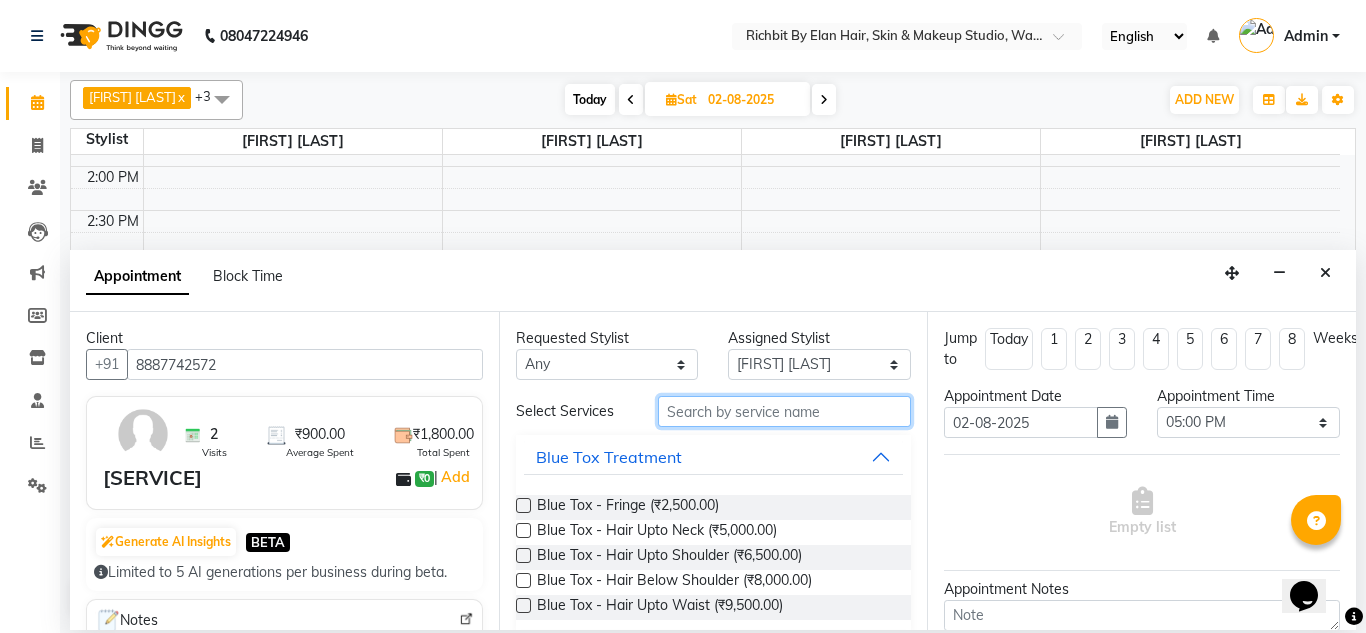 type on "h" 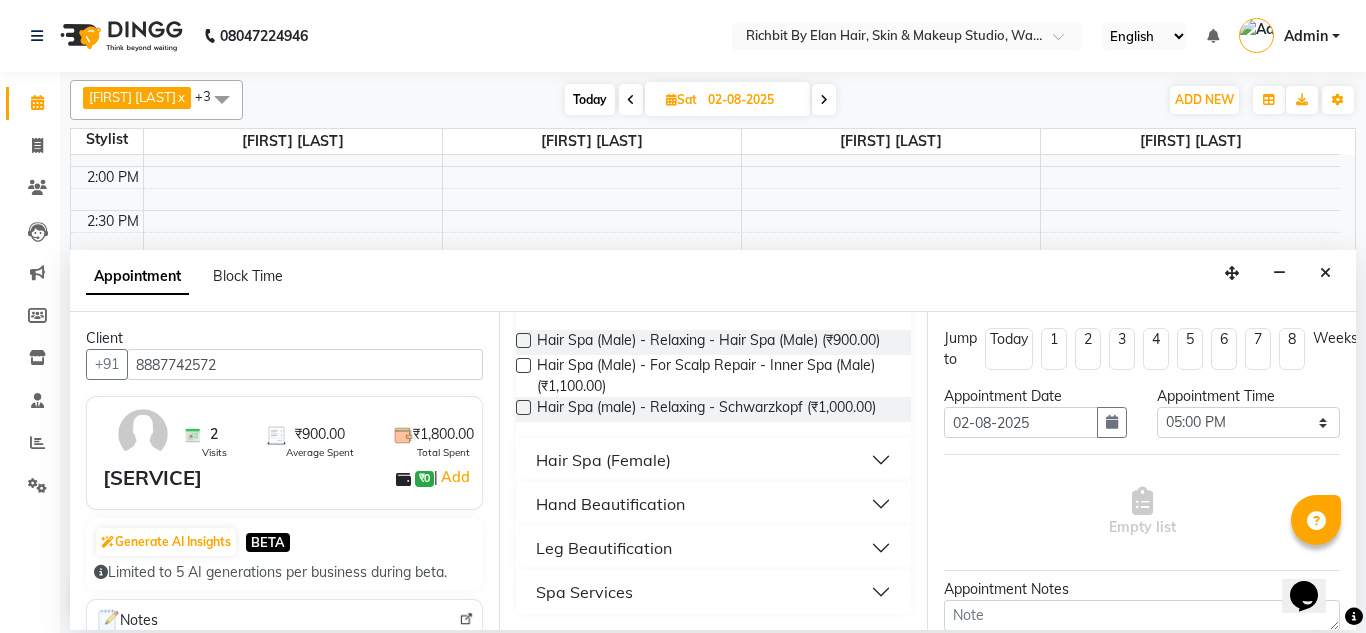 scroll, scrollTop: 199, scrollLeft: 0, axis: vertical 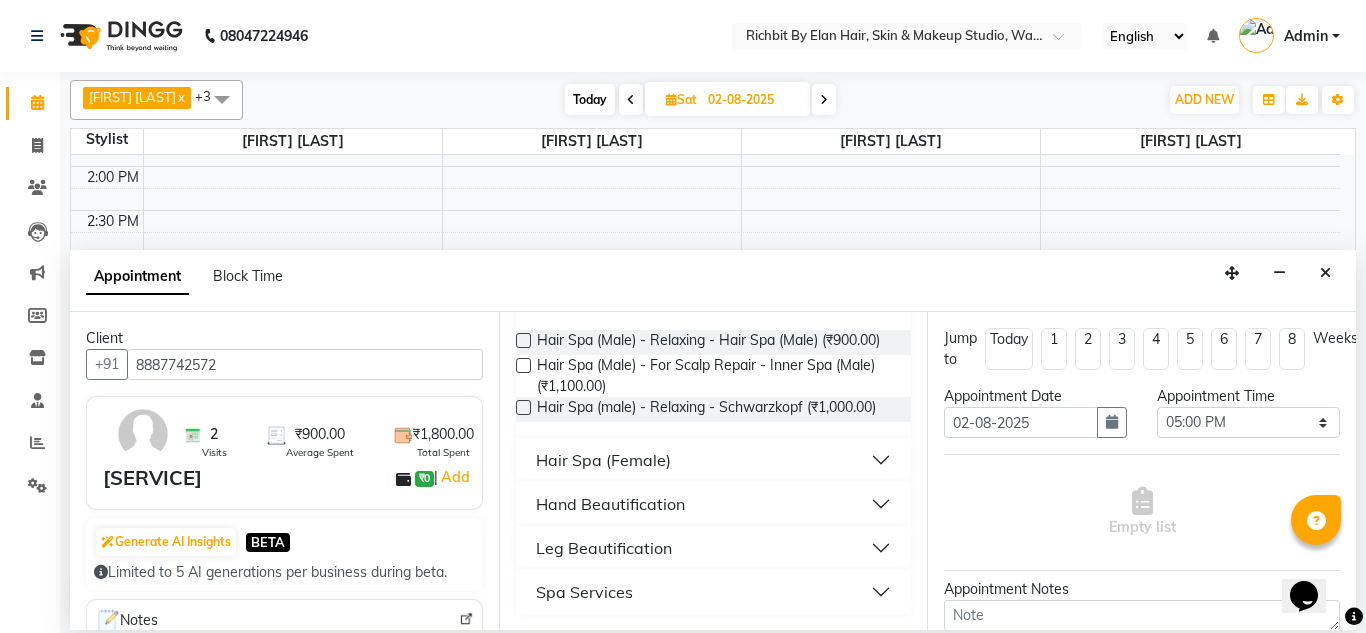 click on "Hair Spa (Female)" at bounding box center (714, 460) 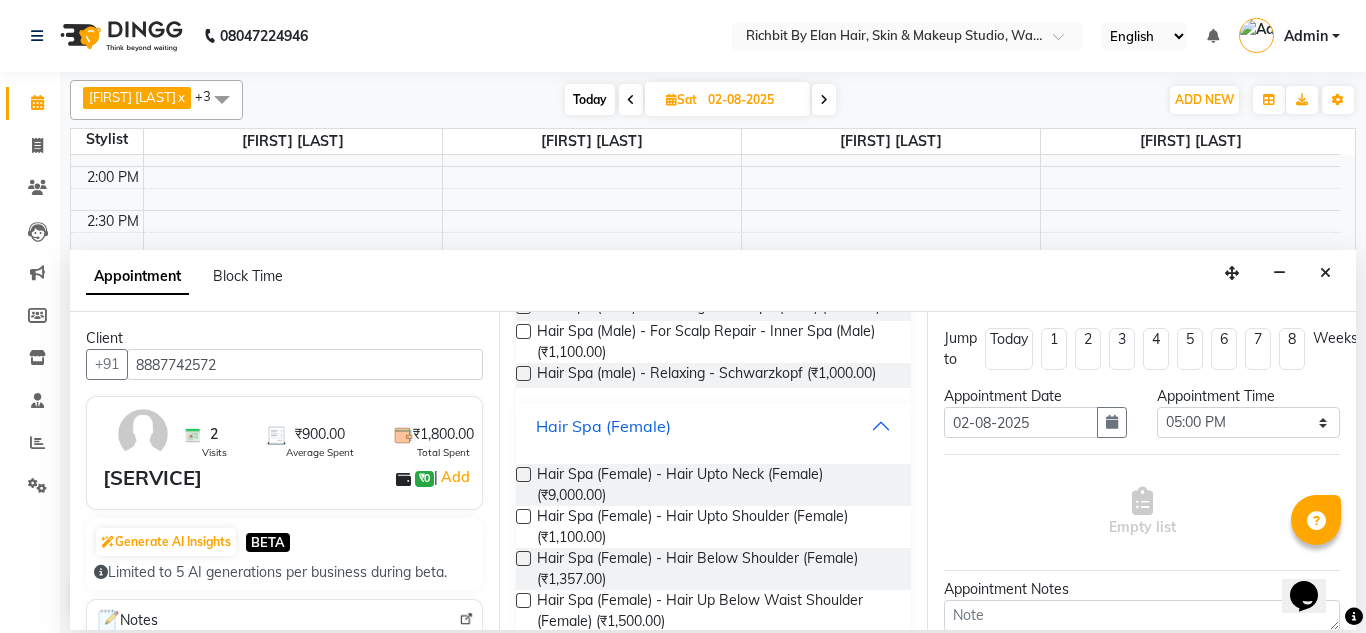 scroll, scrollTop: 299, scrollLeft: 0, axis: vertical 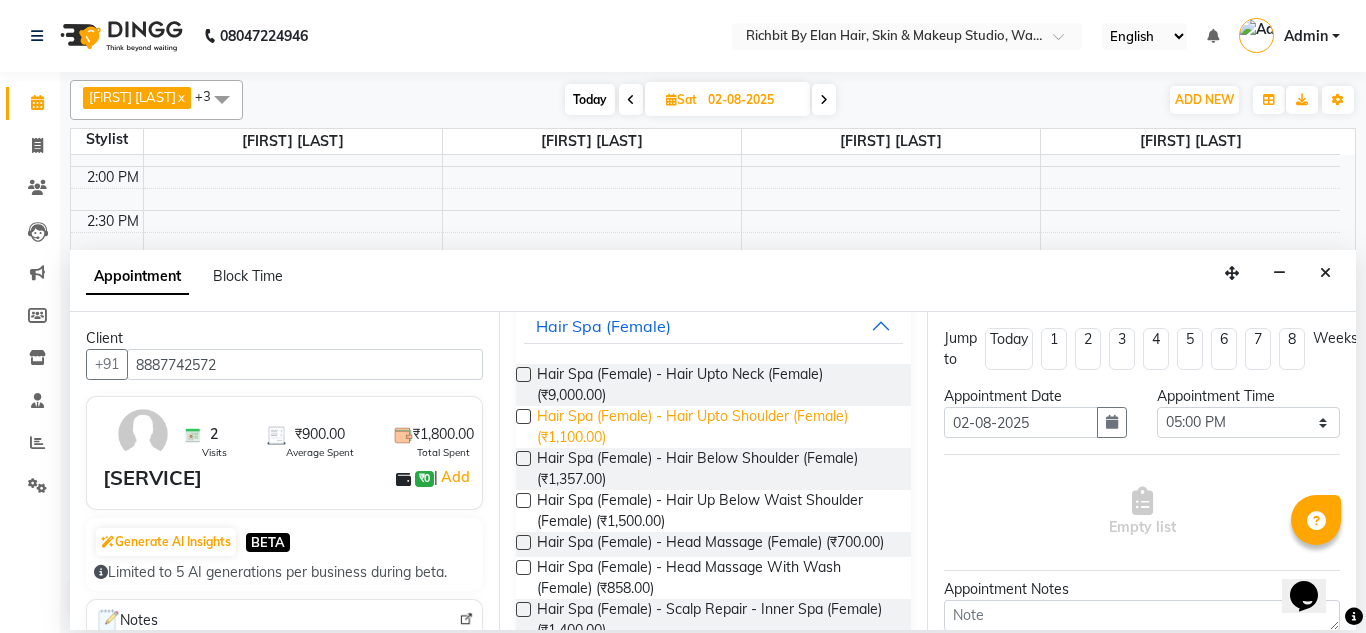 click on "Hair Spa (Female) - Hair Upto Shoulder (Female) (₹1,100.00)" at bounding box center (716, 427) 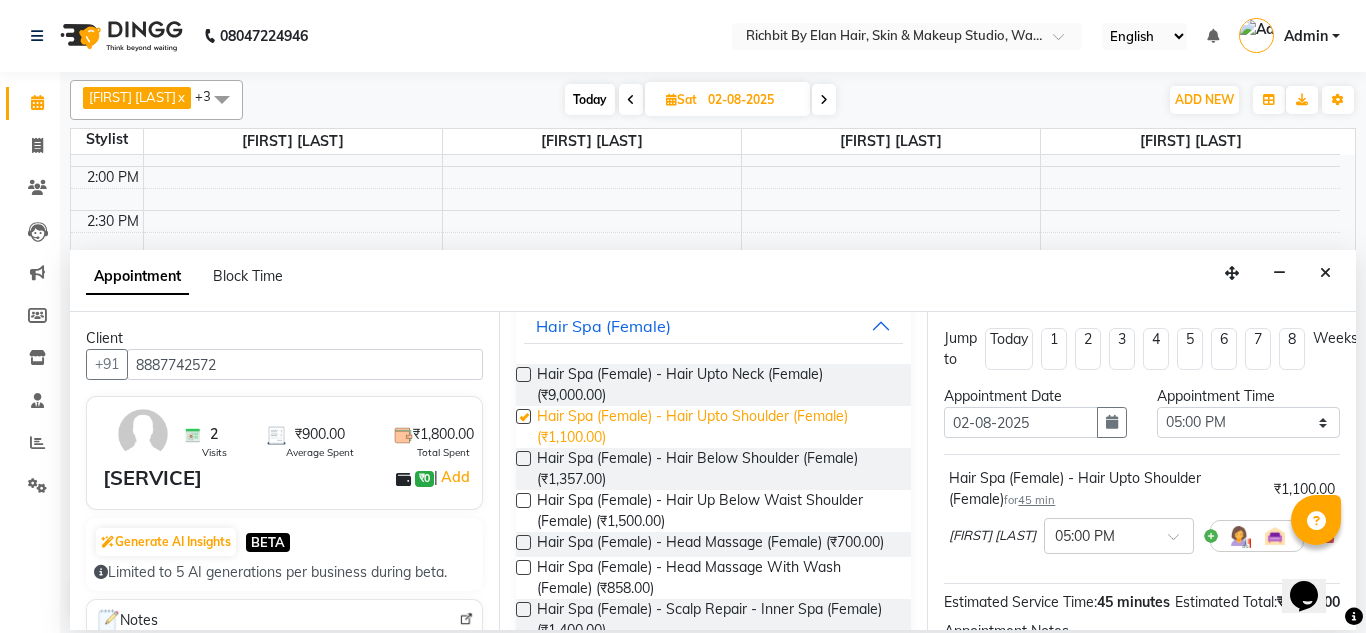 checkbox on "false" 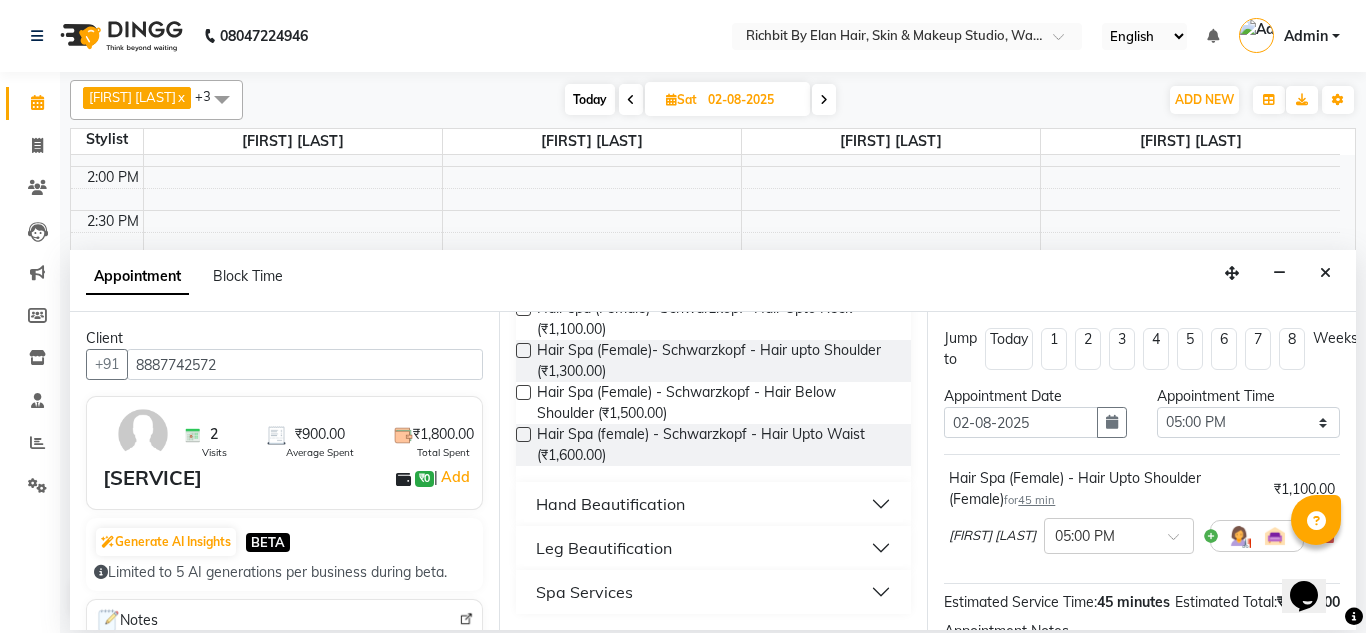 scroll, scrollTop: 693, scrollLeft: 0, axis: vertical 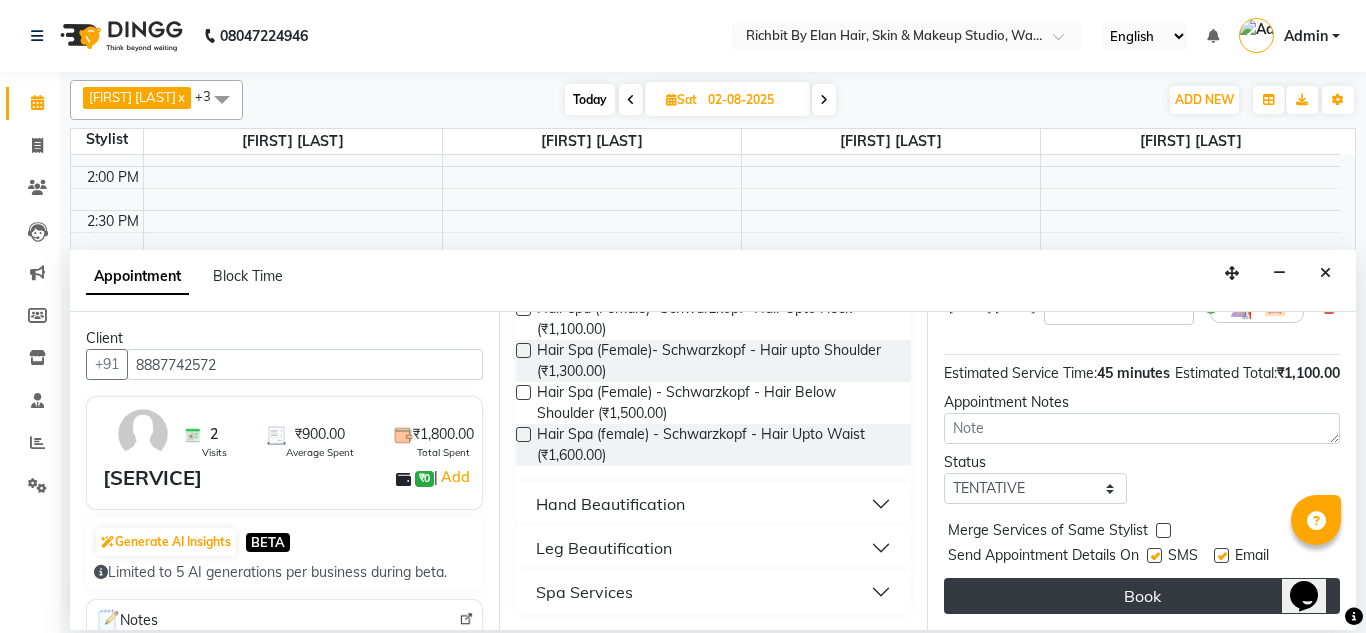 click on "Book" at bounding box center (1142, 596) 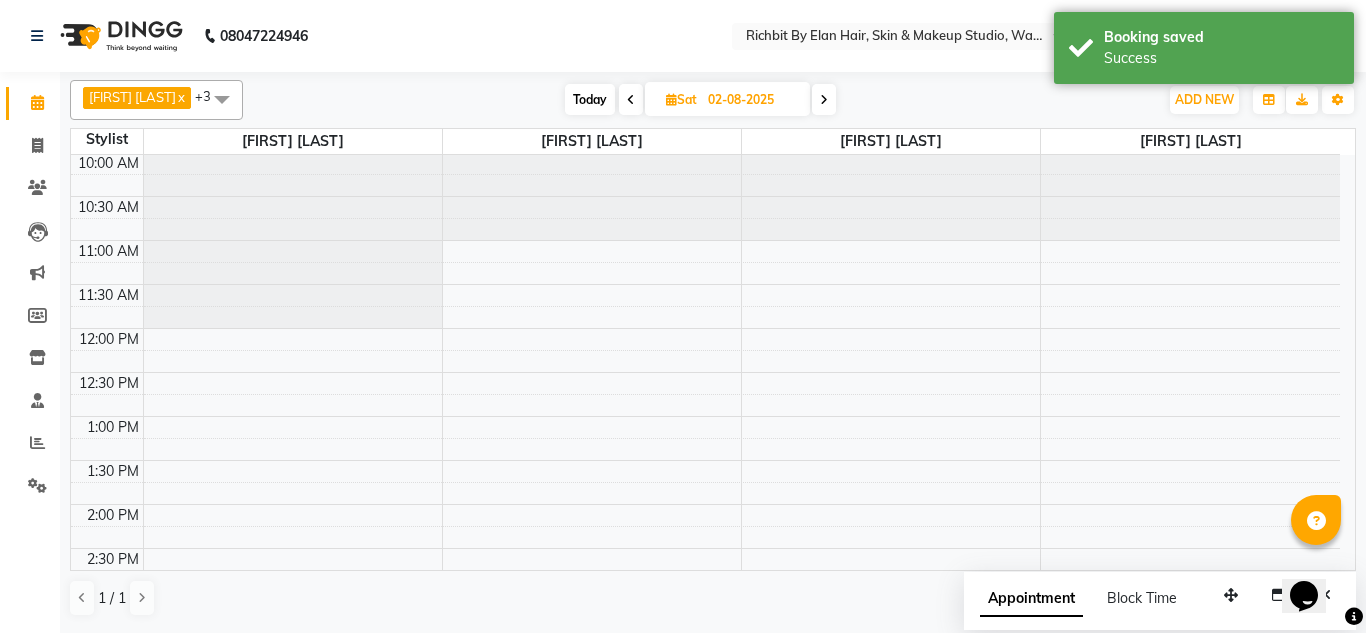 scroll, scrollTop: 0, scrollLeft: 0, axis: both 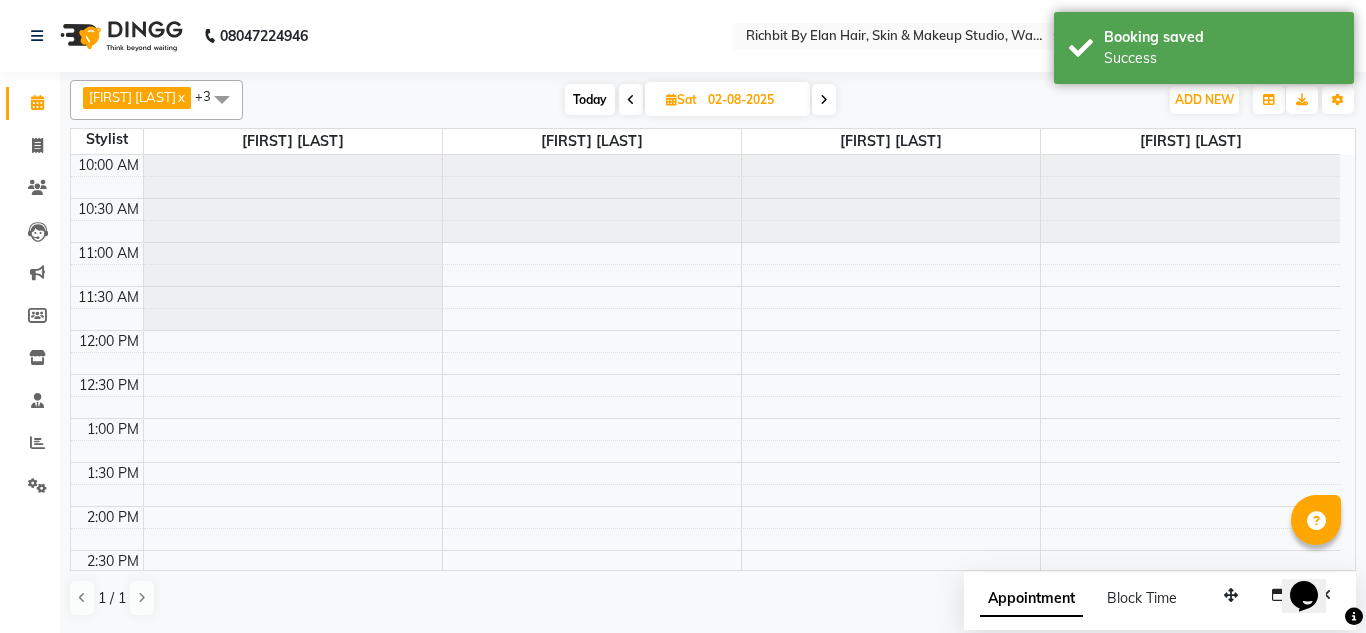 click on "[FIRST] [LAST] x [FIRST] [LAST] x [FIRST] [LAST] x [FIRST] [LAST] +3 Select All [FIRST] [LAST] [FIRST] [LAST] [FIRST] [LAST] [FIRST] [LAST] [FIRST] [LAST] Today  Sat 02-08-2025 Toggle Dropdown Add Appointment Add Invoice Add Expense Add Attendance Add Client Add Transaction Toggle Dropdown Add Appointment Add Invoice Add Expense Add Attendance Add Client ADD NEW Toggle Dropdown Add Appointment Add Invoice Add Expense Add Attendance Add Client Add Transaction [FIRST] [LAST] x [FIRST] [LAST] x [FIRST] [LAST] x [FIRST] [LAST] +3 Select All [FIRST] [LAST] [FIRST] [LAST] [FIRST] [LAST] [FIRST] [LAST] [FIRST] [LAST] Group By  Staff View   Room View  View as Vertical  Vertical - Week View  Horizontal  Horizontal - Week View  List  Toggle Dropdown Calendar Settings Manage Tags   Arrange Stylists   Reset Stylists  Full Screen  Show Available Stylist  Appointment Form Zoom 100% Staff/Room Display Count 5" at bounding box center [713, 100] 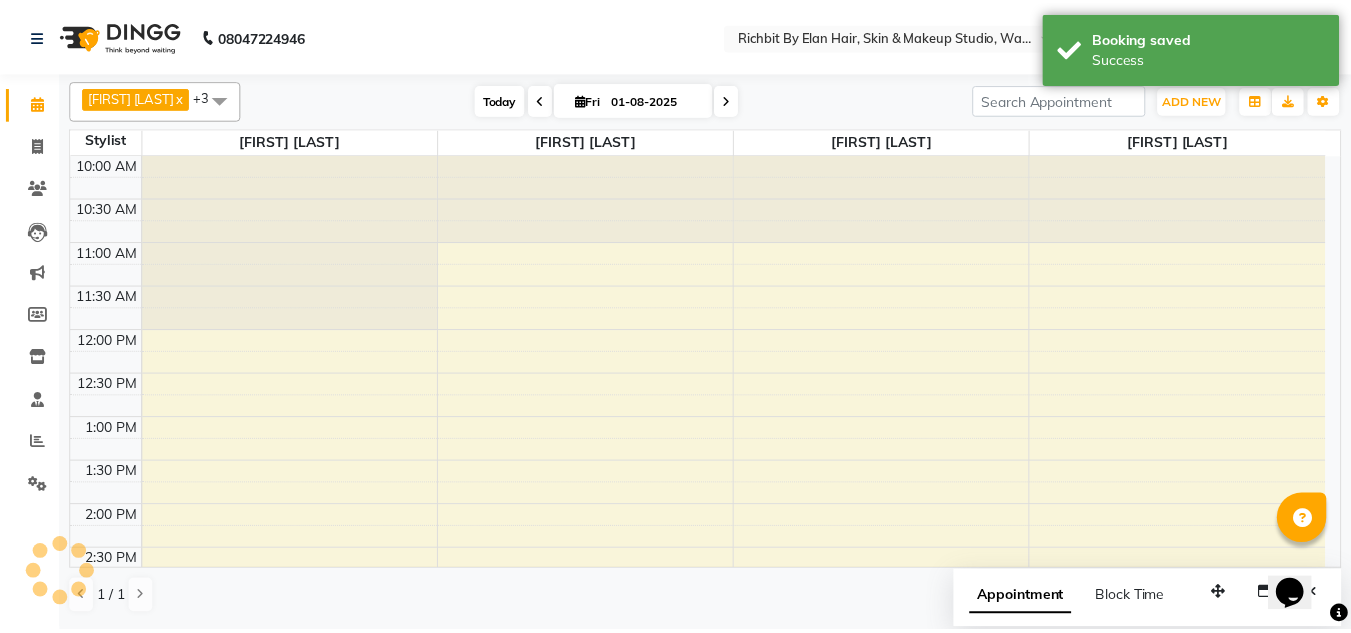 scroll, scrollTop: 640, scrollLeft: 0, axis: vertical 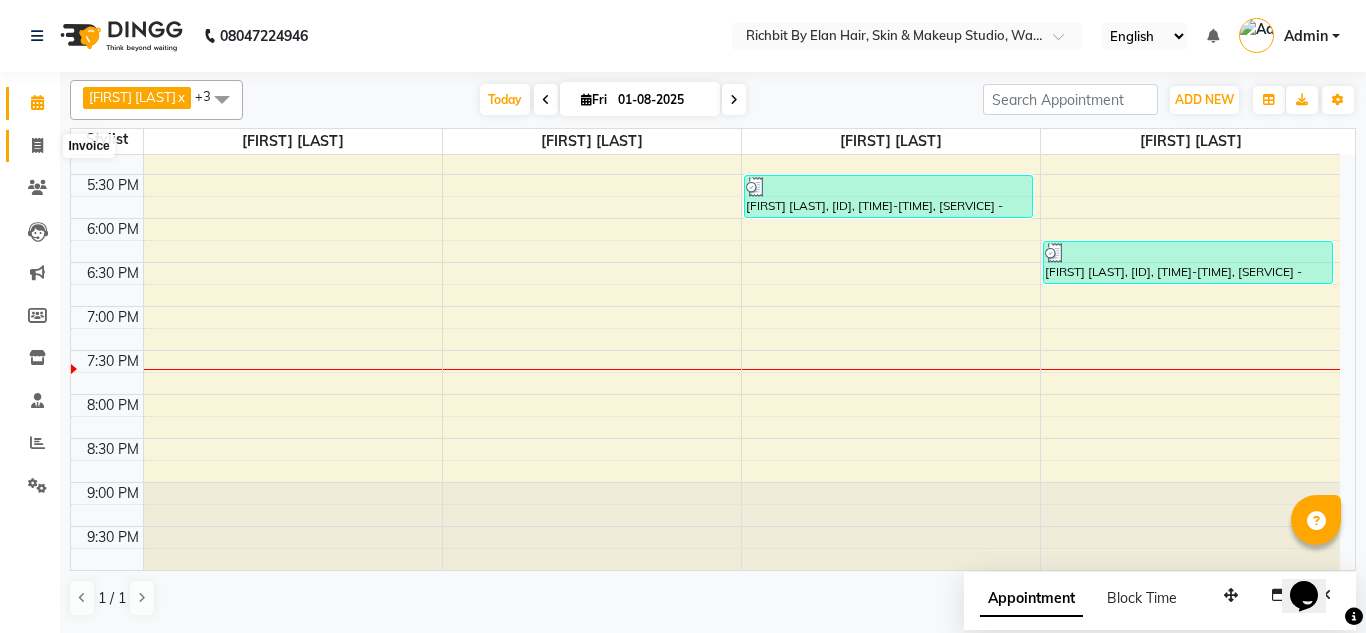 click 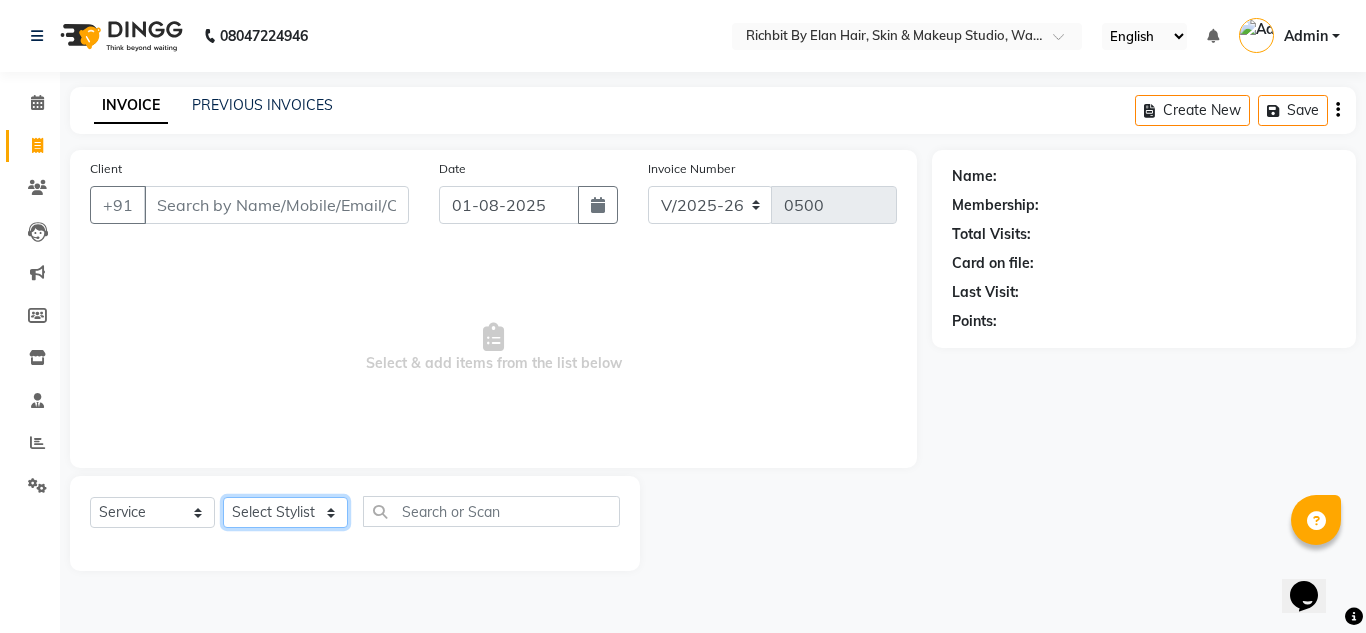 click on "Select Stylist [FIRST] [LAST] [FIRST] [LAST] [FIRST] [LAST] [FIRST] [LAST] [FIRST] [LAST]" 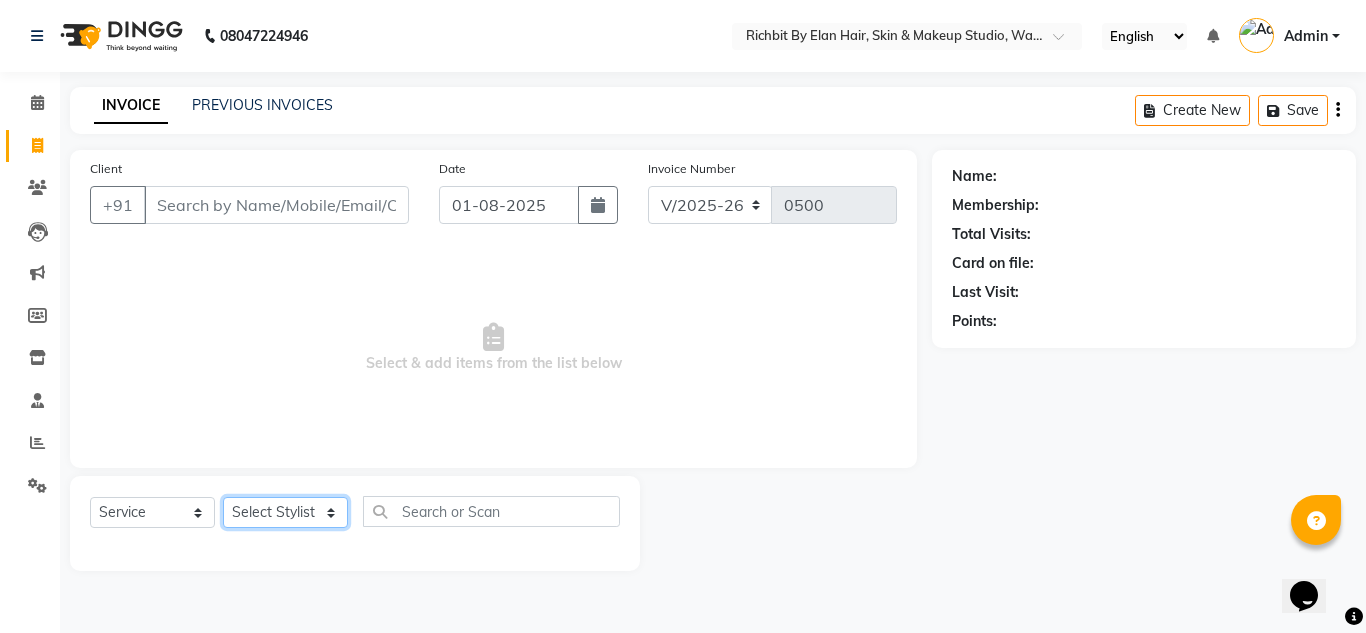 select on "59451" 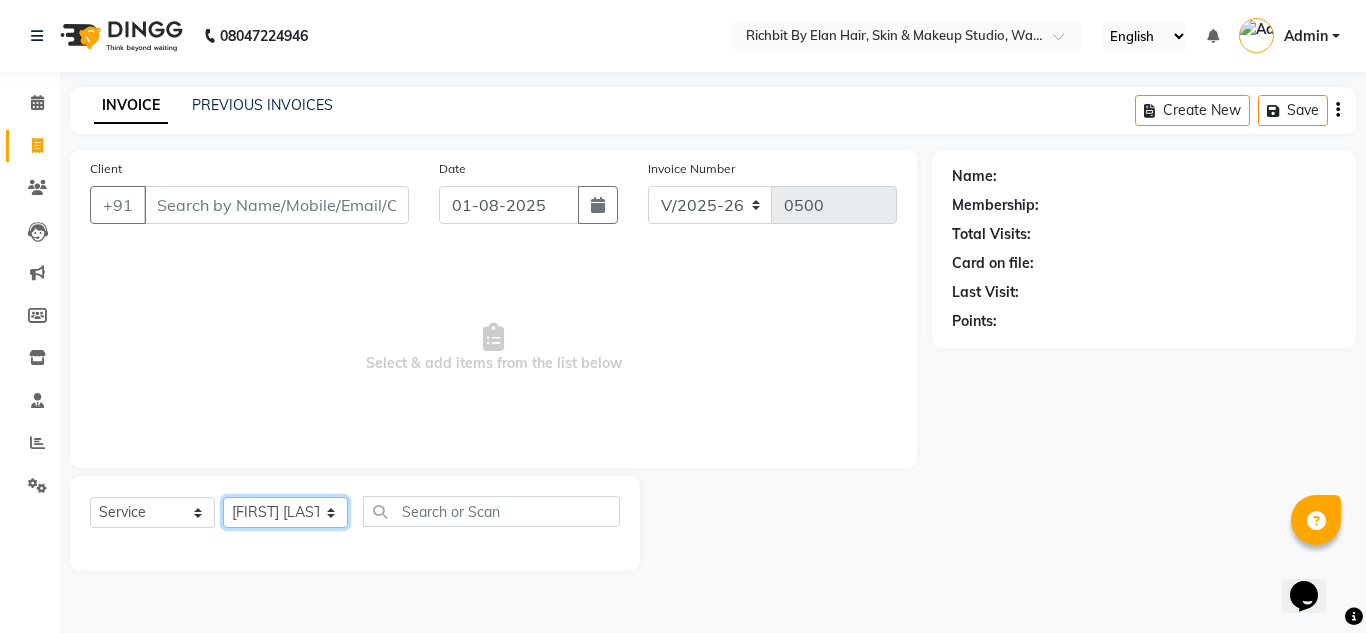 click on "Select Stylist [FIRST] [LAST] [FIRST] [LAST] [FIRST] [LAST] [FIRST] [LAST] [FIRST] [LAST]" 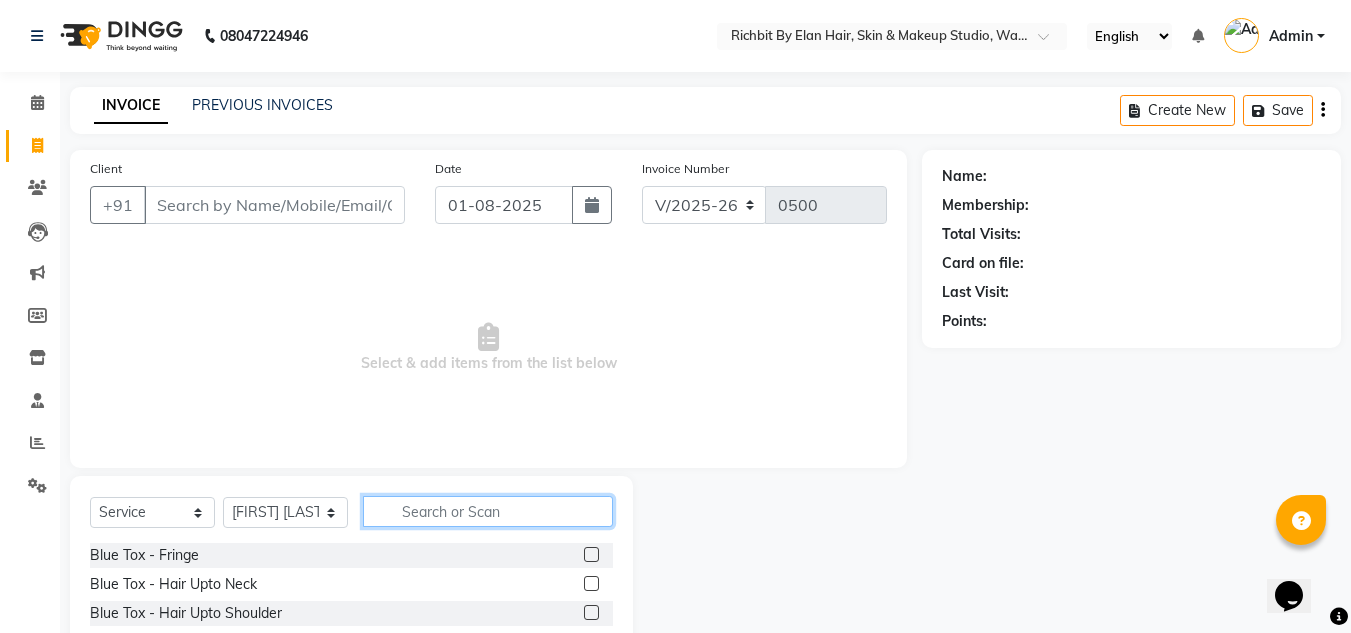 click 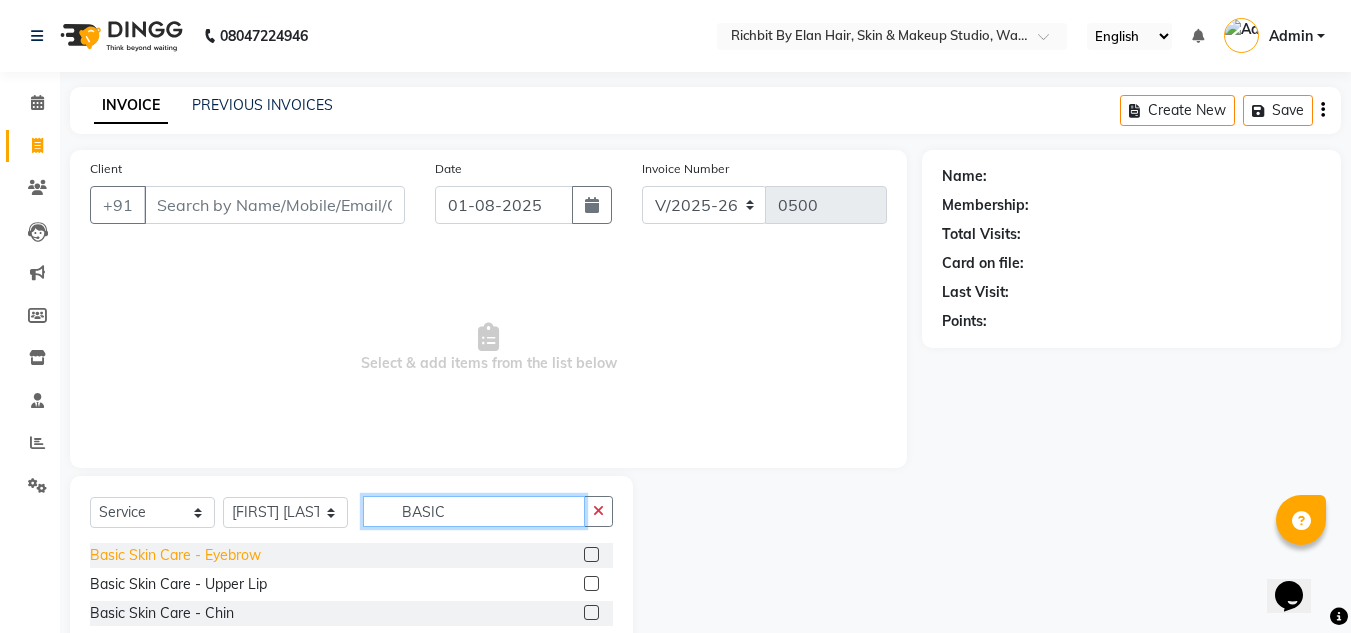 type on "BASIC" 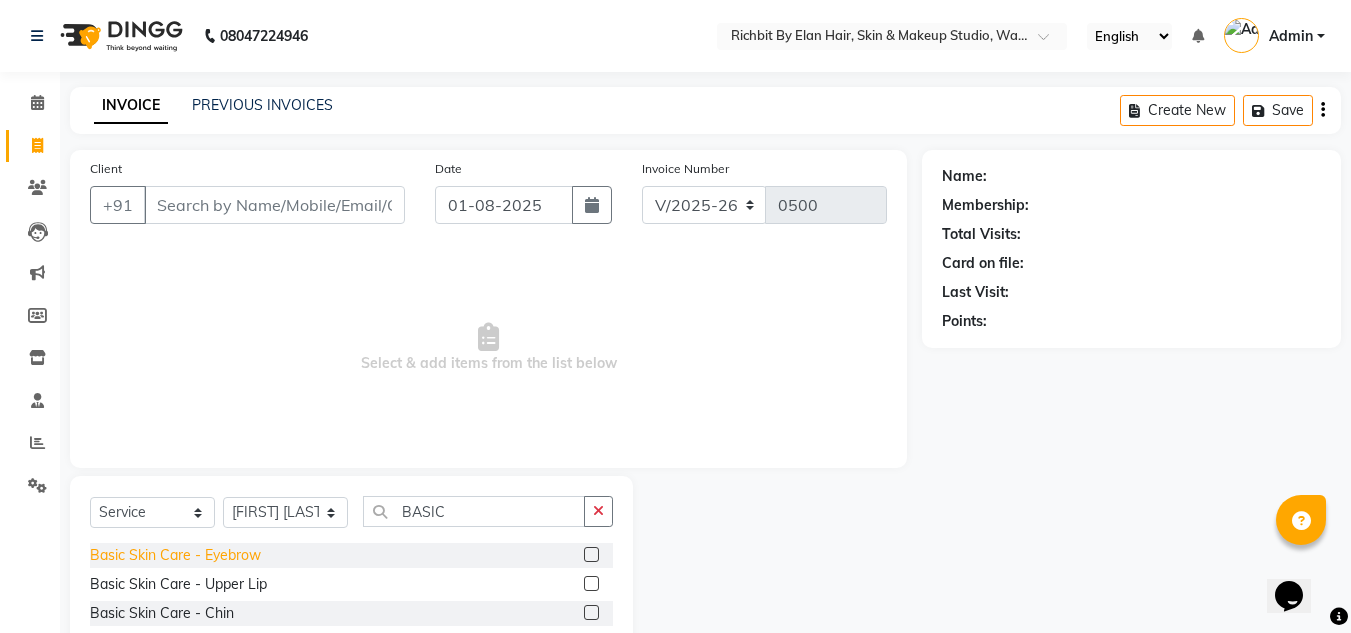 click on "Basic Skin Care - Eyebrow" 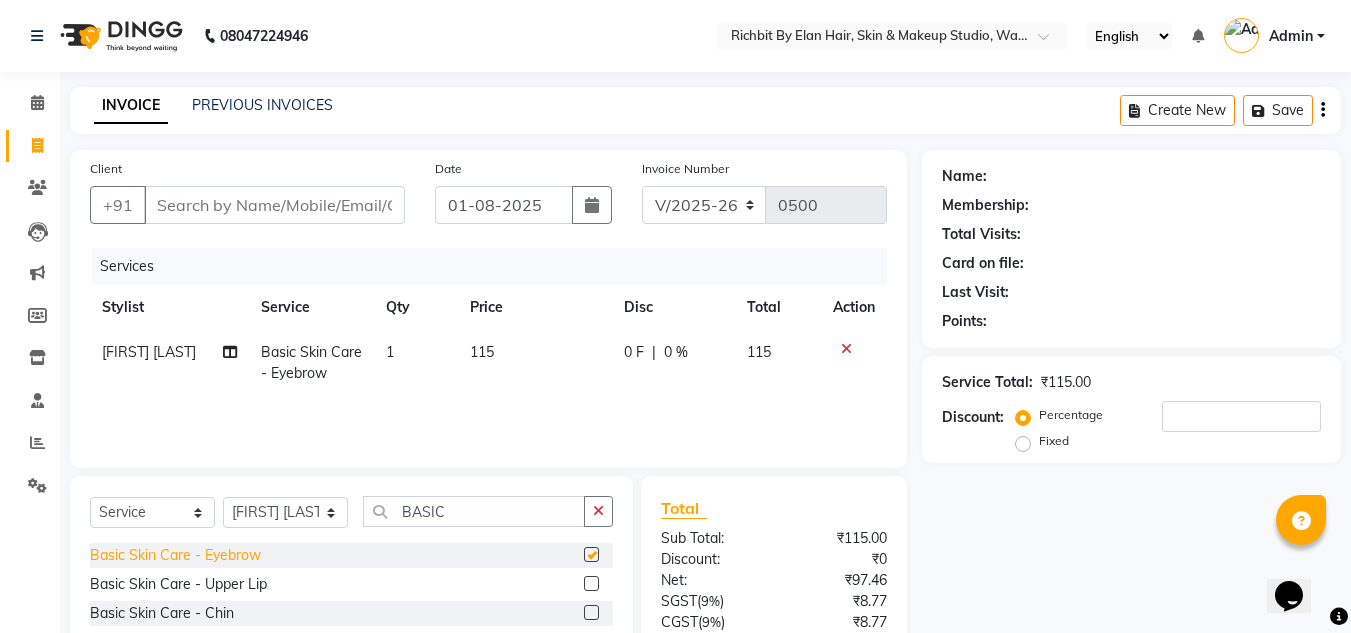 checkbox on "false" 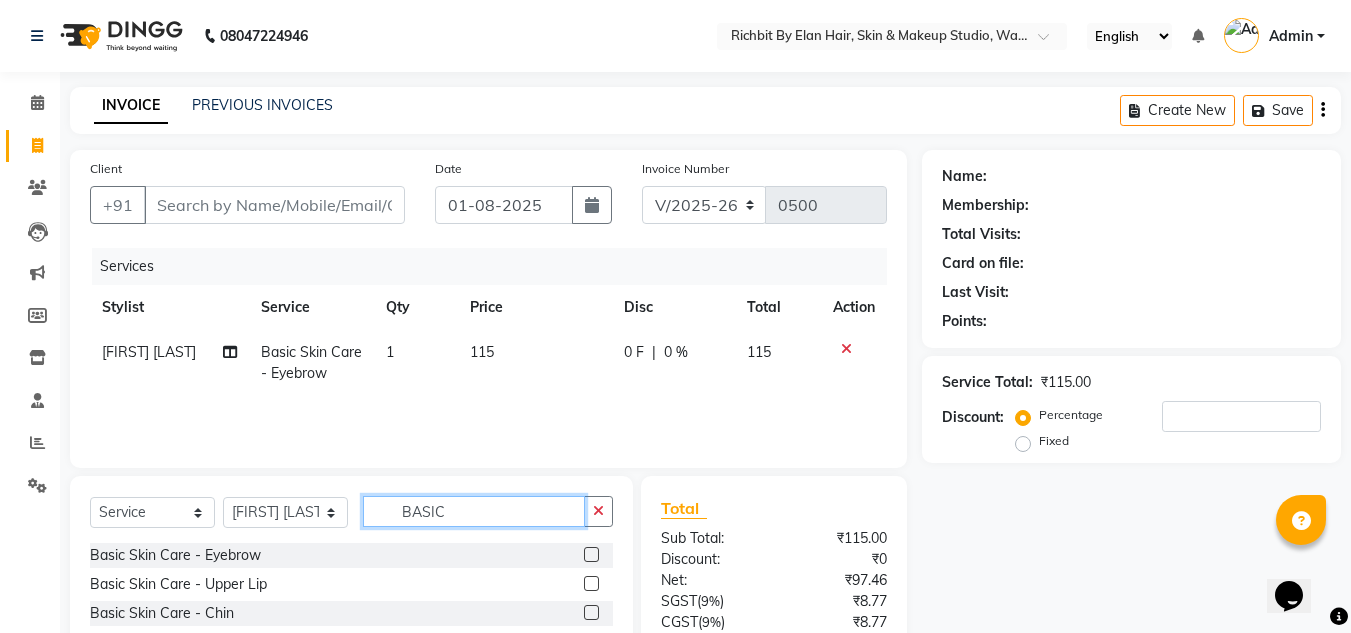 click on "BASIC" 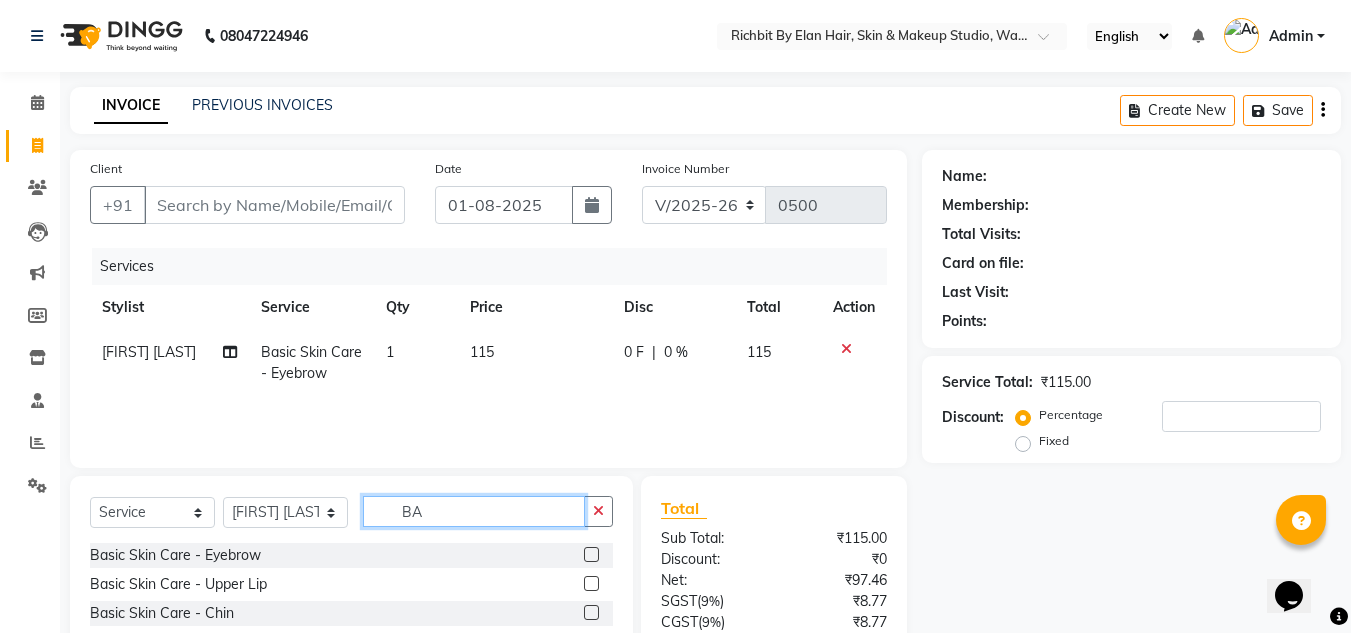 type on "B" 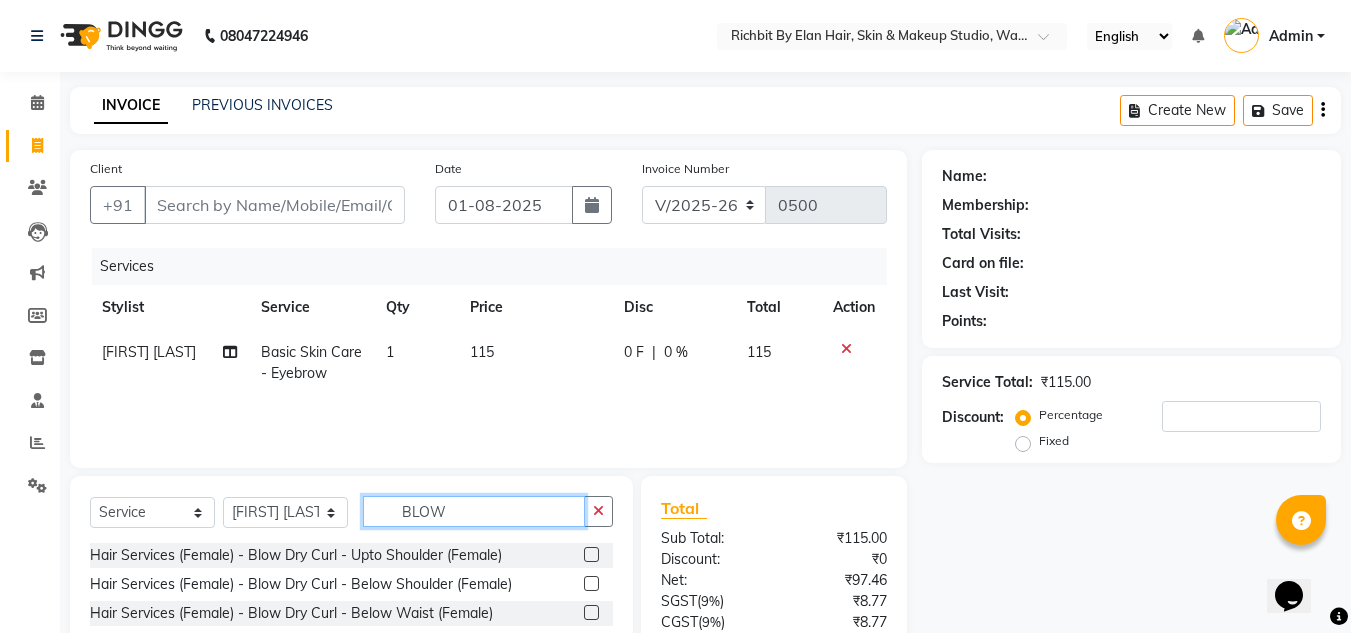 scroll, scrollTop: 100, scrollLeft: 0, axis: vertical 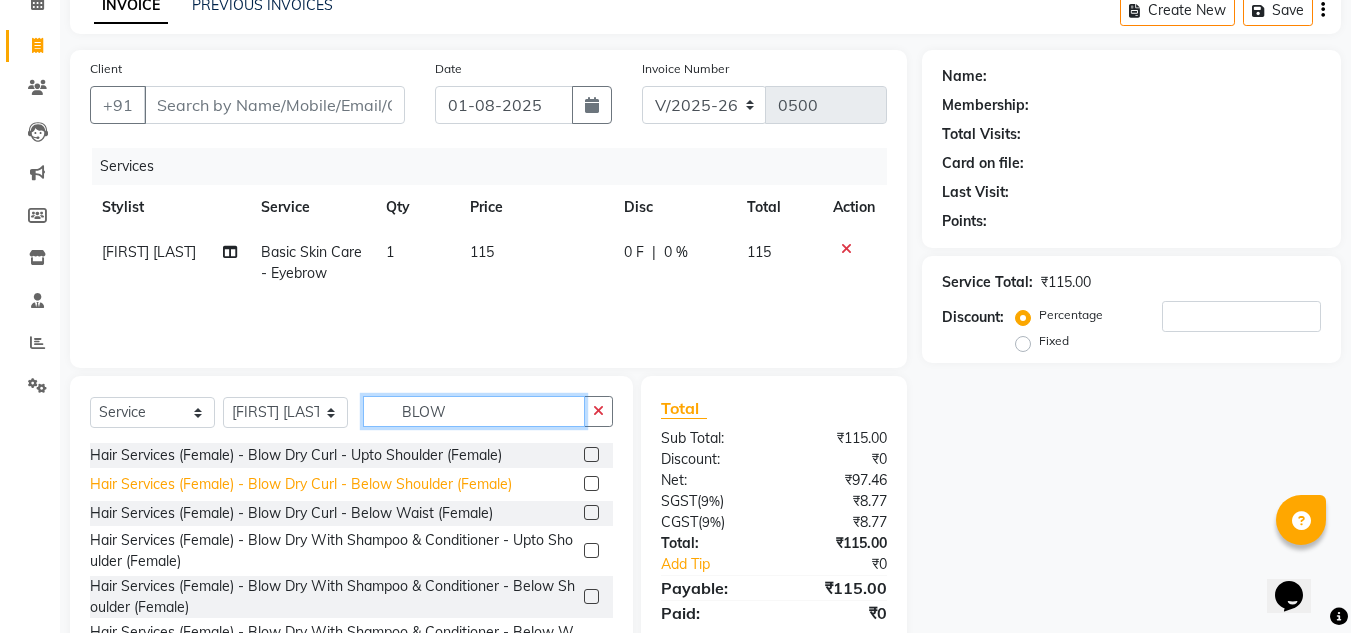 type on "BLOW" 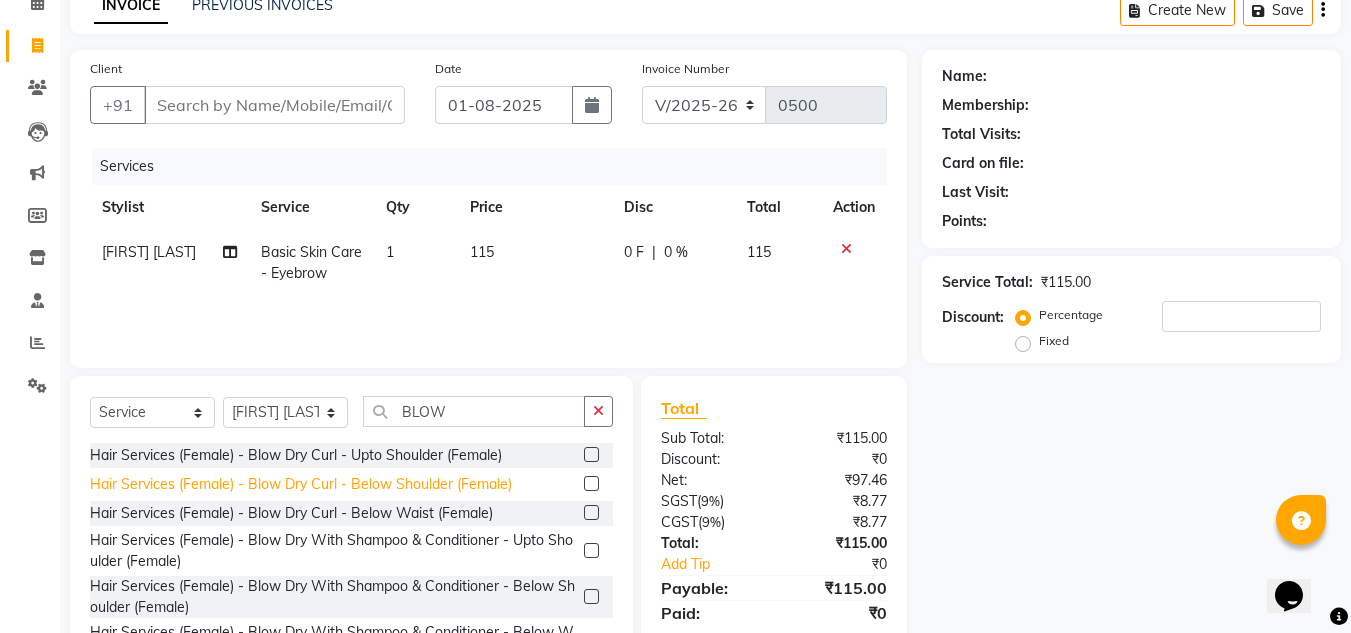click on "Hair Services (Female) - Blow Dry Curl - Below Shoulder (Female)" 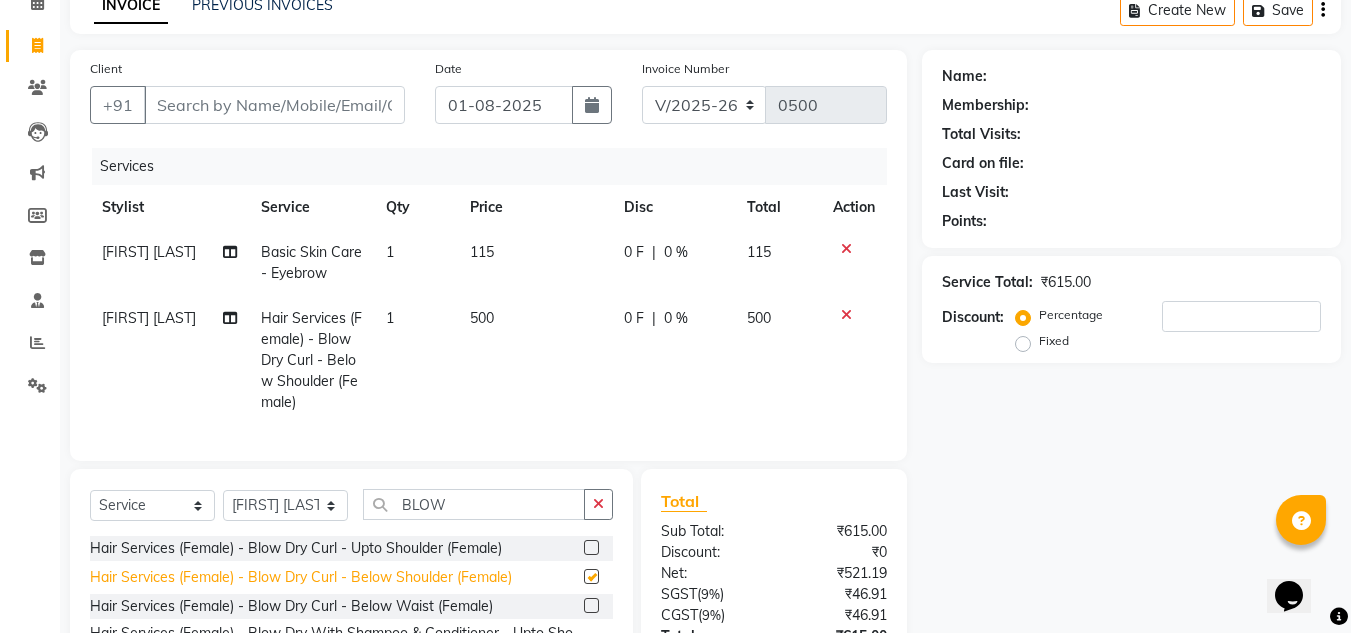 checkbox on "false" 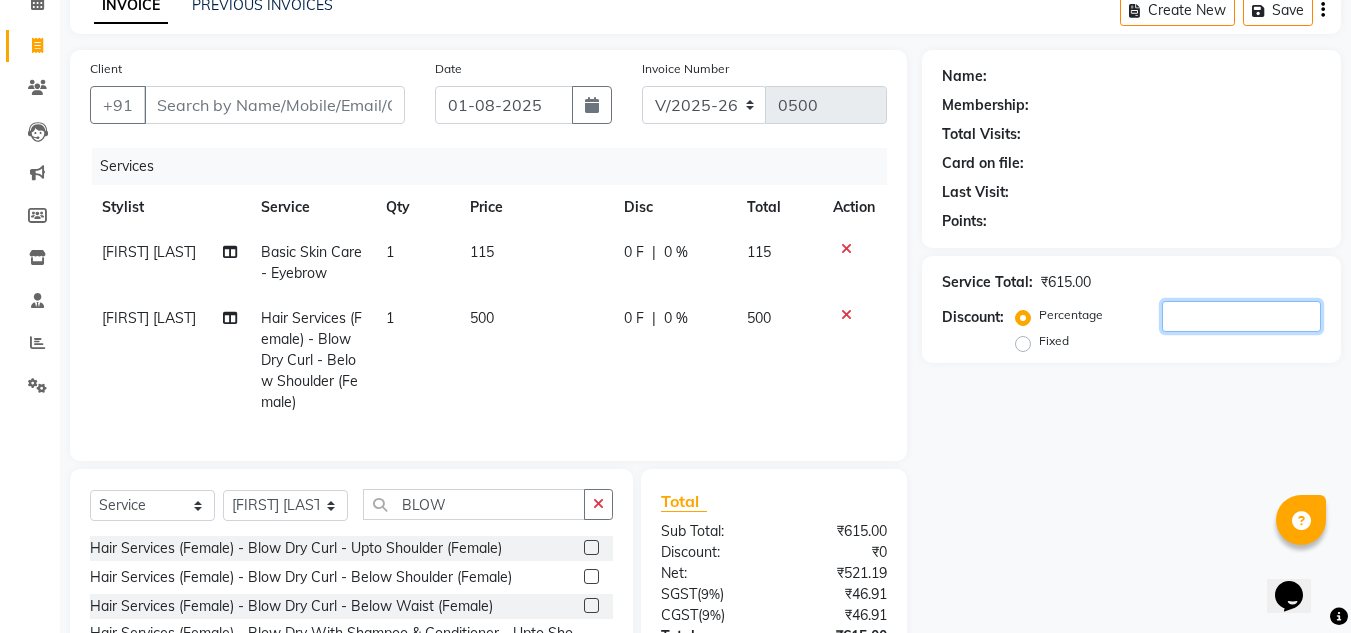 click 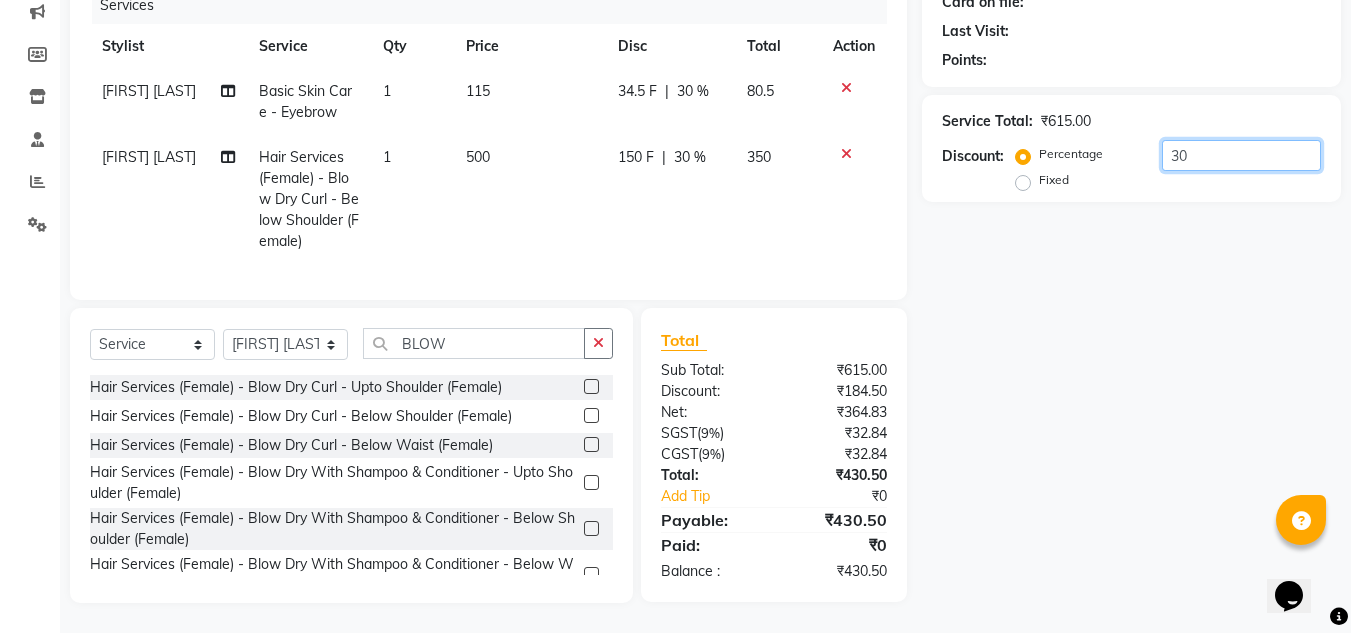 scroll, scrollTop: 0, scrollLeft: 0, axis: both 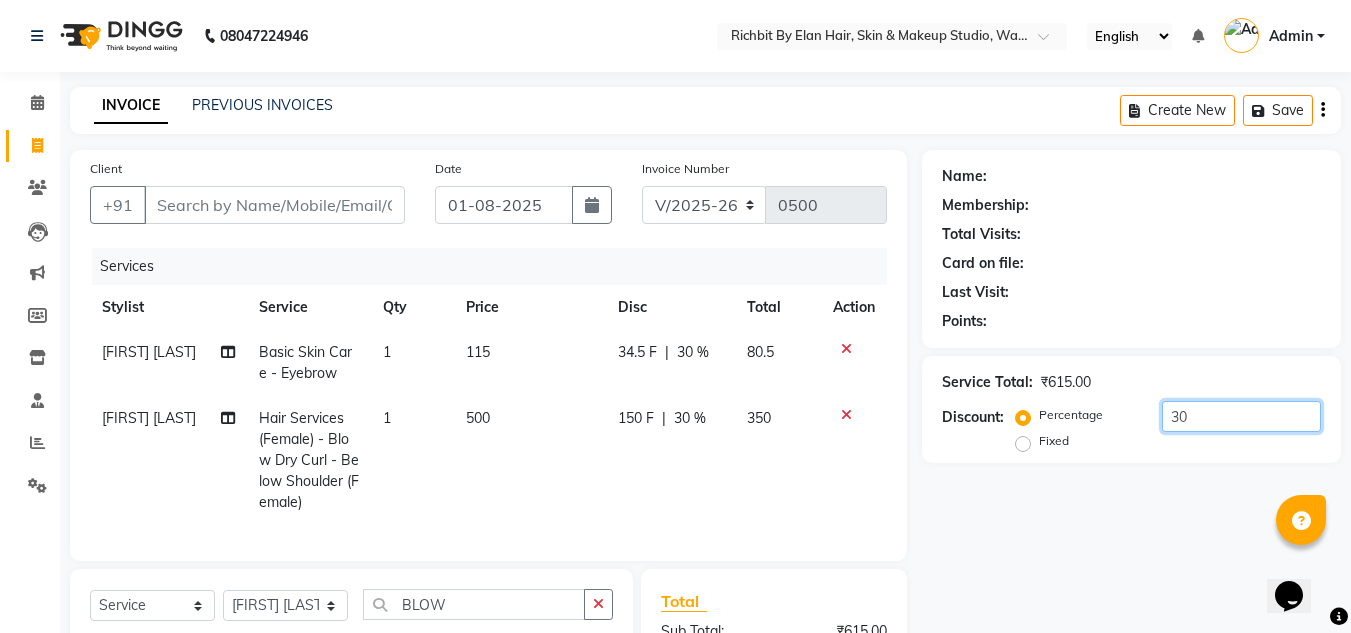 type on "30" 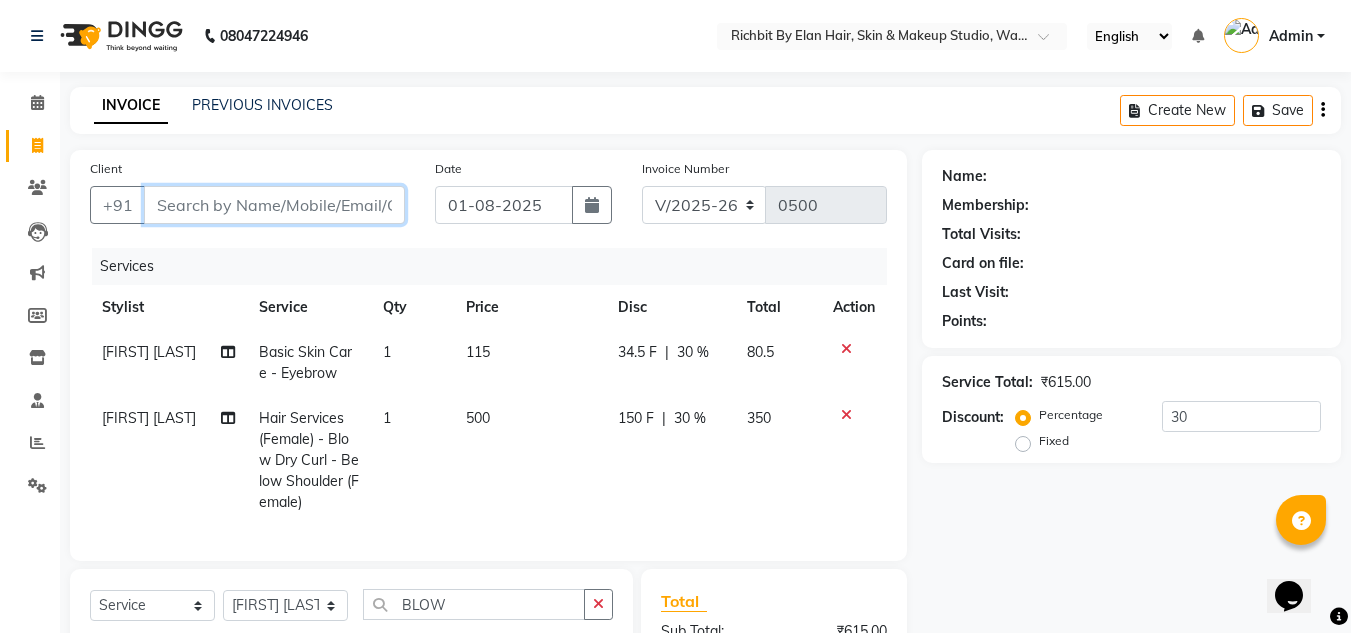 click on "Client" at bounding box center (274, 205) 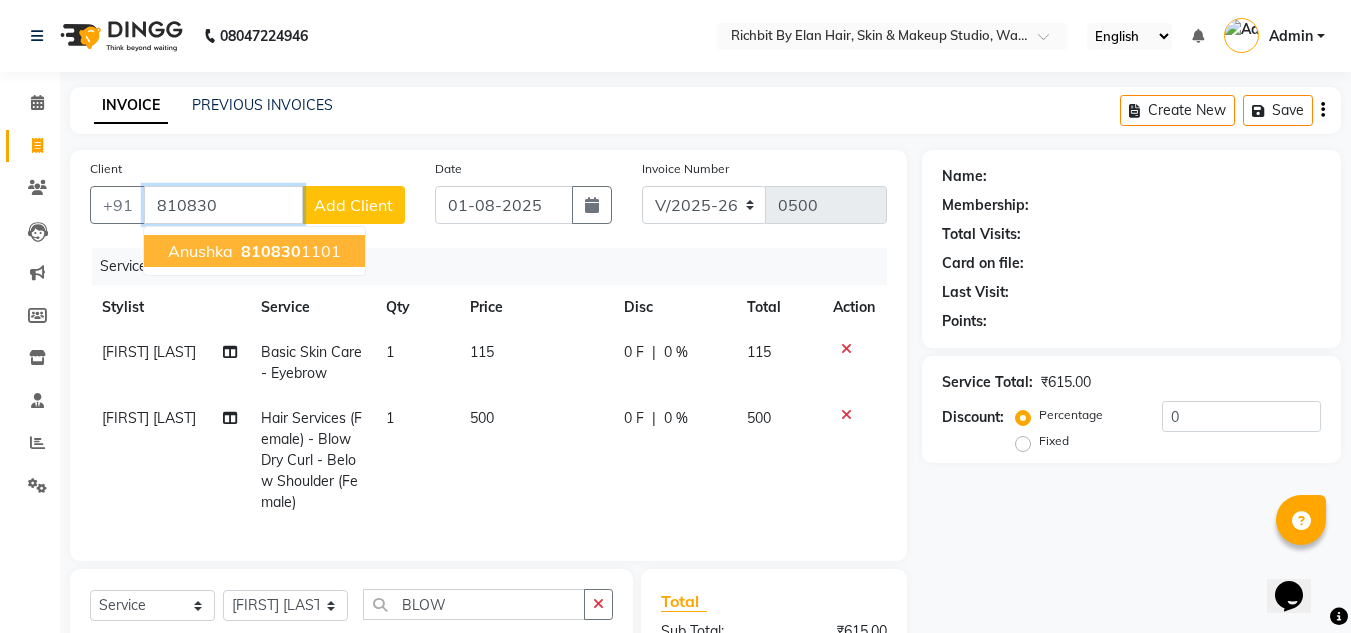 click on "810830" at bounding box center (271, 251) 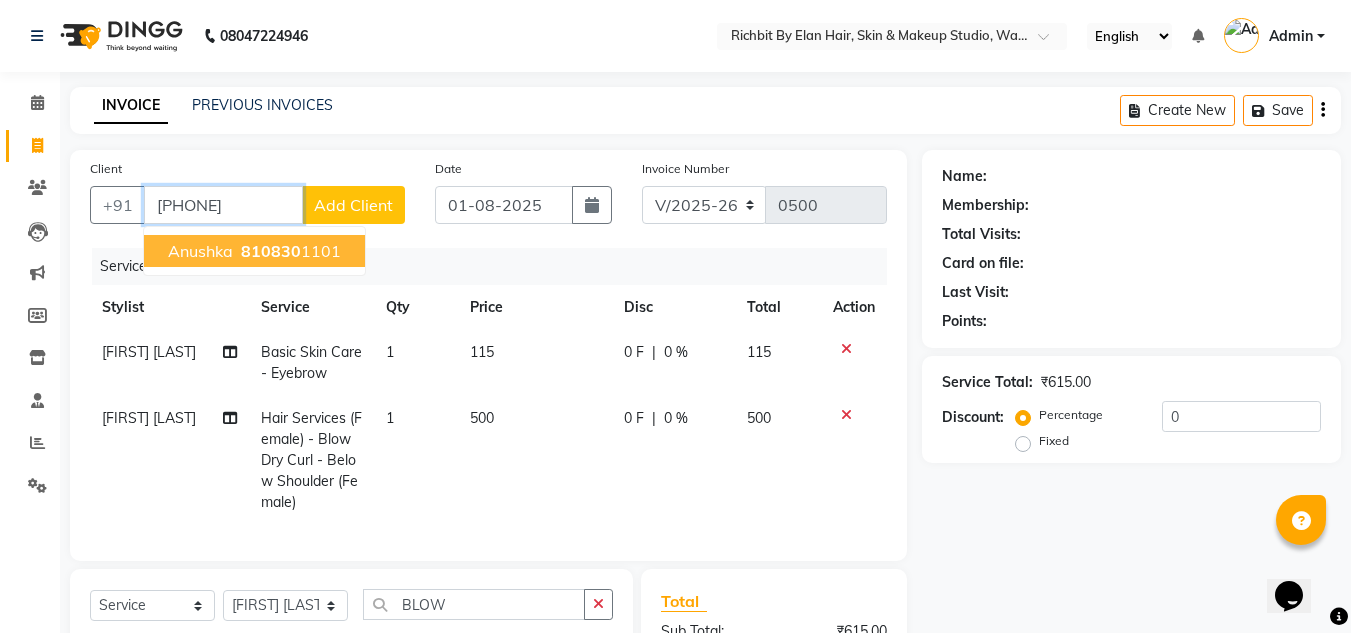 type on "[PHONE]" 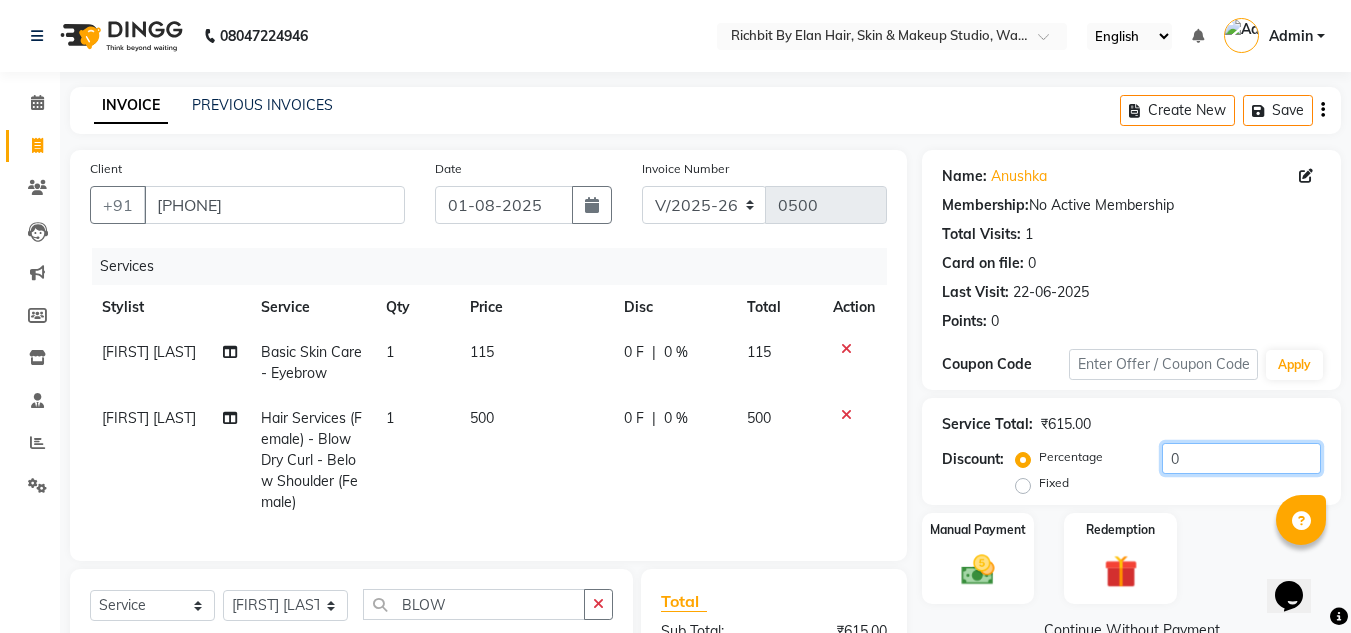 click on "0" 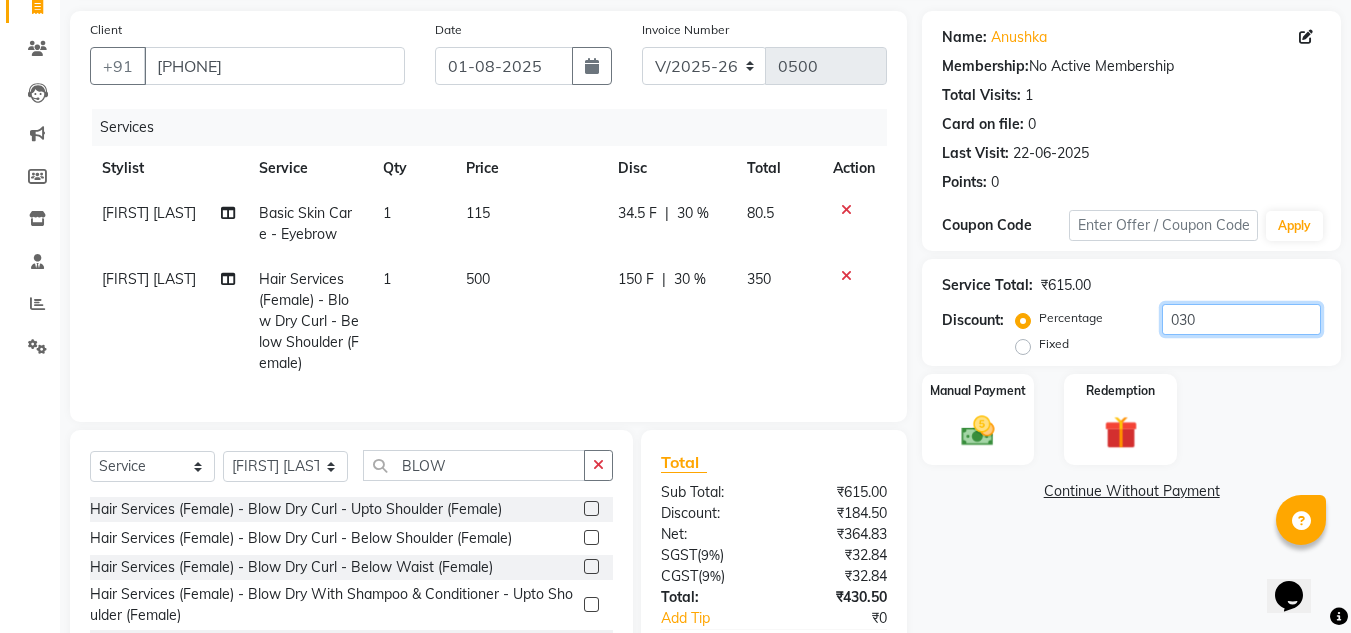scroll, scrollTop: 276, scrollLeft: 0, axis: vertical 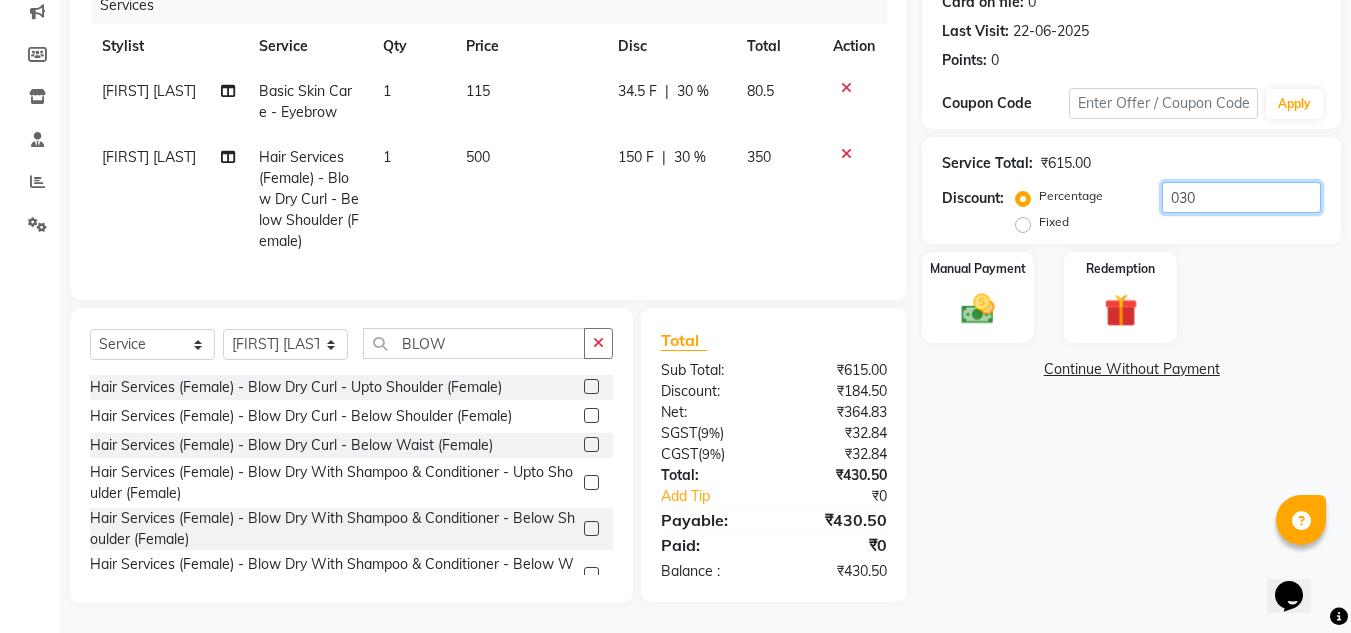 type on "030" 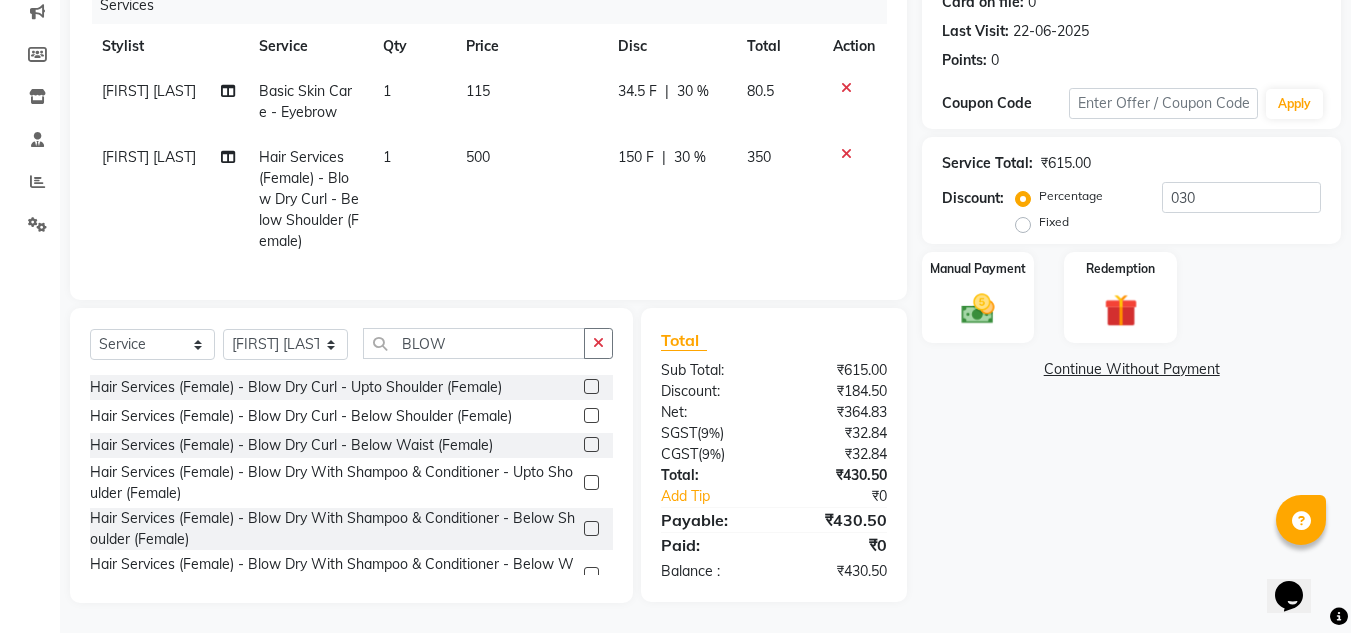 click on "34.5 F" 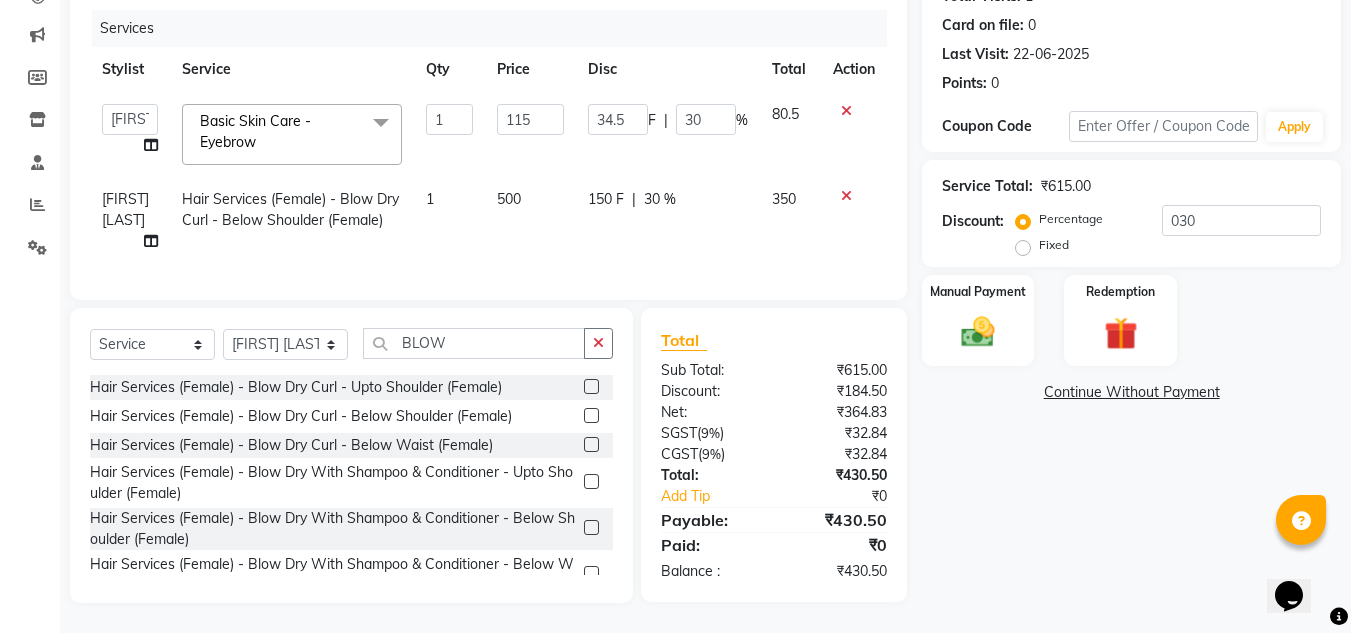 scroll, scrollTop: 253, scrollLeft: 0, axis: vertical 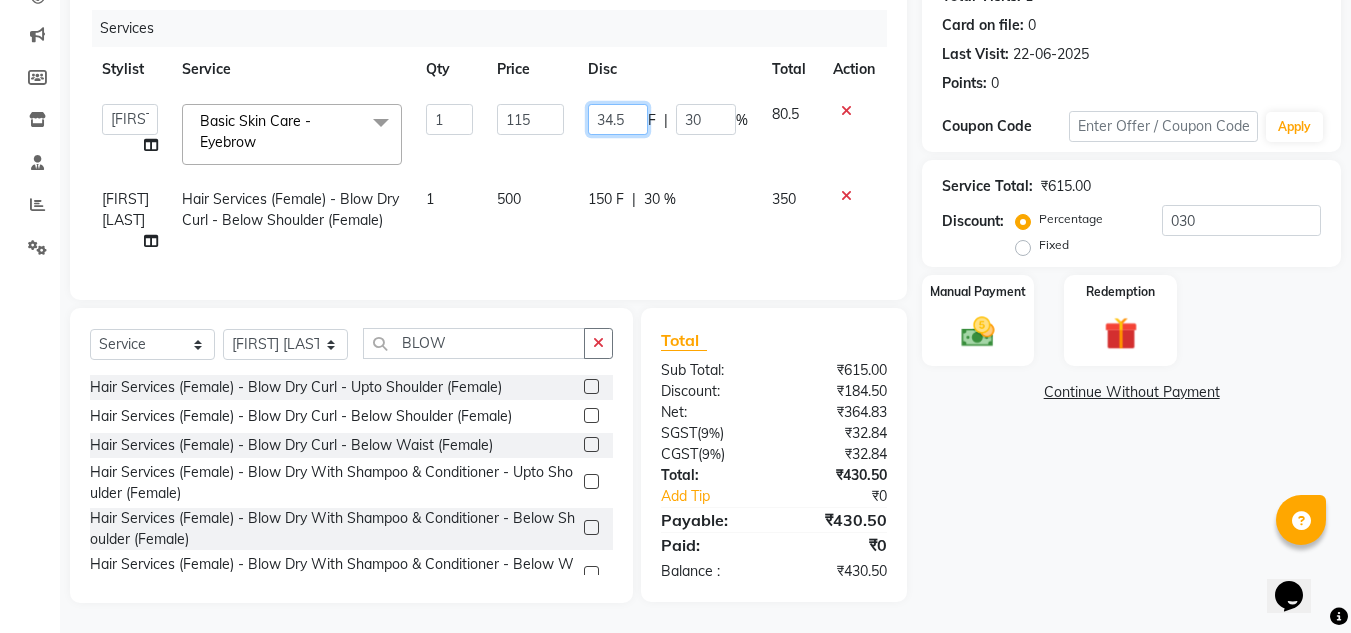 click on "34.5" 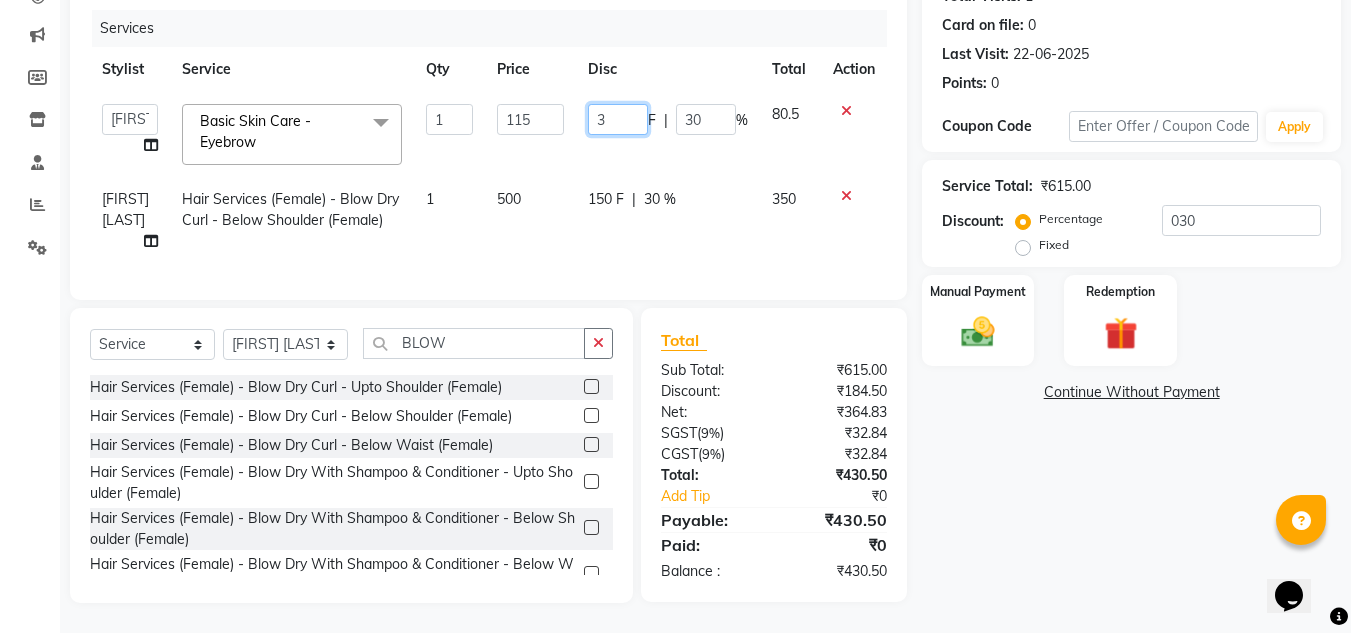 type on "35" 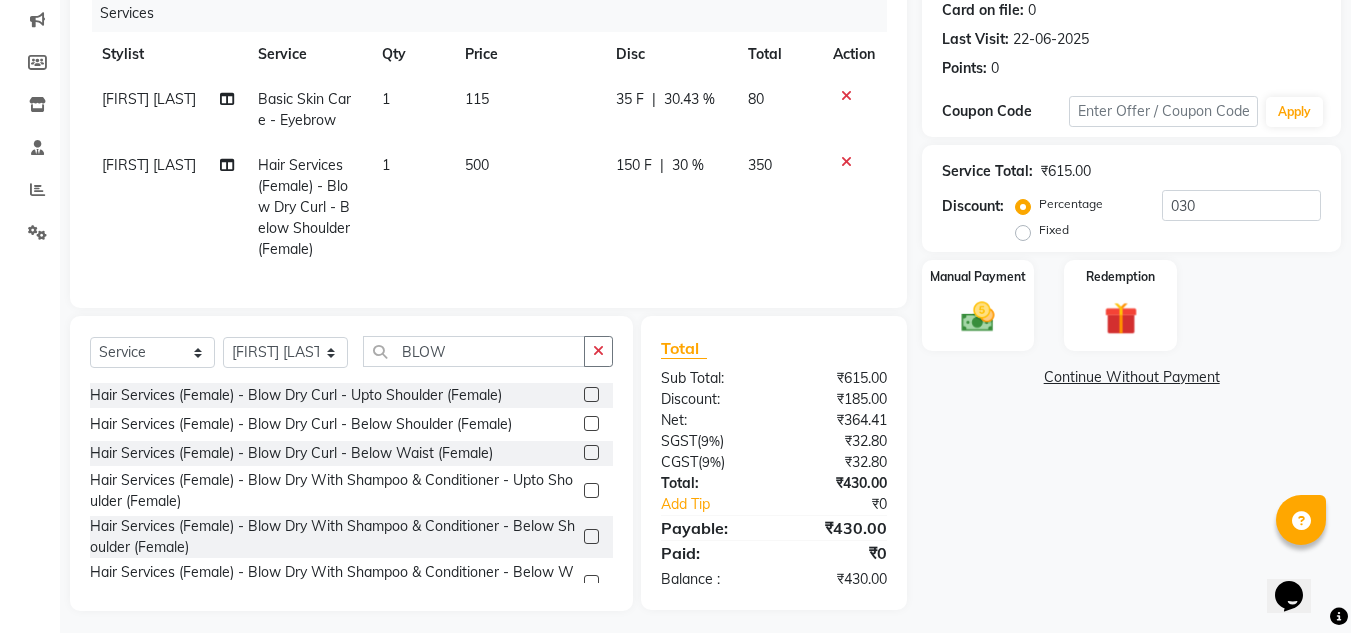 click on "Percentage   Fixed  030" 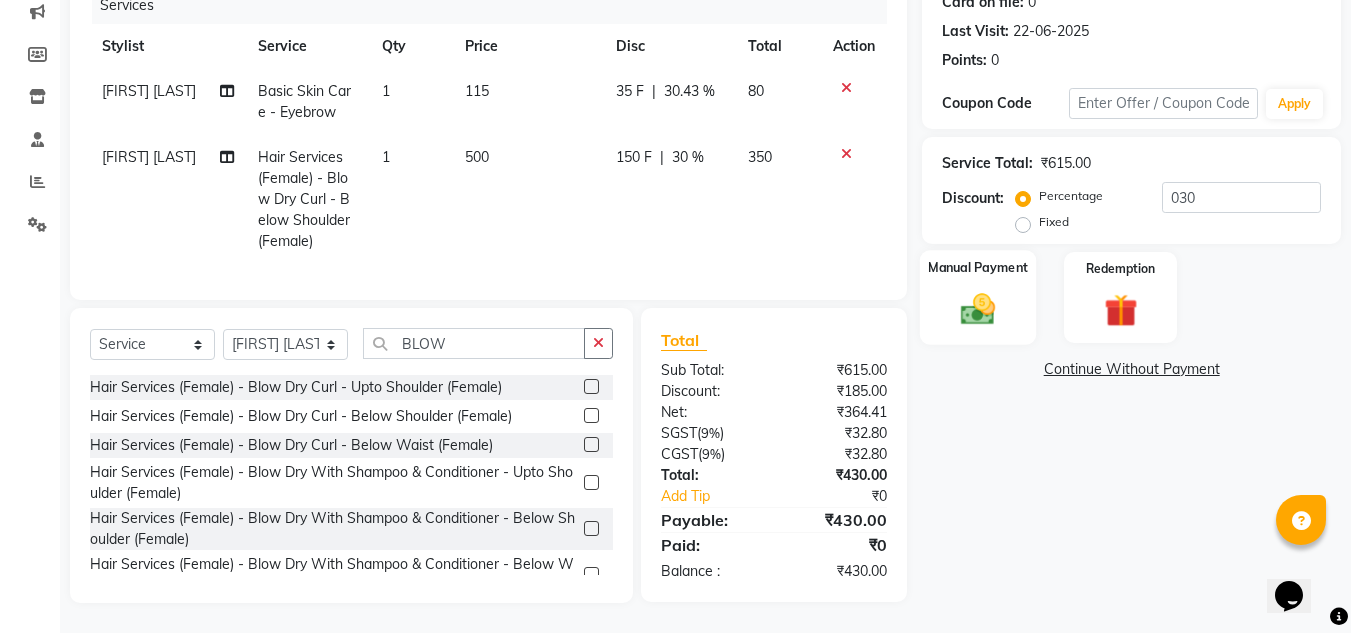 click on "Manual Payment" 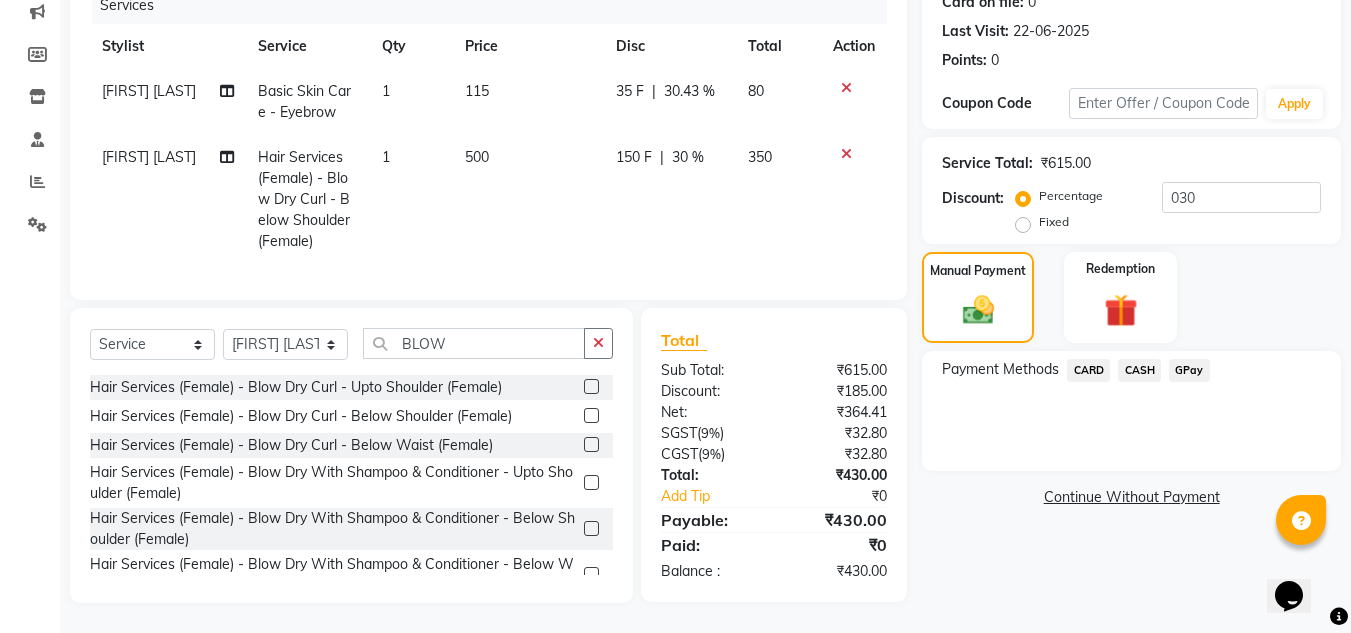 click on "GPay" 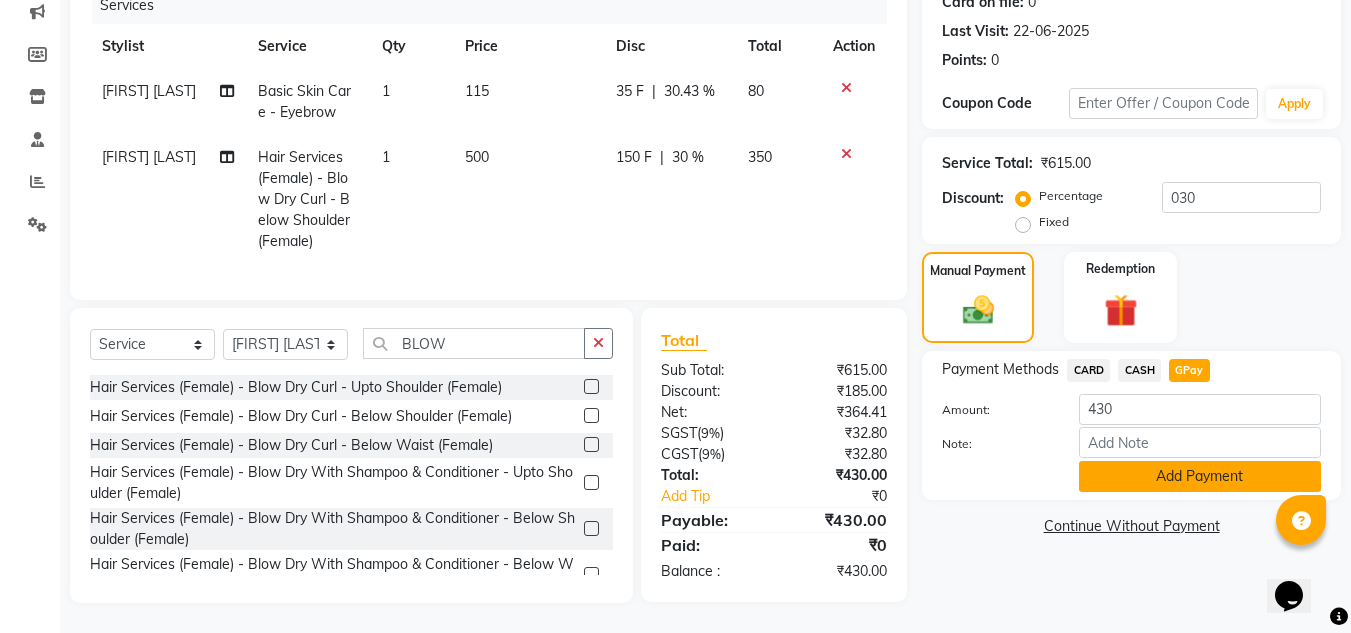 click on "Add Payment" 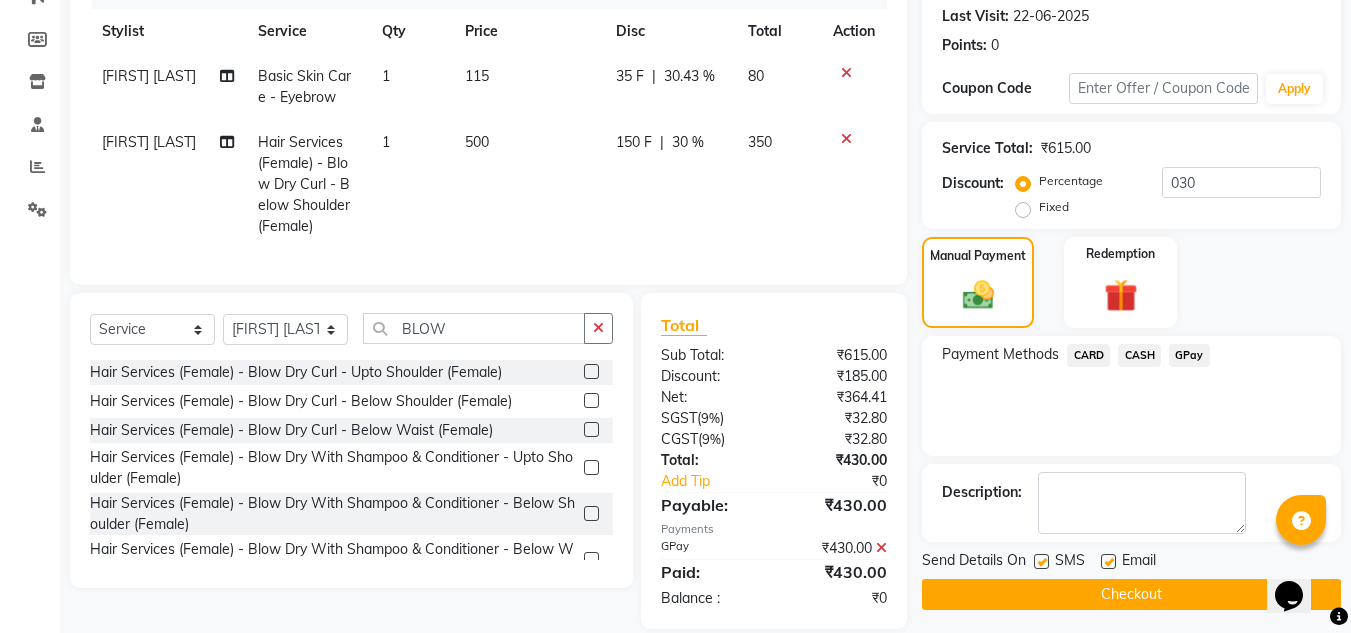 scroll, scrollTop: 317, scrollLeft: 0, axis: vertical 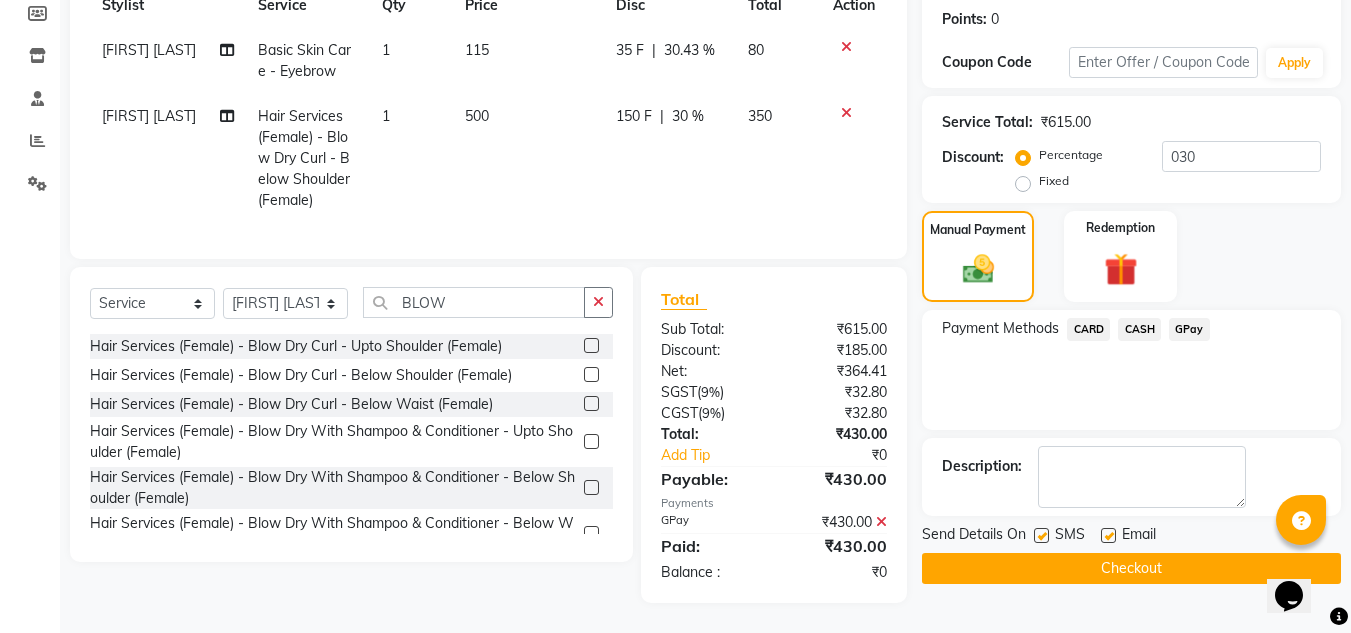click on "Checkout" 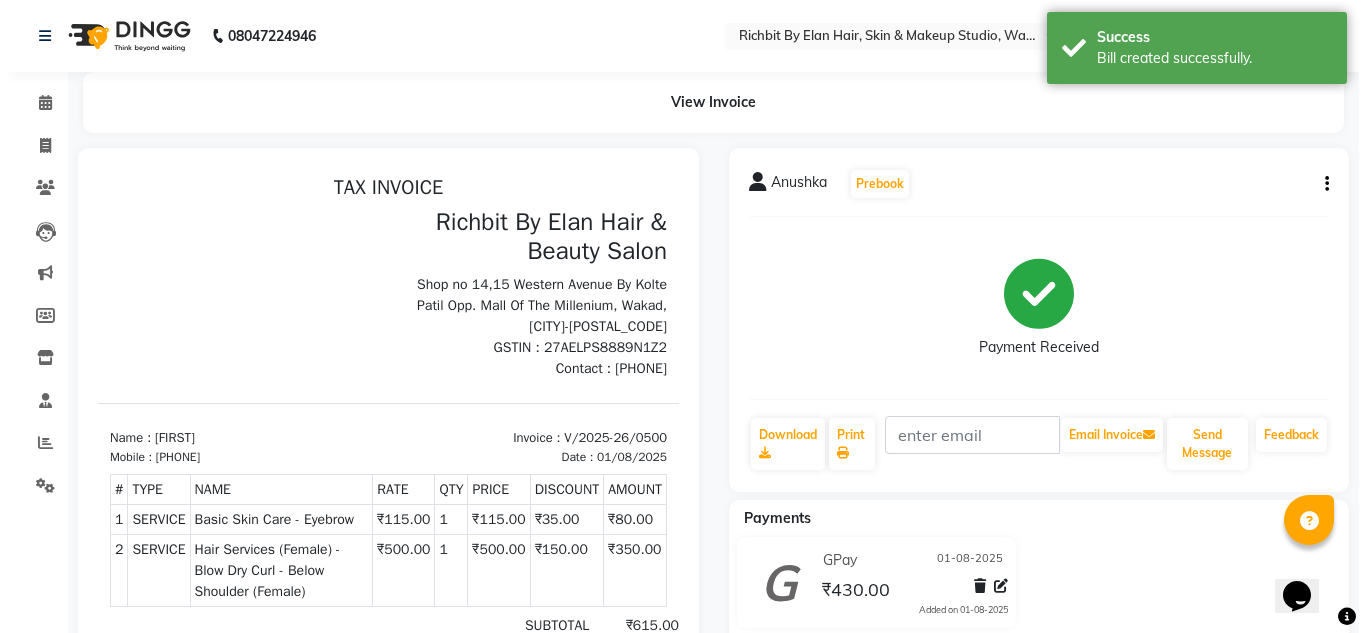 scroll, scrollTop: 0, scrollLeft: 0, axis: both 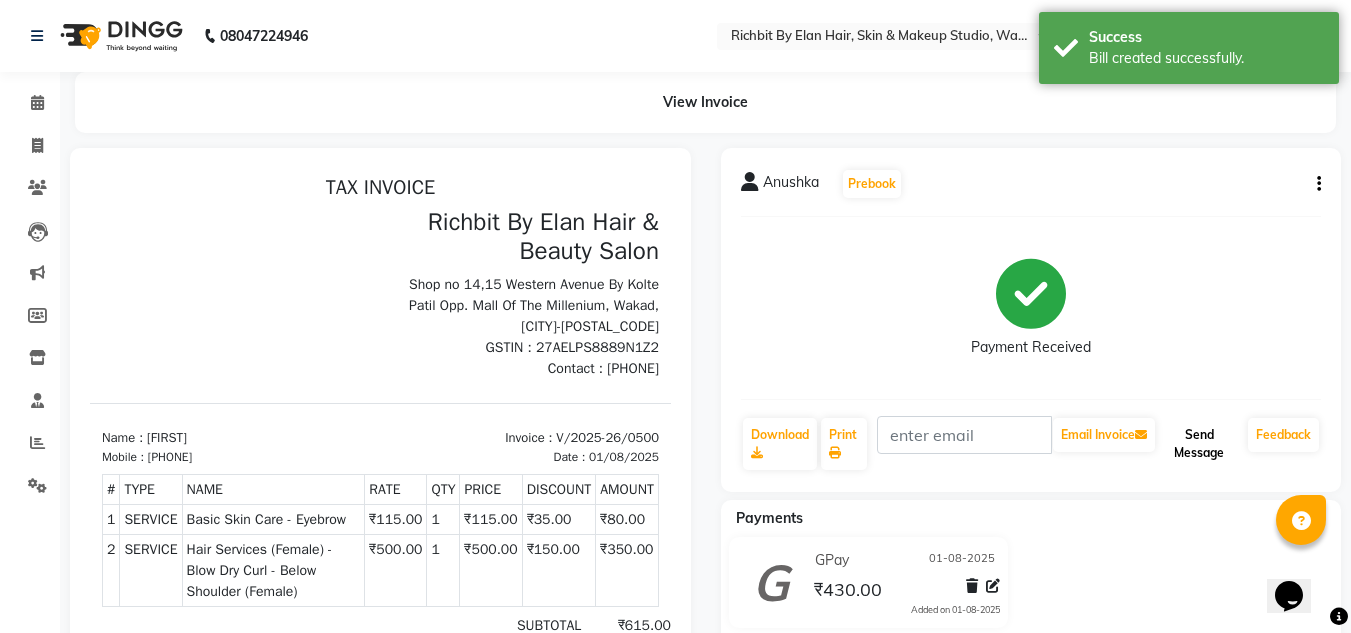 click on "Send Message" 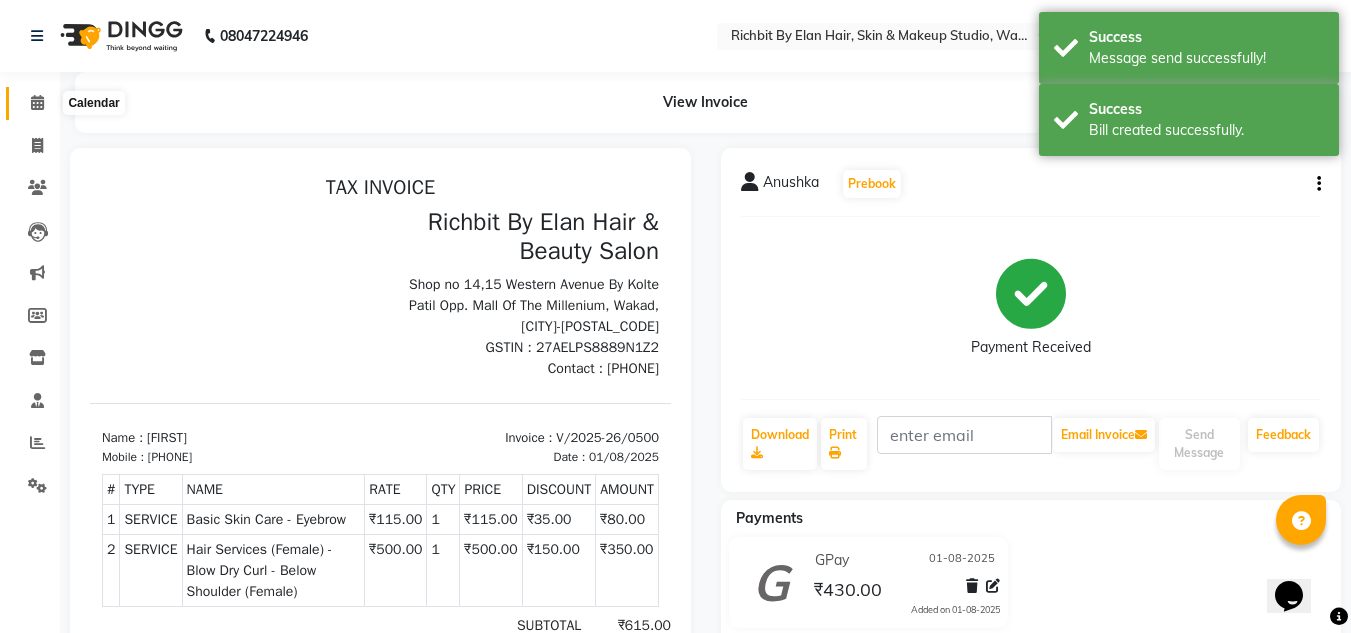 click 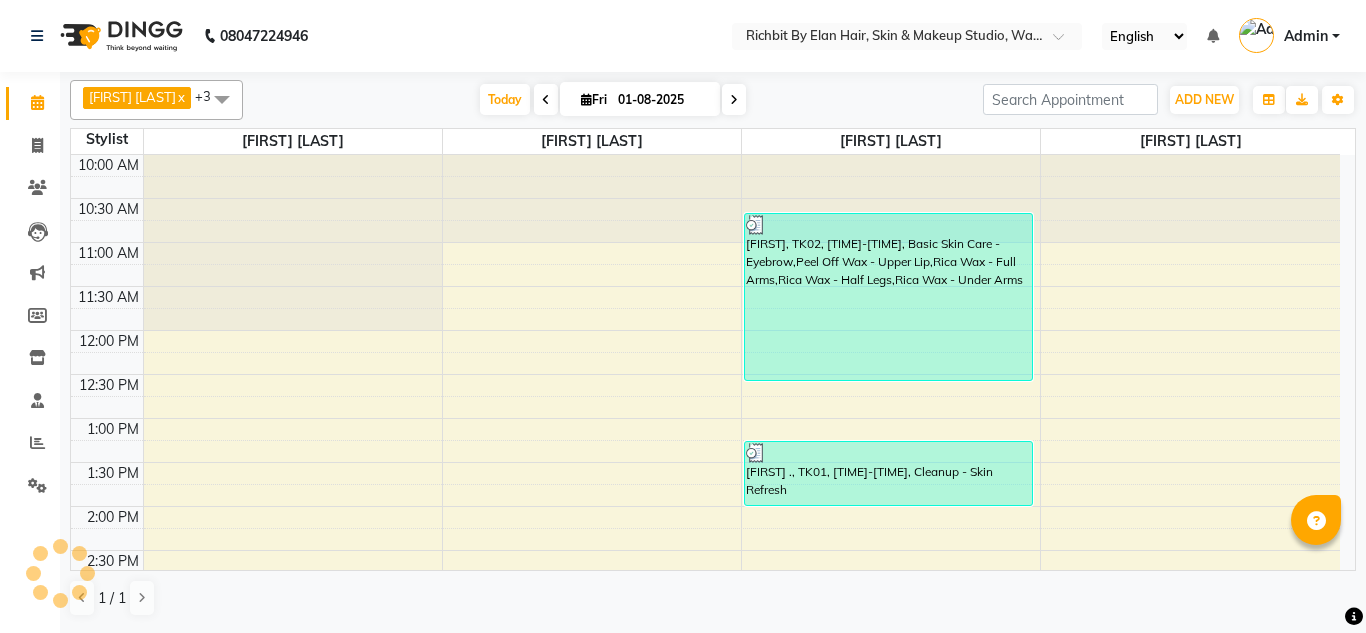 scroll, scrollTop: 0, scrollLeft: 0, axis: both 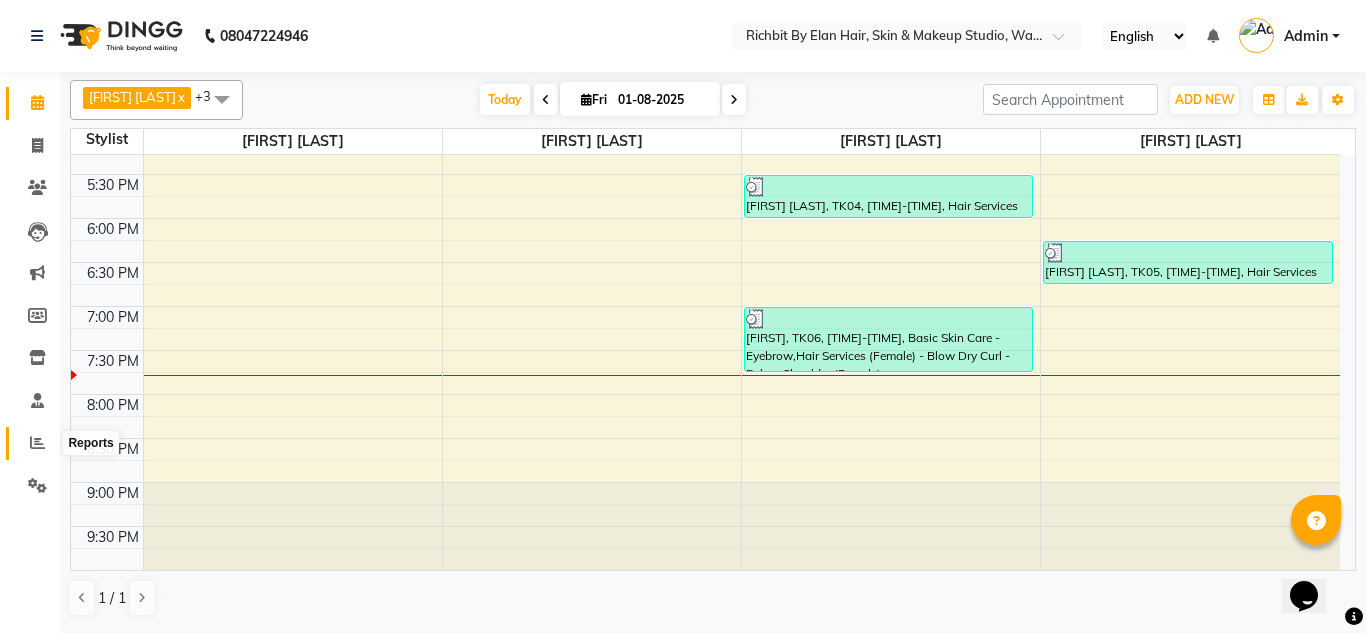 click 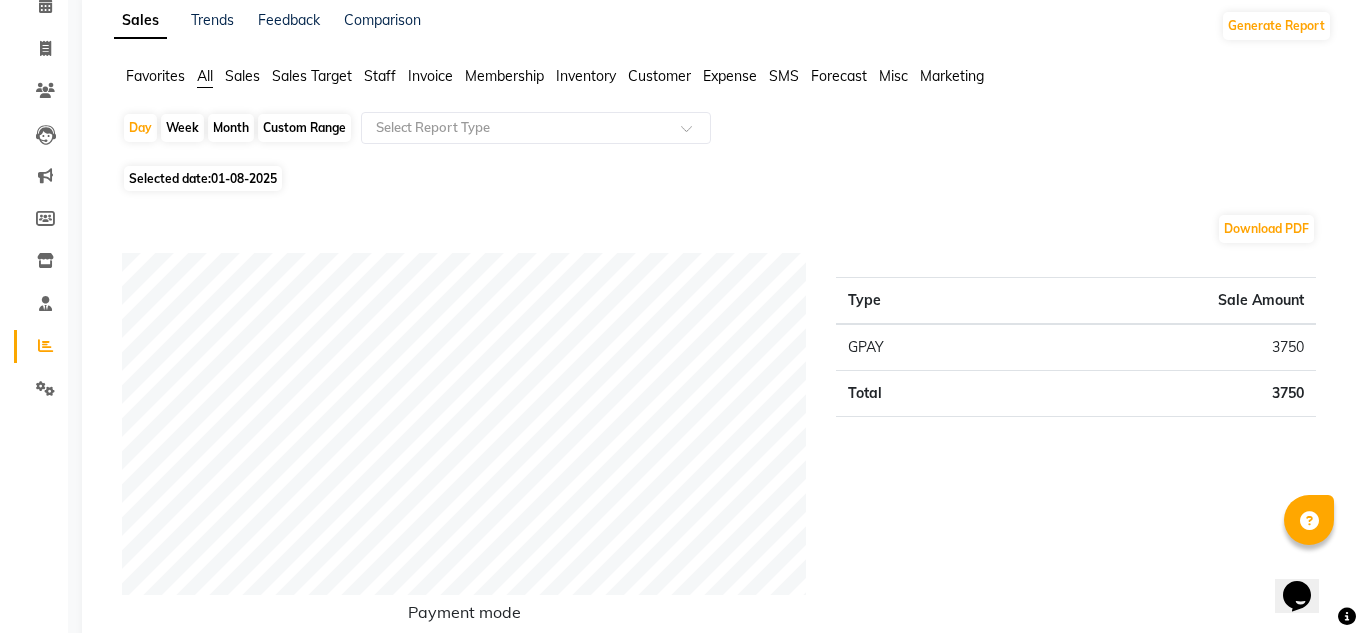 scroll, scrollTop: 0, scrollLeft: 0, axis: both 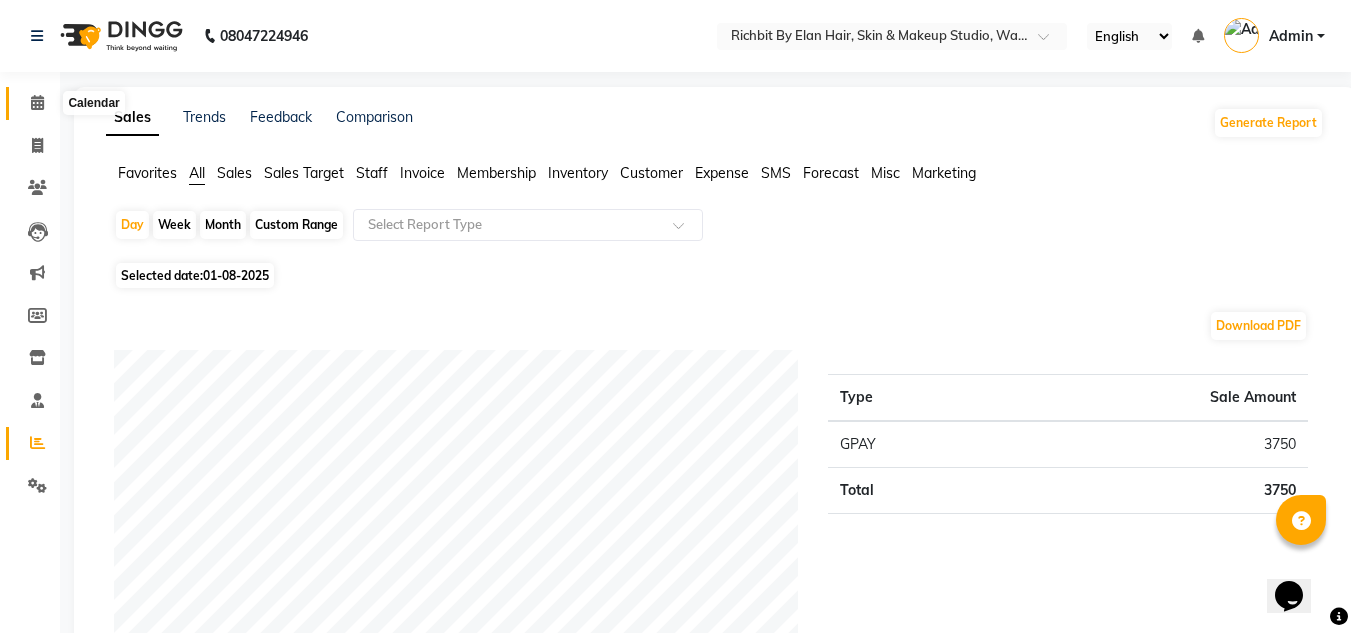 click 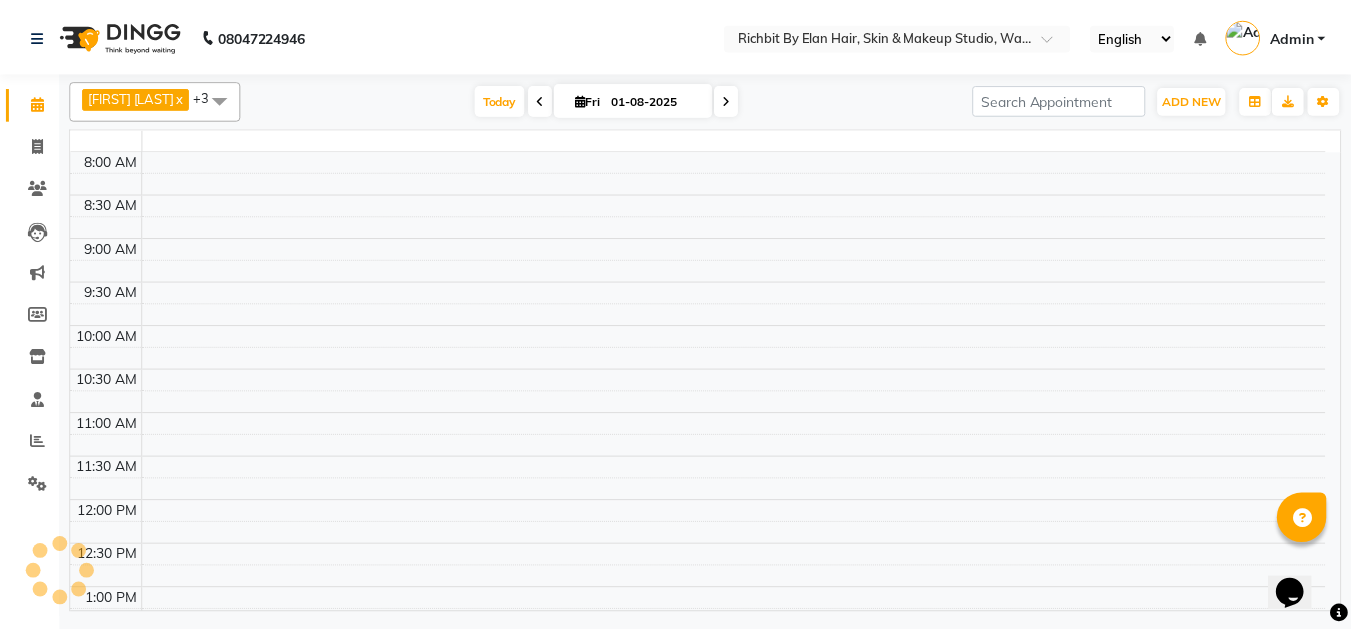 scroll, scrollTop: 0, scrollLeft: 0, axis: both 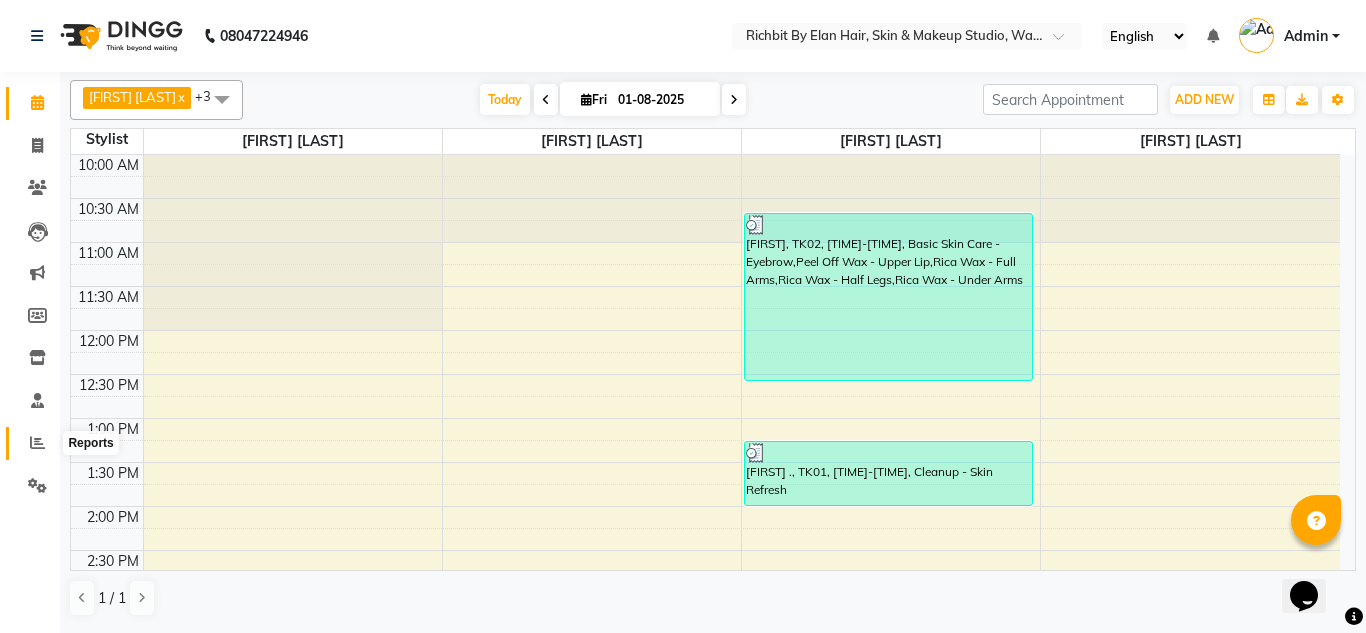 click 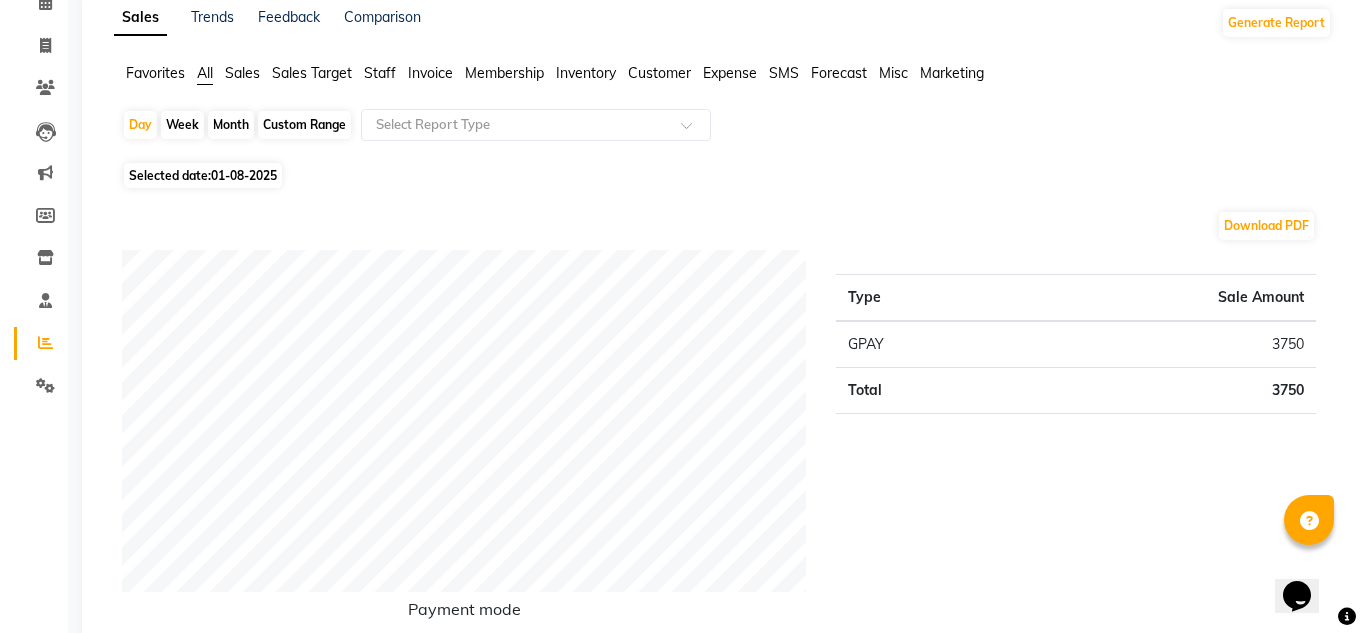 scroll, scrollTop: 0, scrollLeft: 0, axis: both 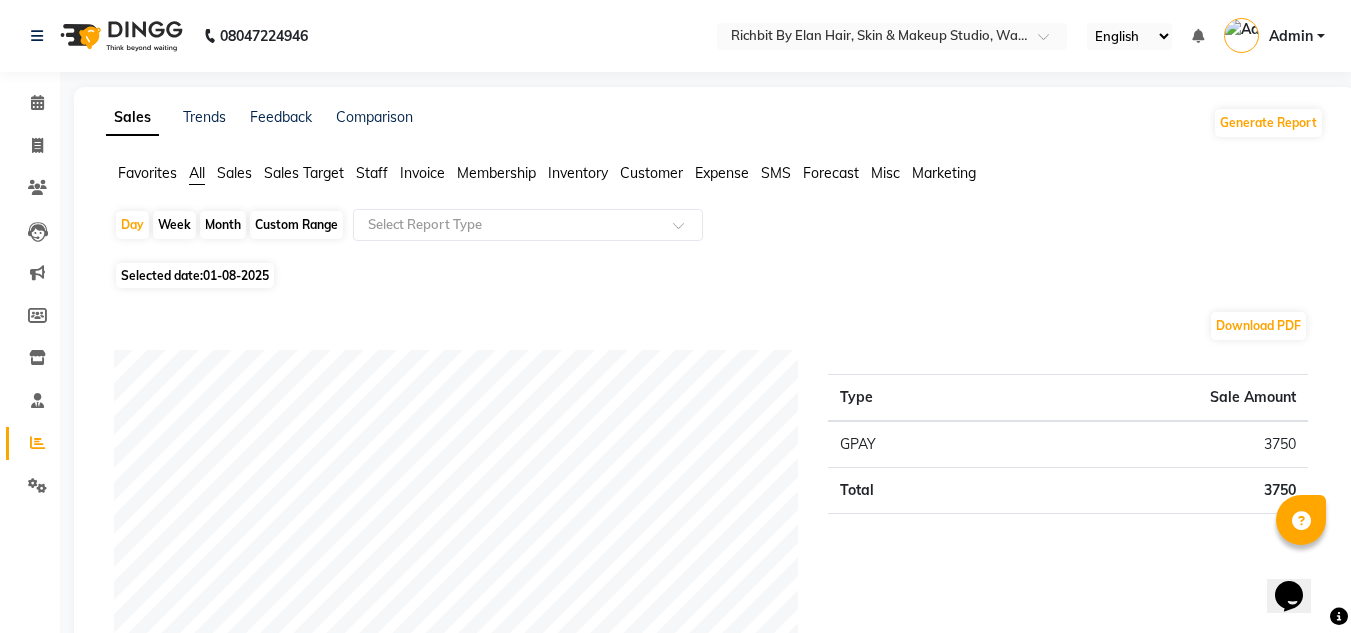 click on "Staff" 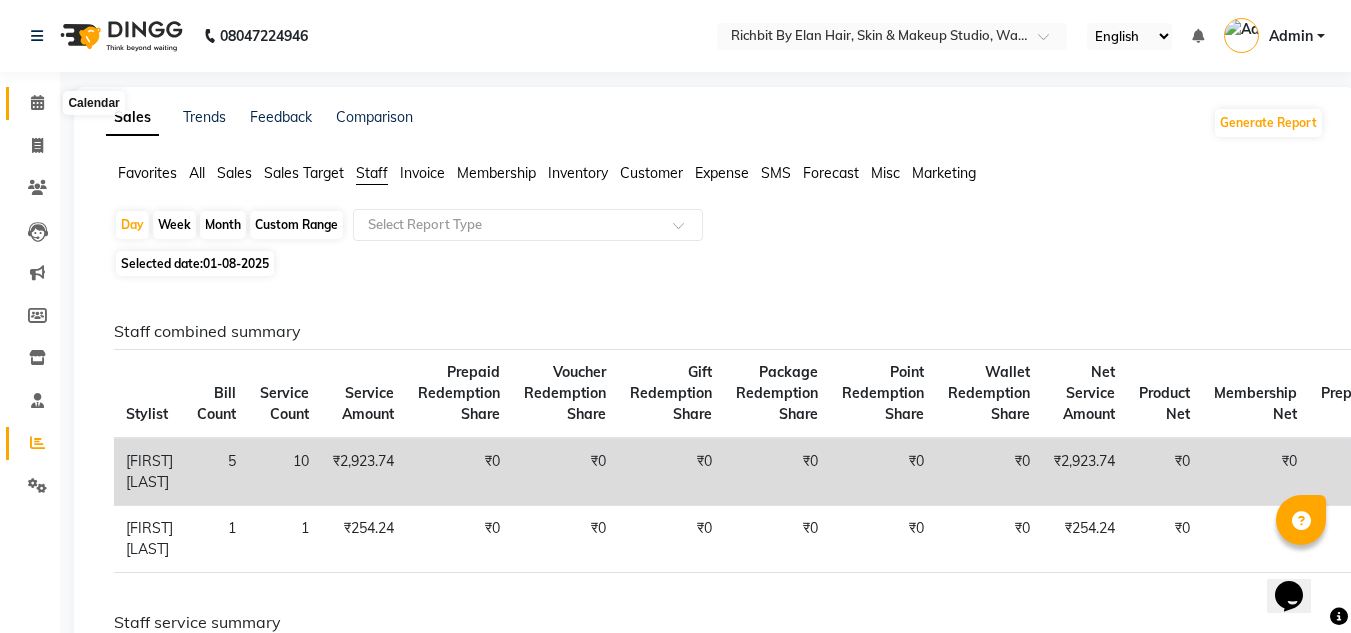 click 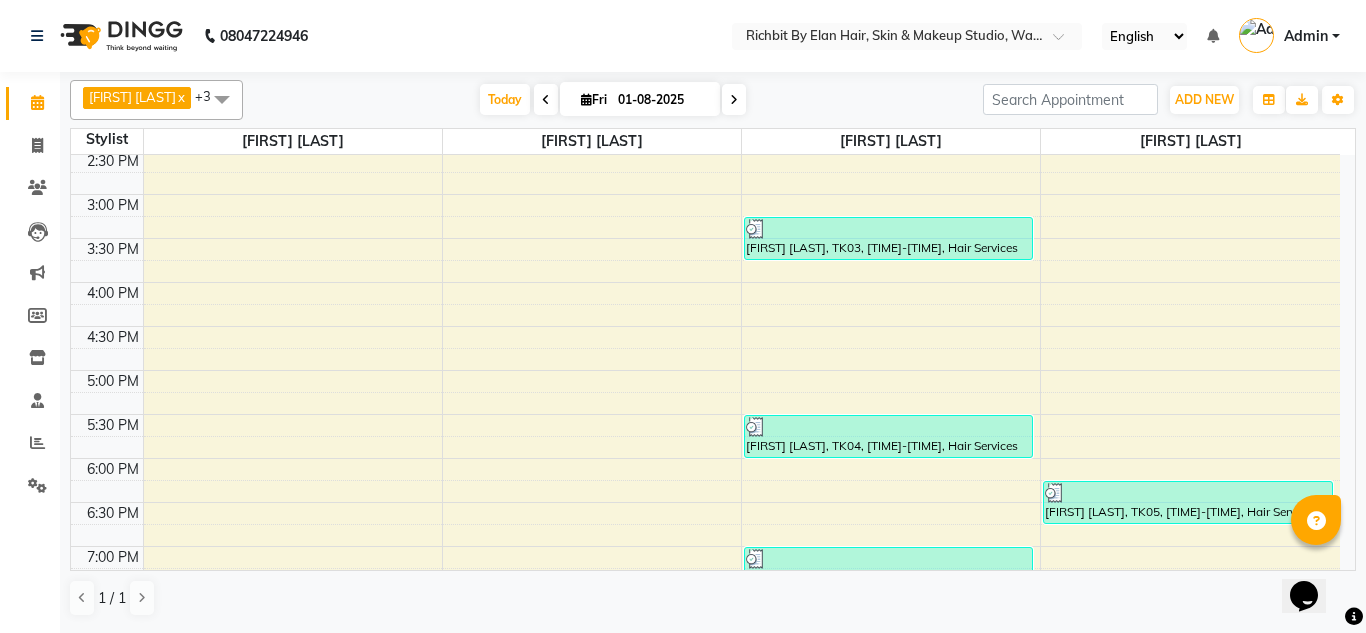 scroll, scrollTop: 500, scrollLeft: 0, axis: vertical 